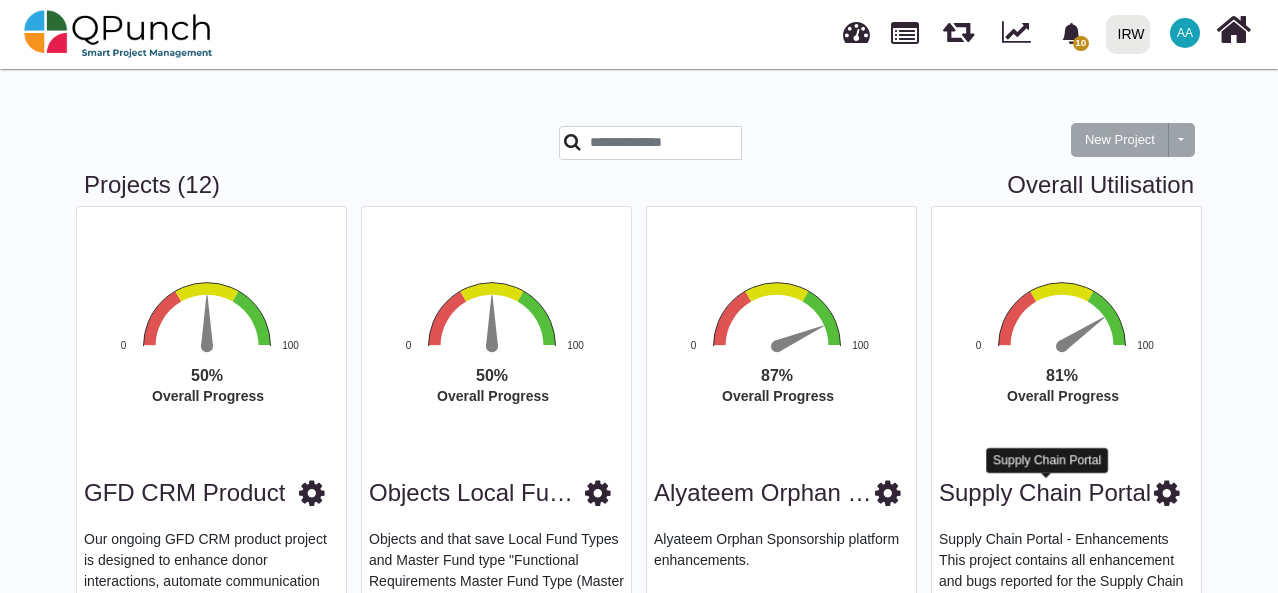 scroll, scrollTop: 102, scrollLeft: 0, axis: vertical 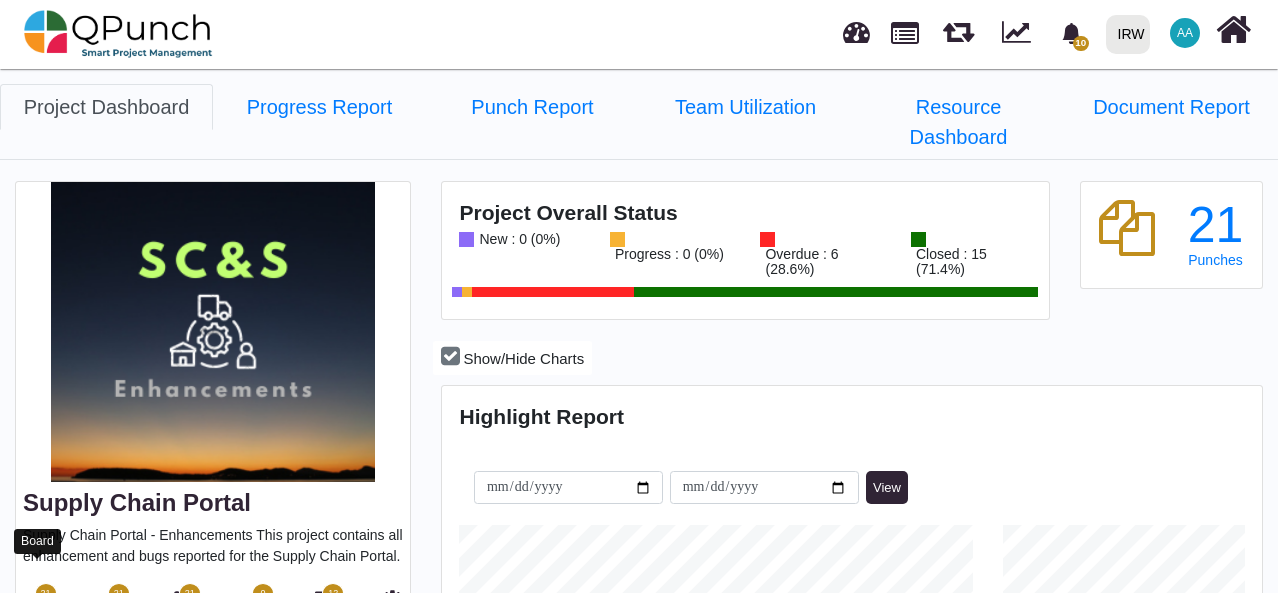 click at bounding box center (38, 603) 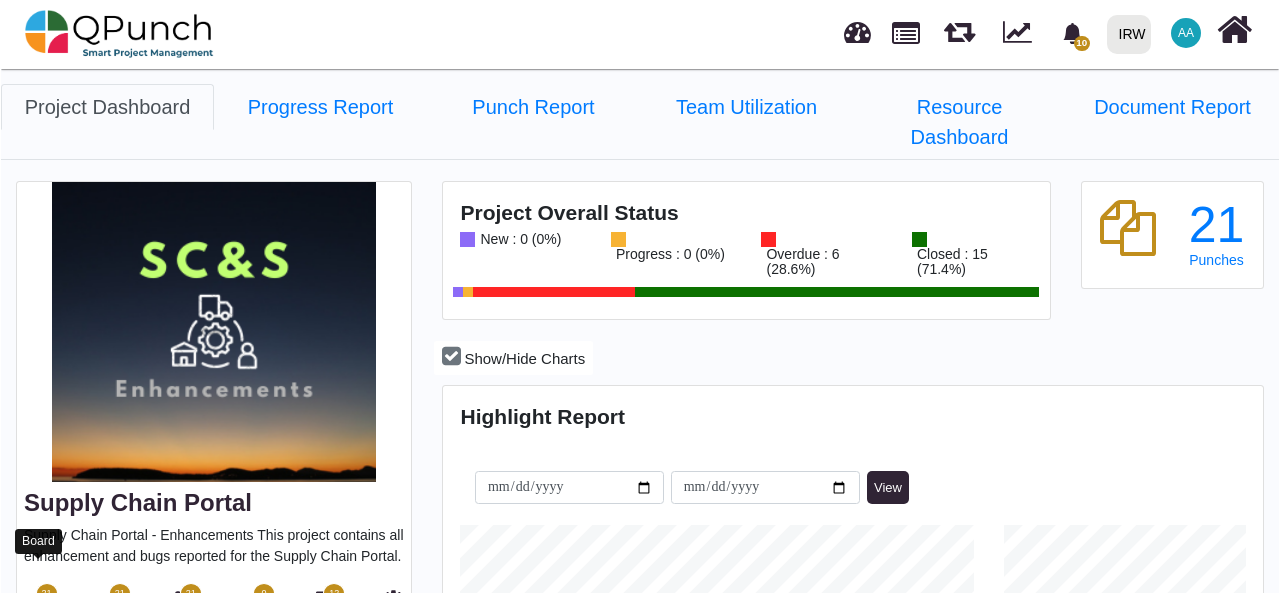 scroll, scrollTop: 256, scrollLeft: 272, axis: both 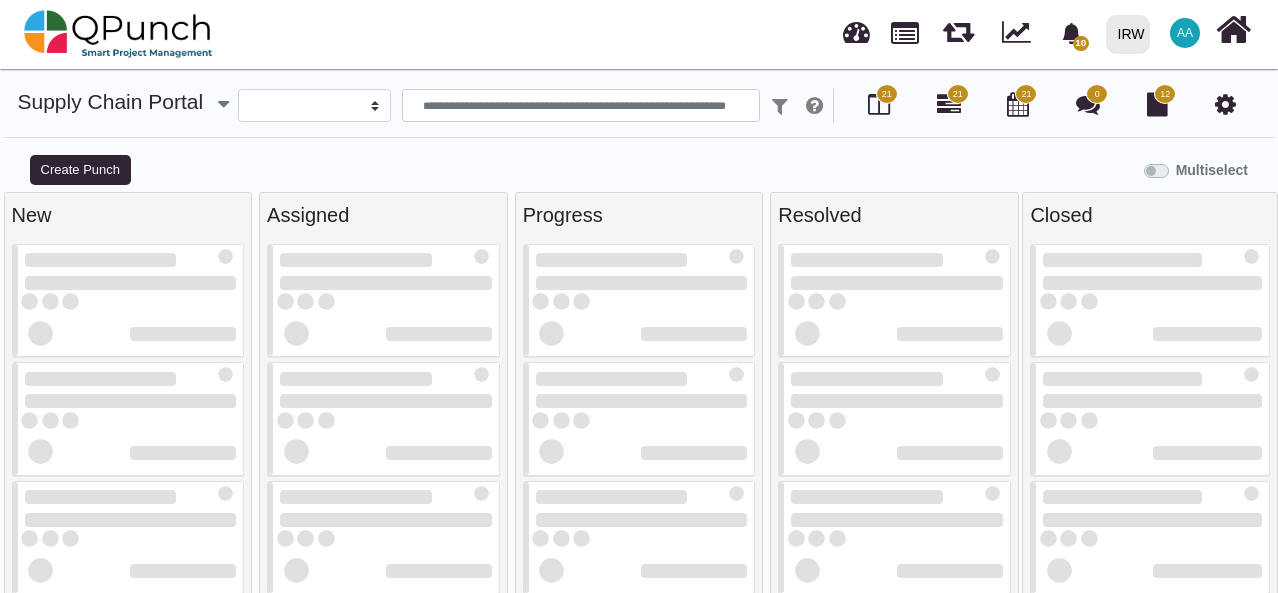 select 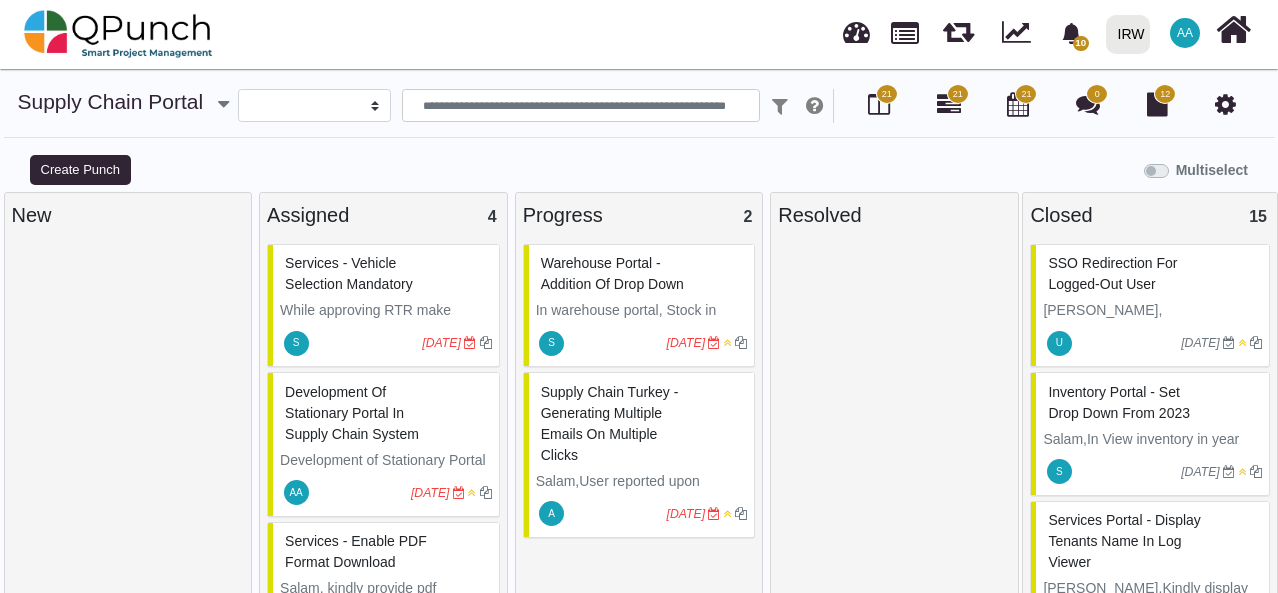 click on "Development of Stationary Portal in Supply Chain System." at bounding box center [384, 470] 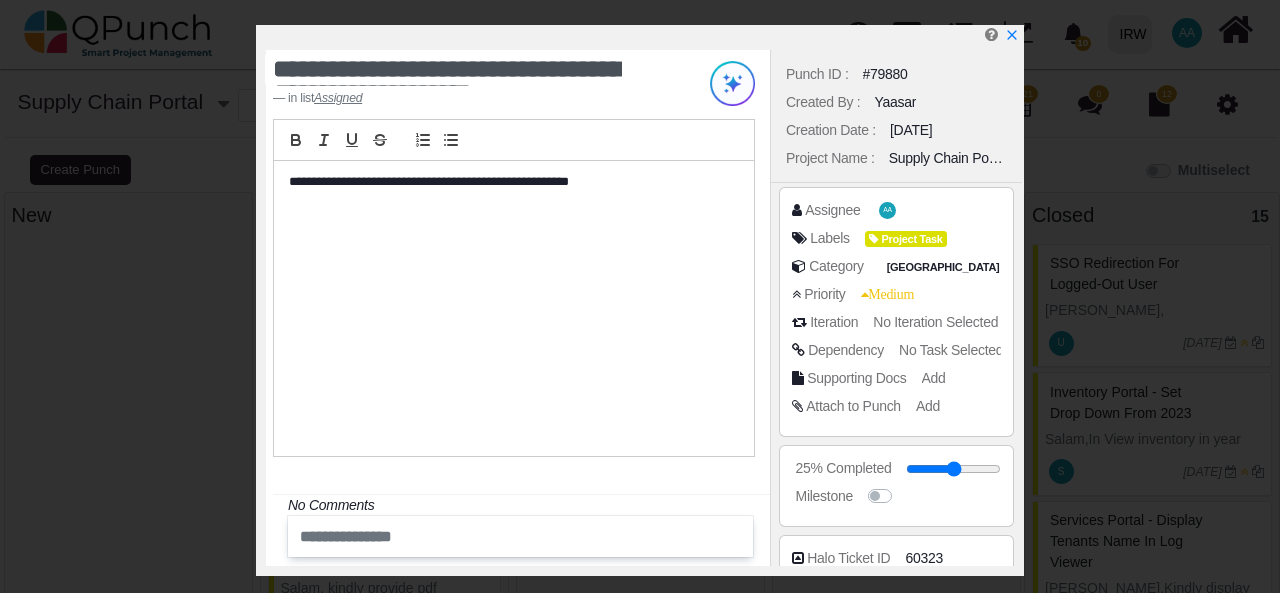 click at bounding box center [490, 536] 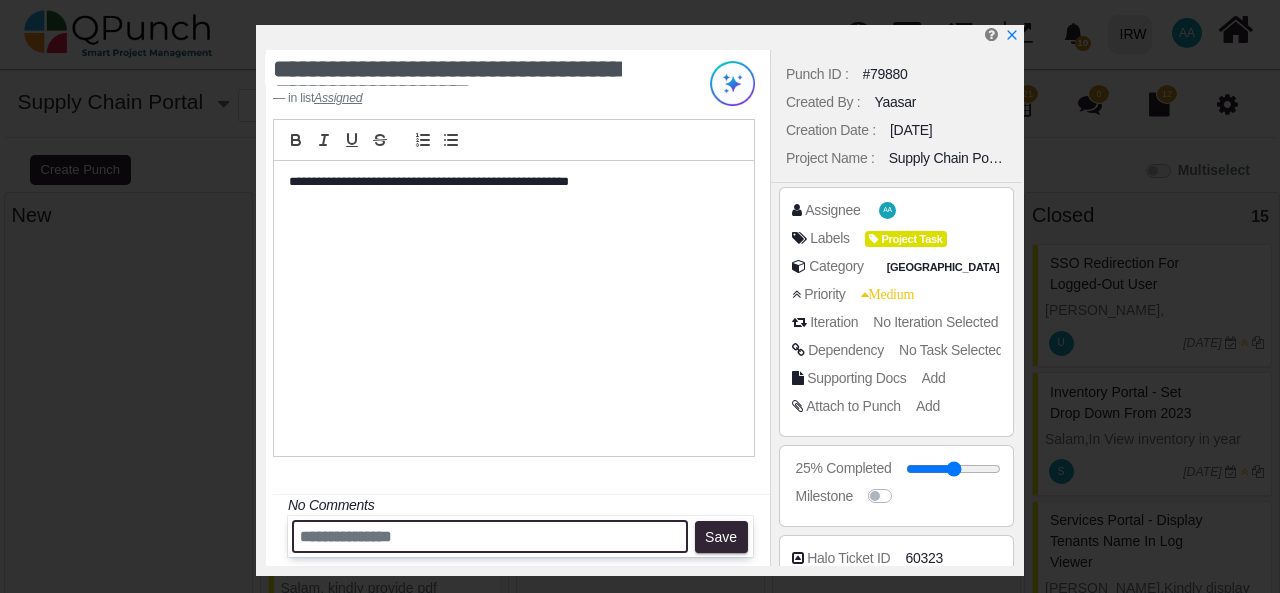 click at bounding box center [490, 536] 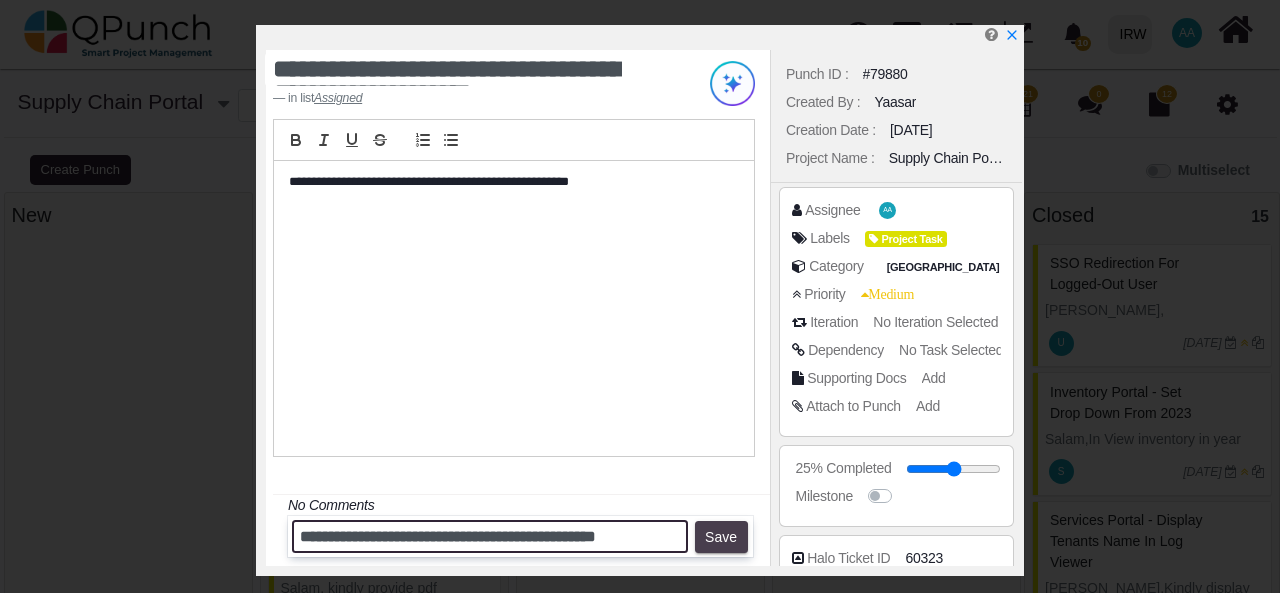 type on "**********" 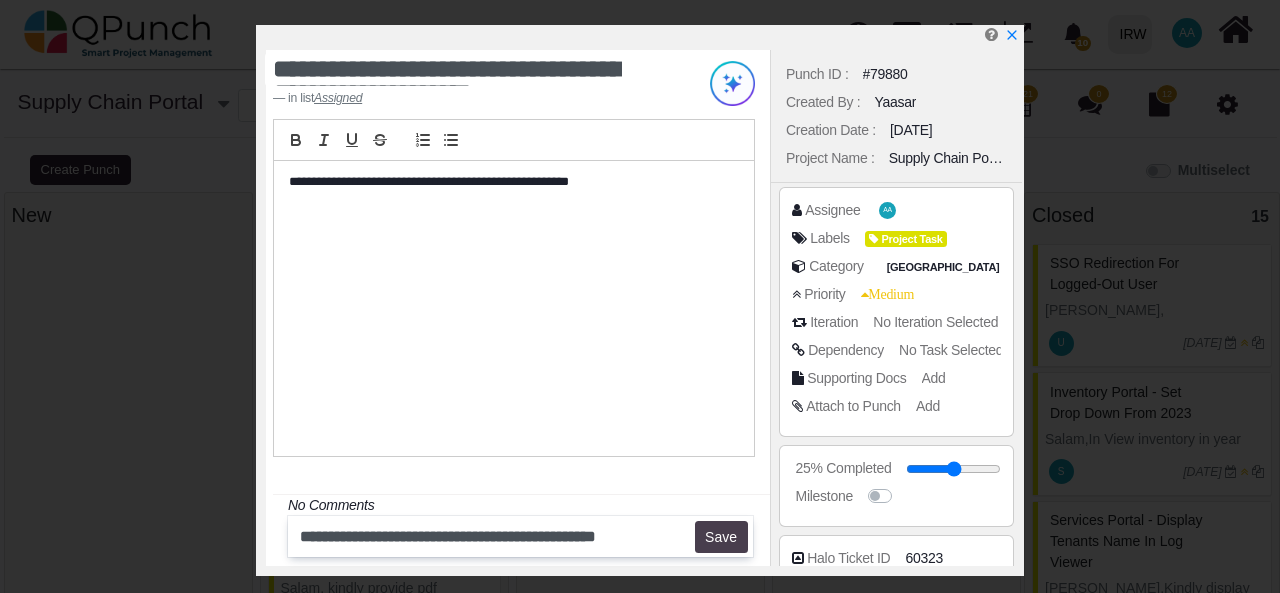 click on "Save" at bounding box center [721, 537] 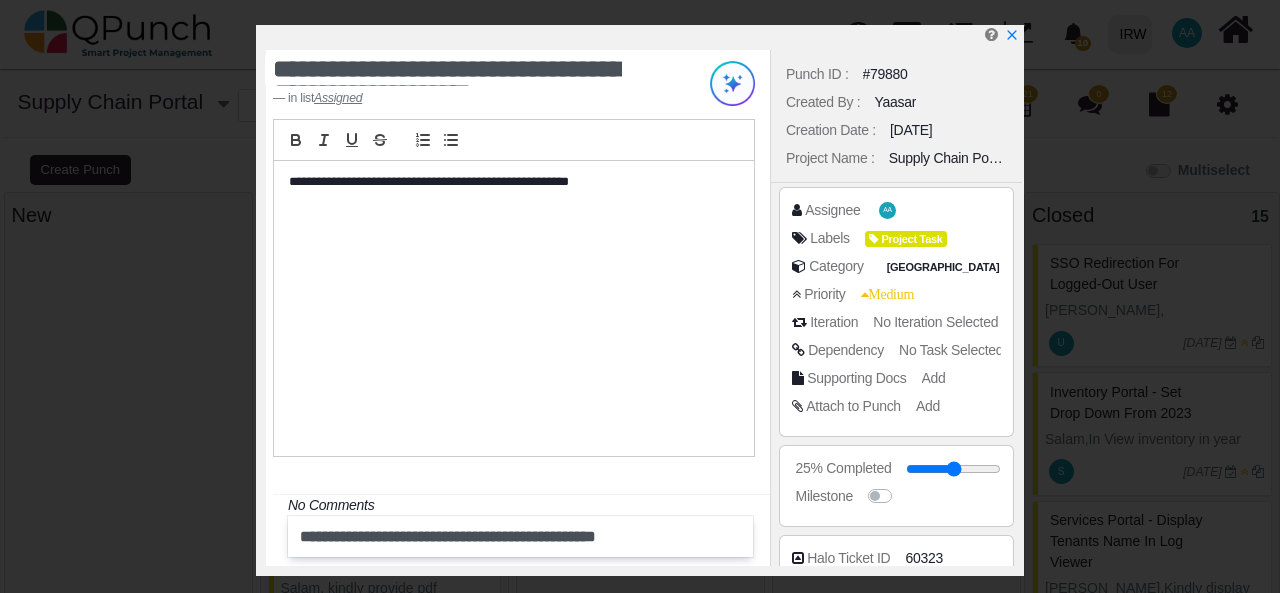 type 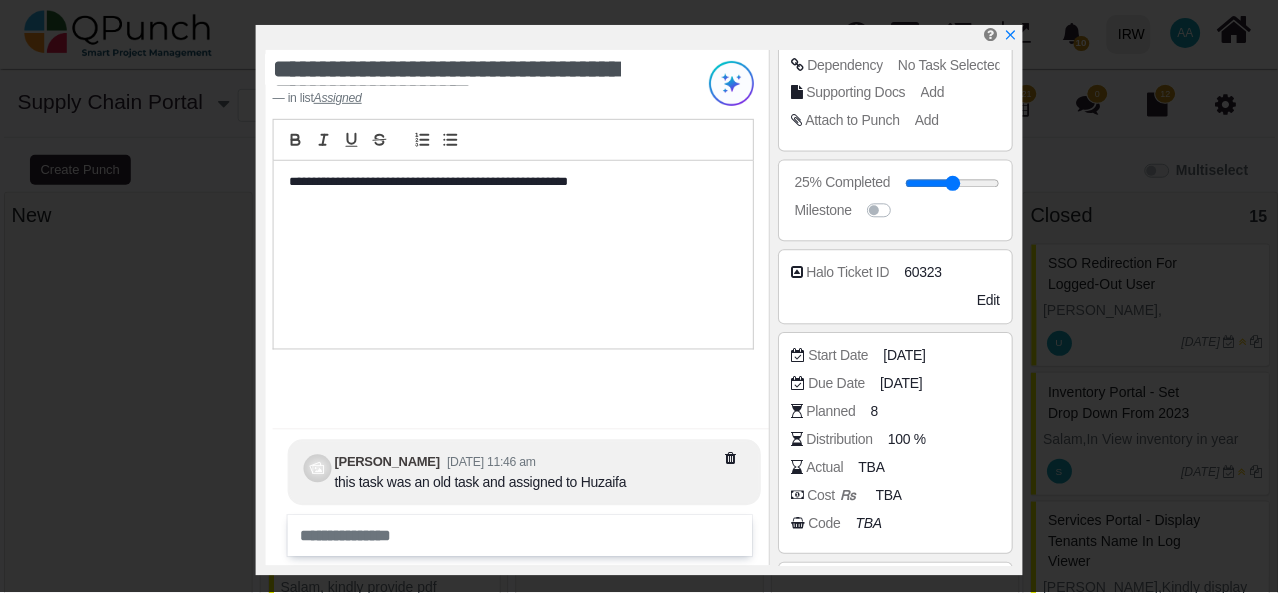 scroll, scrollTop: 381, scrollLeft: 0, axis: vertical 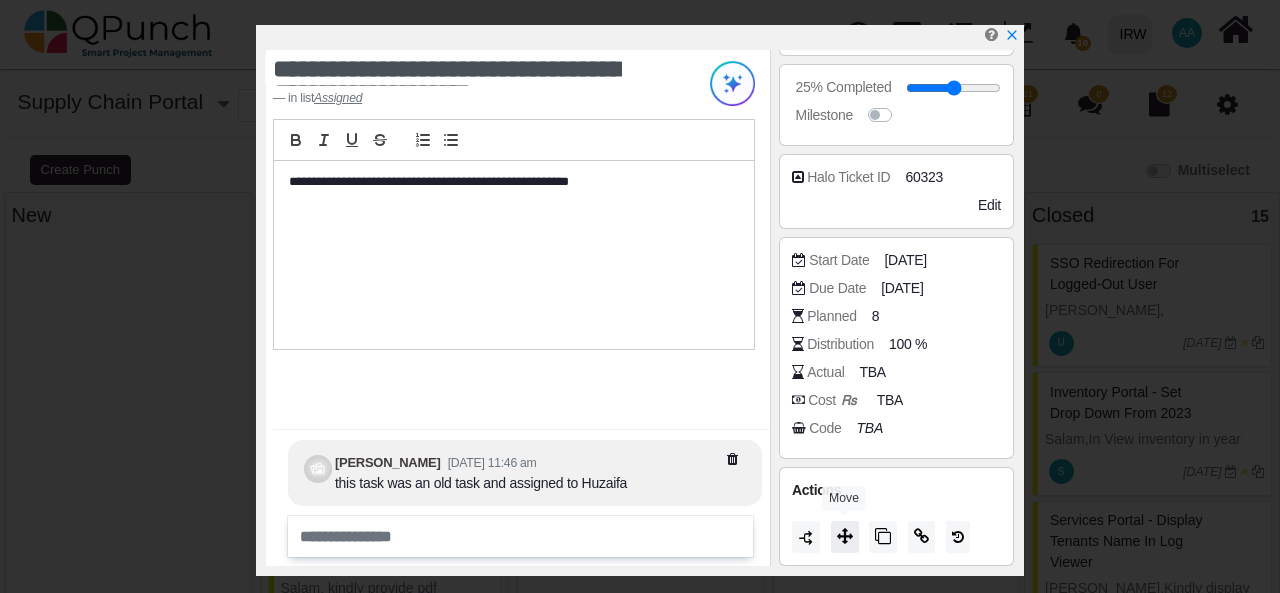 click at bounding box center [845, 536] 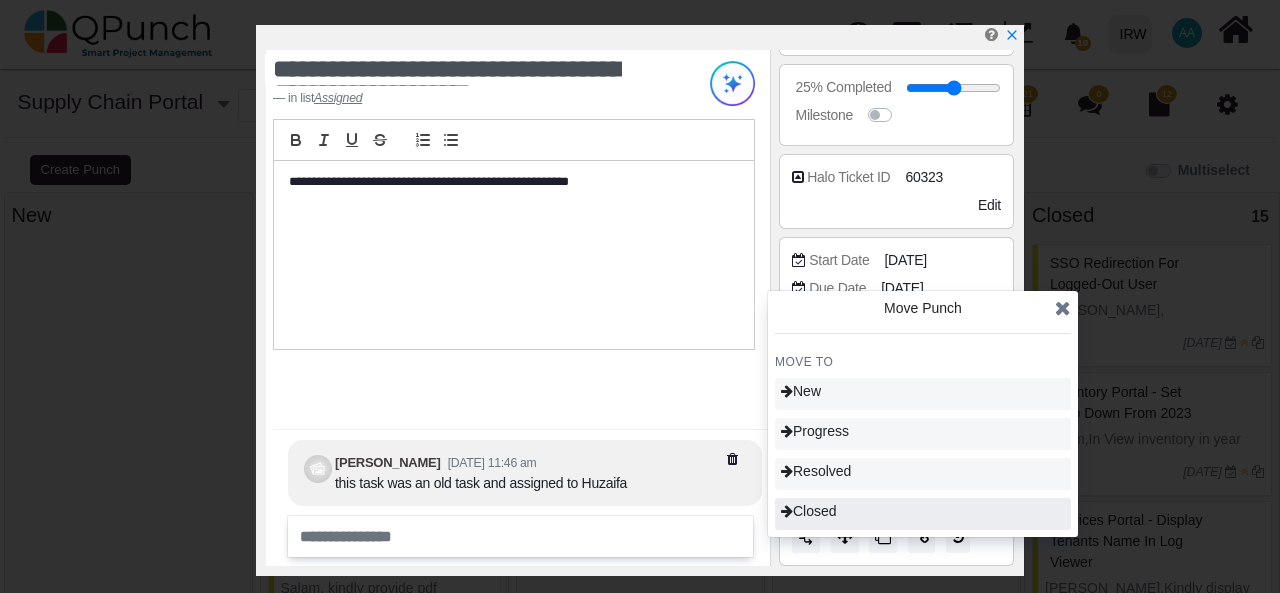 click on "Closed" at bounding box center (809, 511) 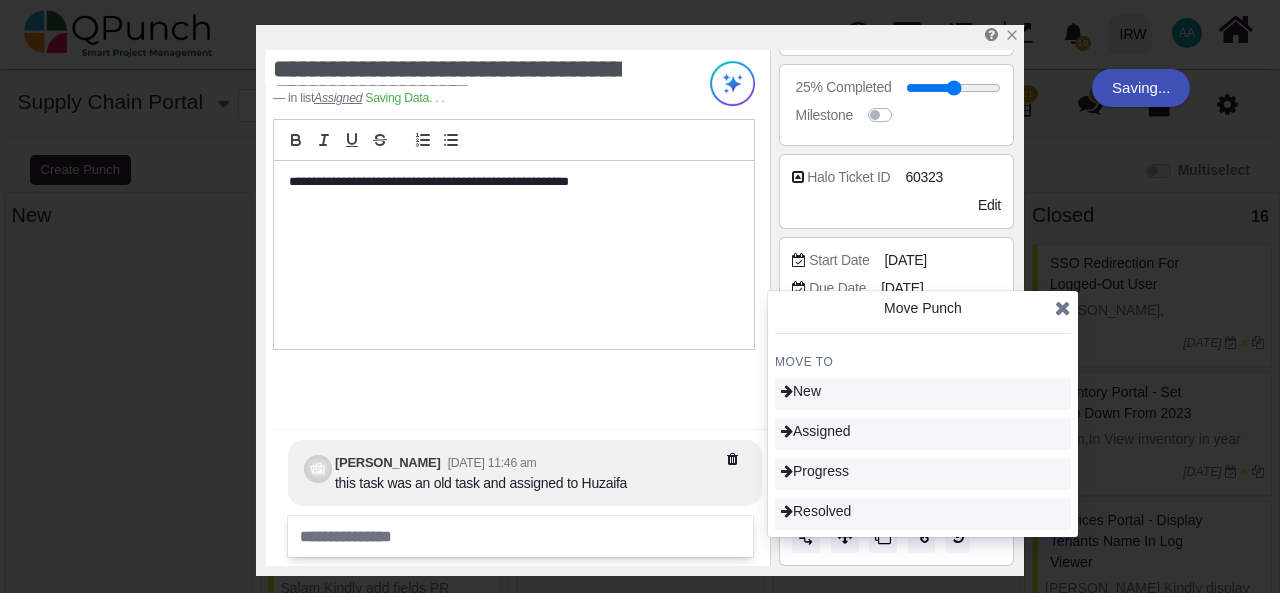 type on "***" 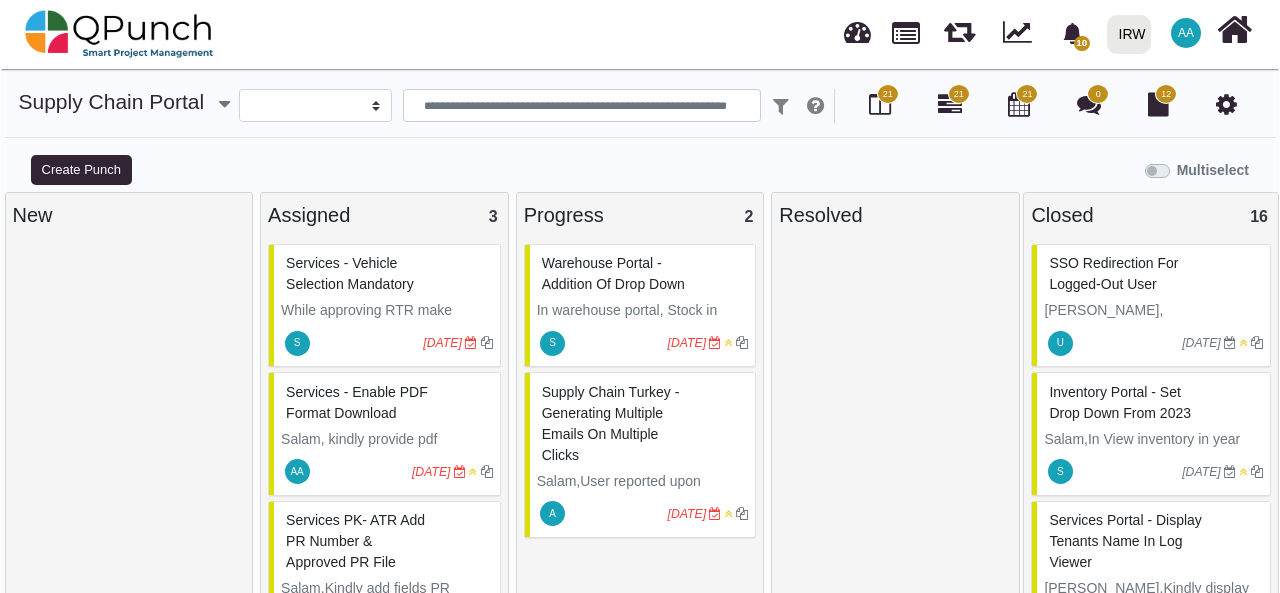 scroll, scrollTop: 60, scrollLeft: 0, axis: vertical 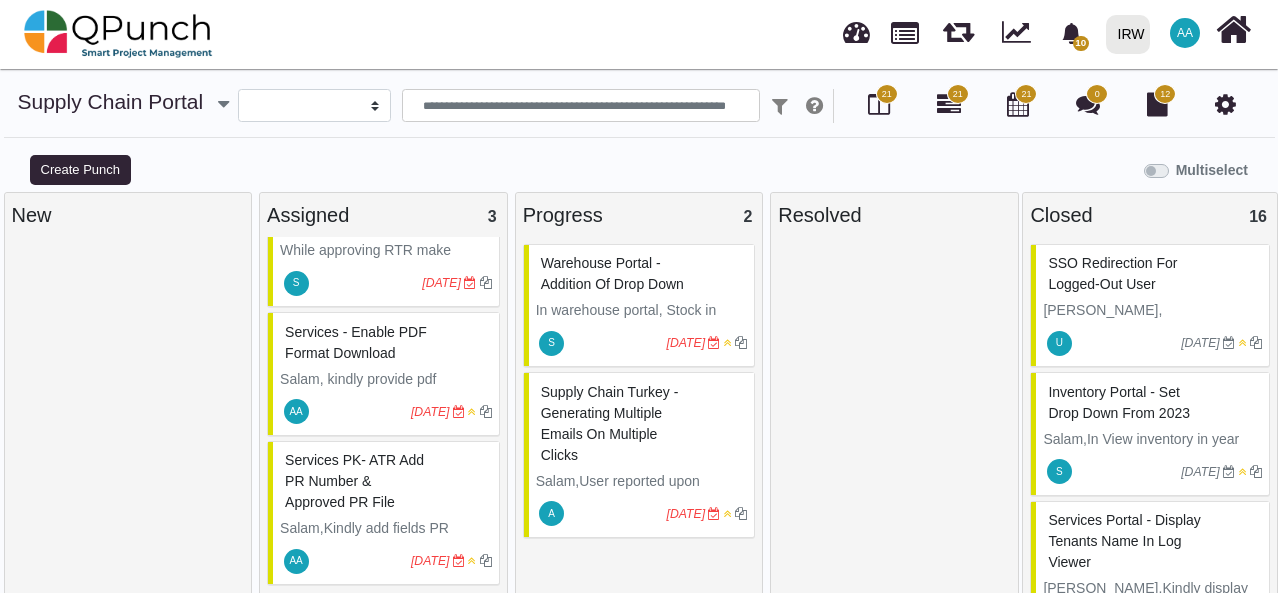 click on "Services - enable PDF format download" at bounding box center [386, 343] 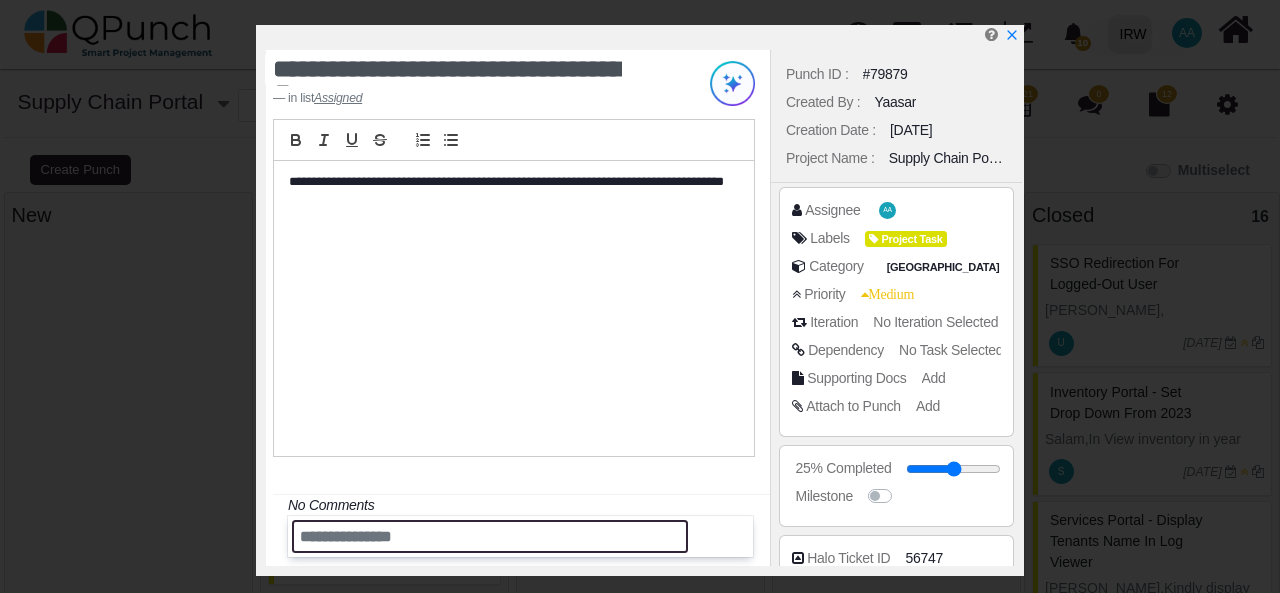click at bounding box center (490, 536) 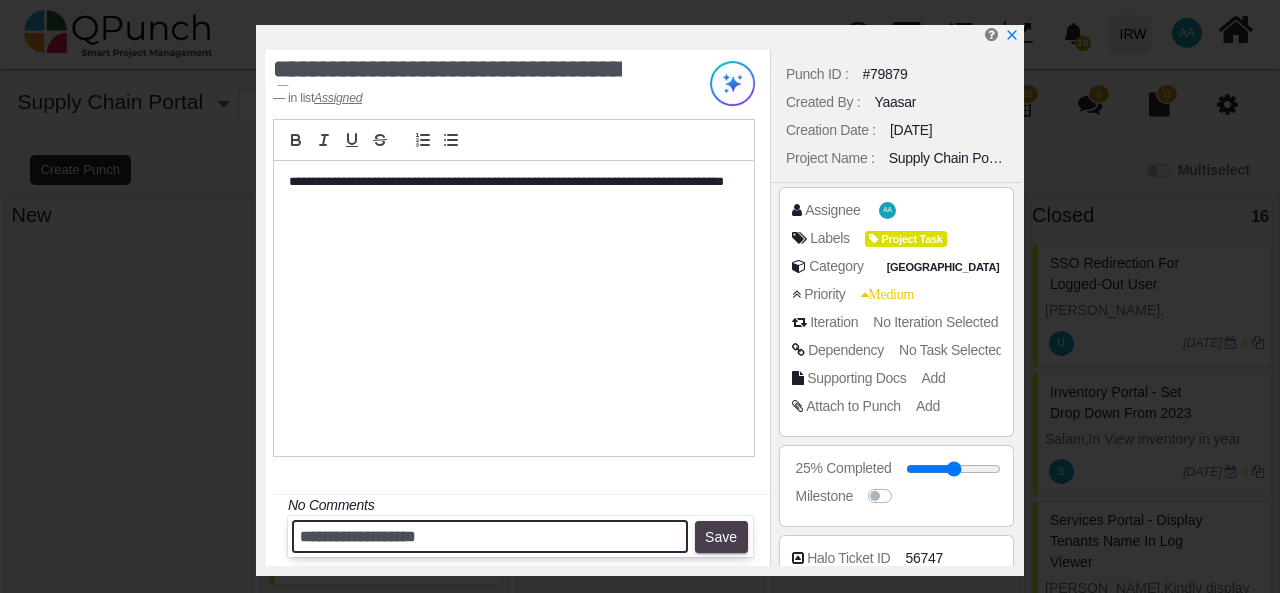 type on "**********" 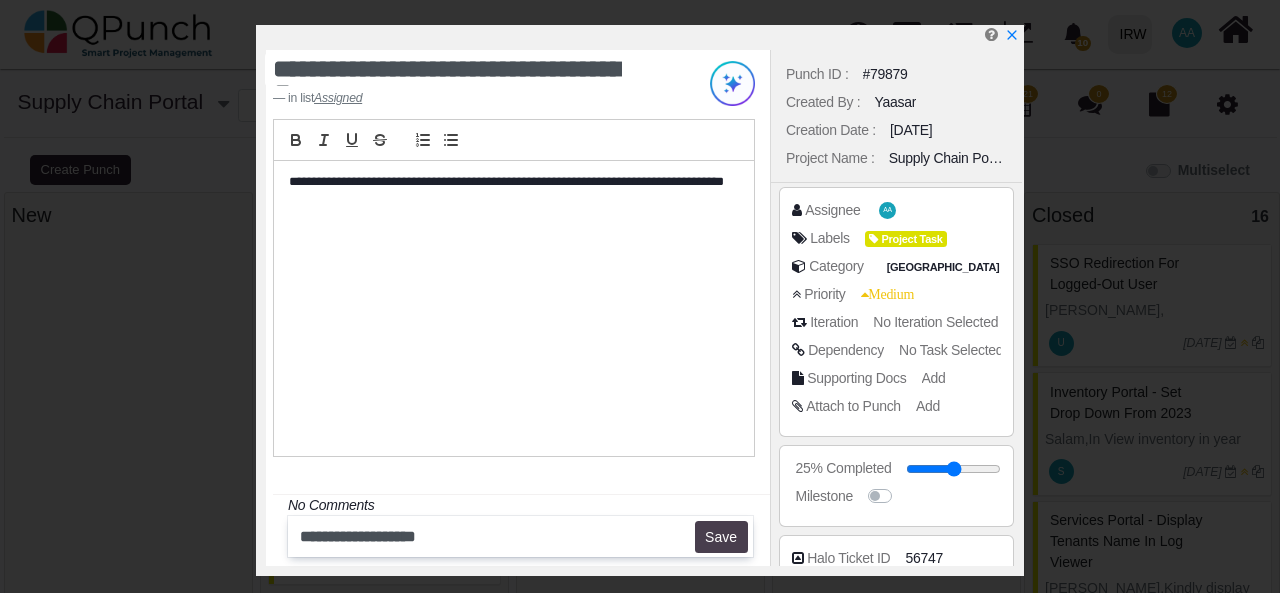 click on "Save" at bounding box center [721, 537] 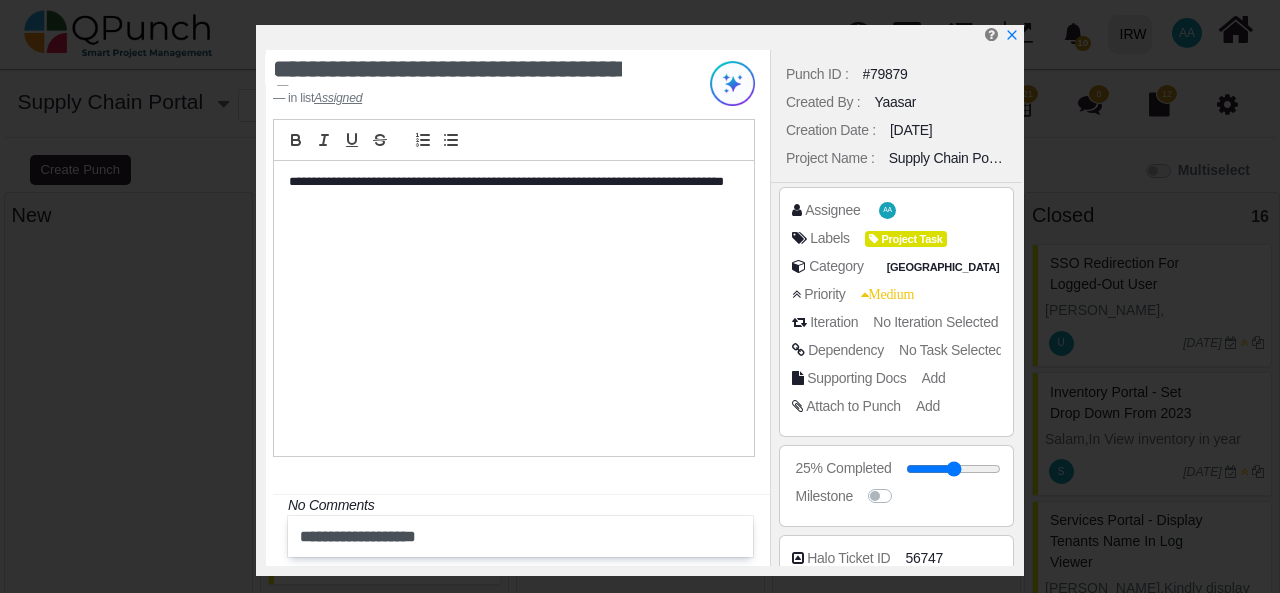 type 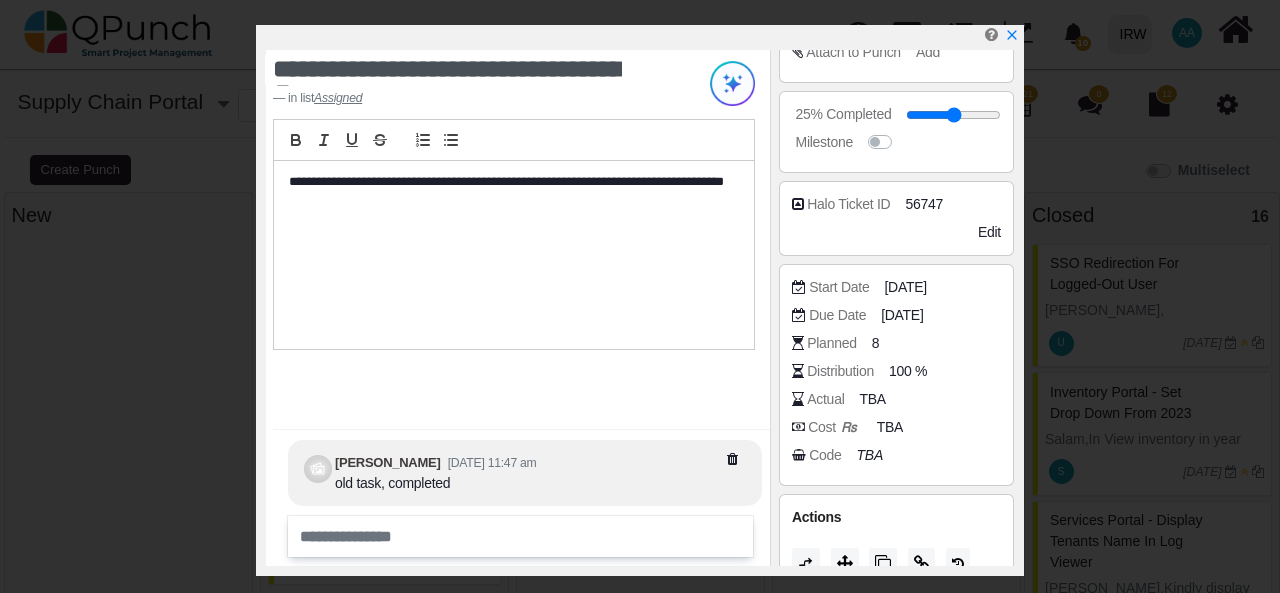 scroll, scrollTop: 381, scrollLeft: 0, axis: vertical 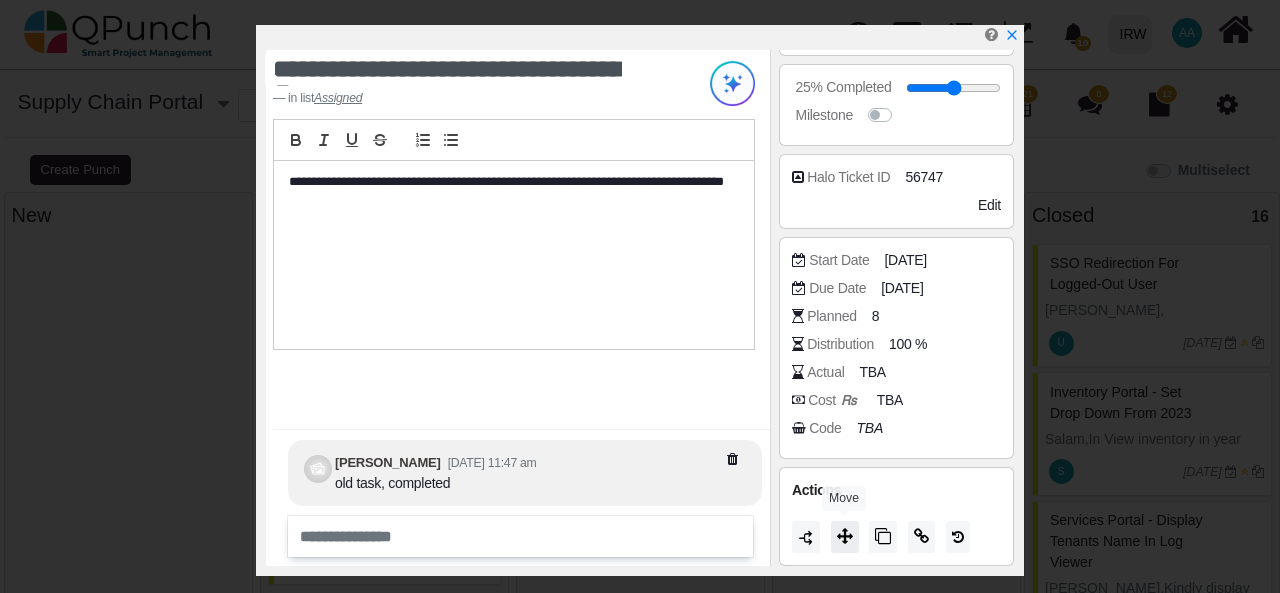 click at bounding box center (845, 536) 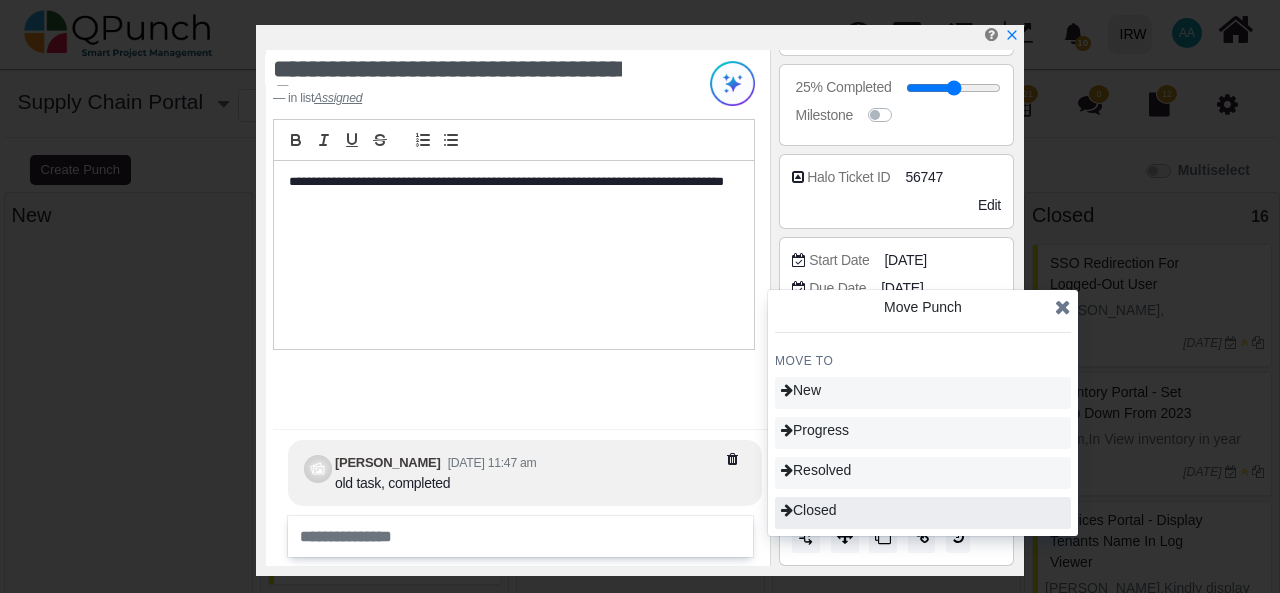 click on "Closed" at bounding box center (923, 513) 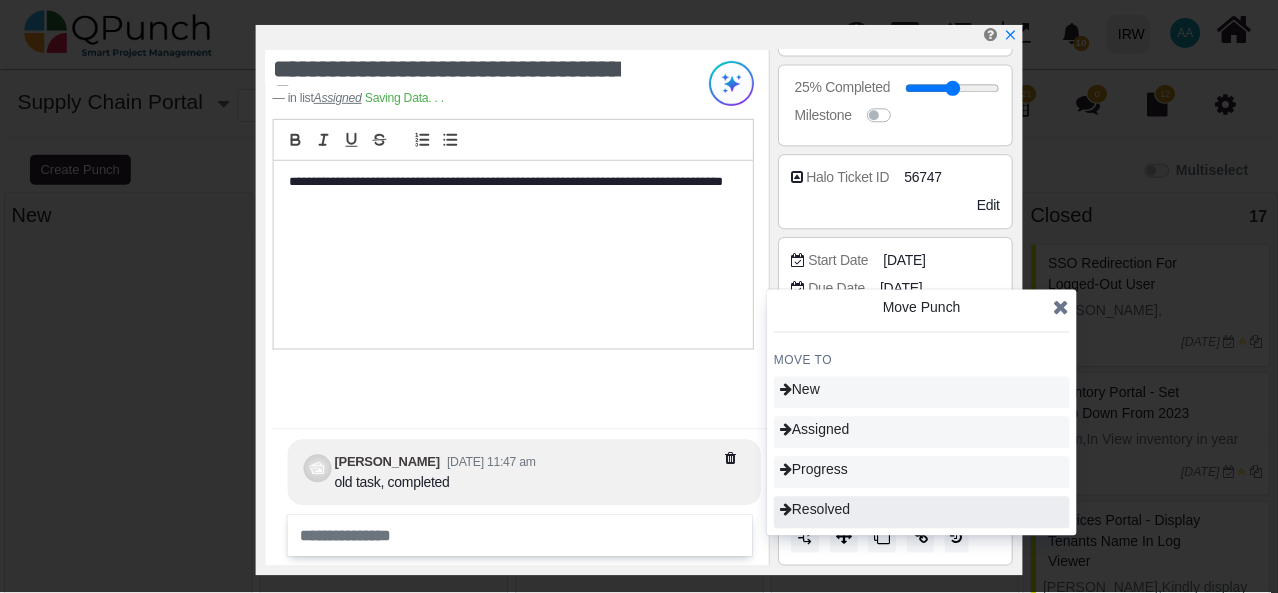 scroll, scrollTop: 14, scrollLeft: 0, axis: vertical 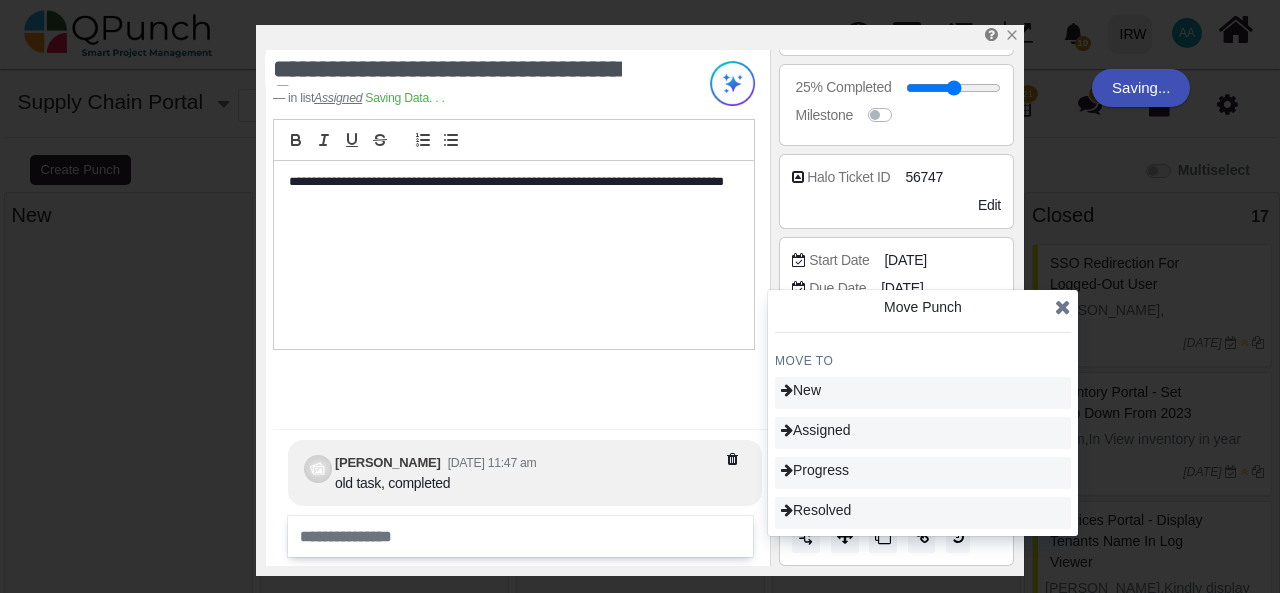 type on "***" 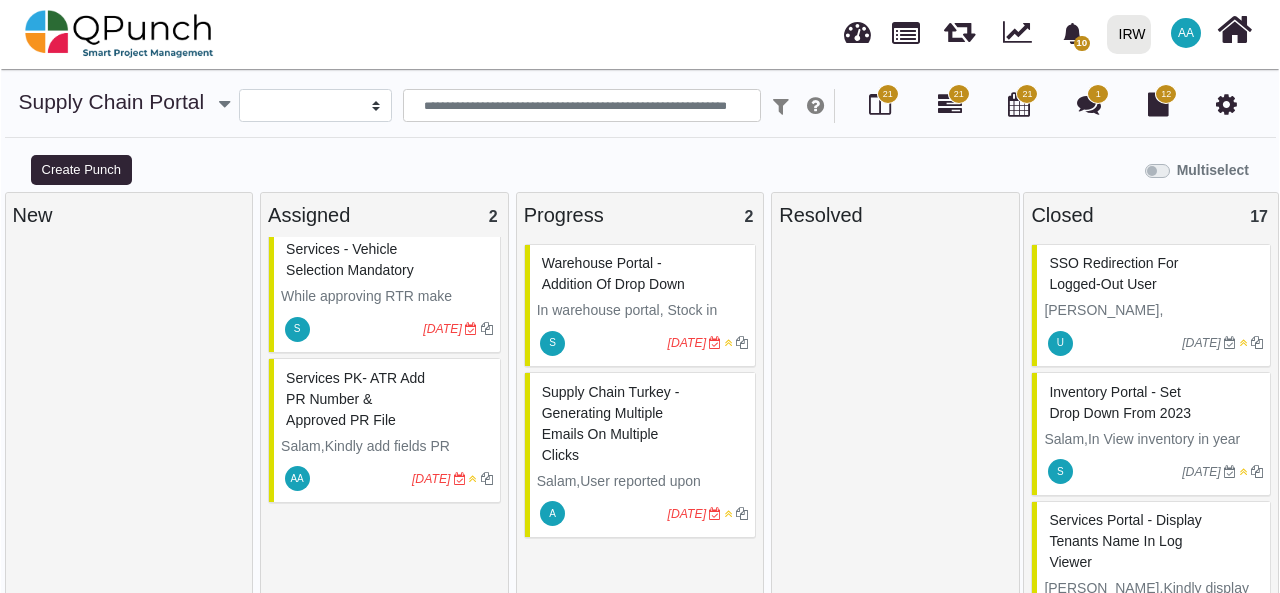 scroll, scrollTop: 14, scrollLeft: 0, axis: vertical 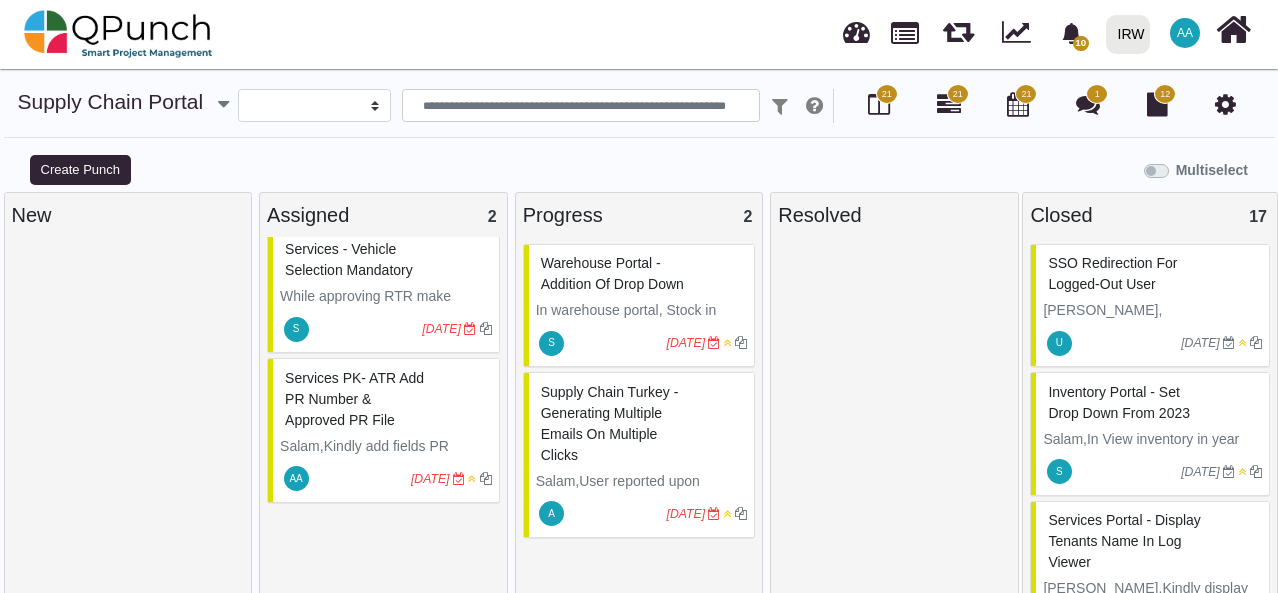 click on "Services PK- ATR Add PR number & Approved PR File" at bounding box center (386, 399) 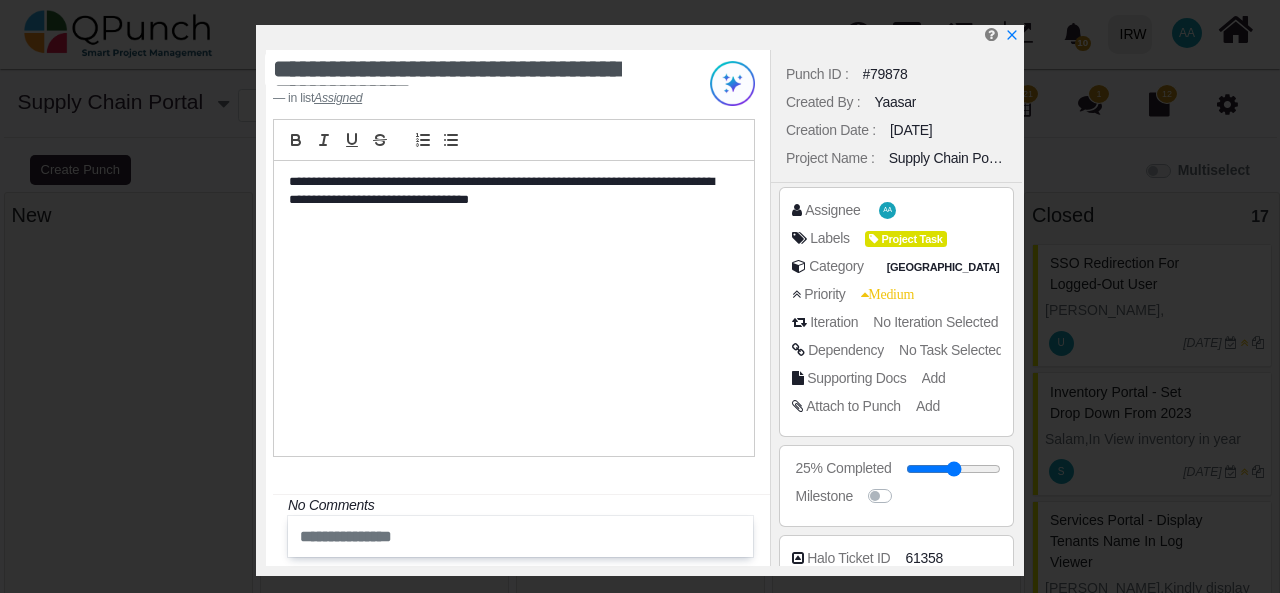 click at bounding box center (490, 536) 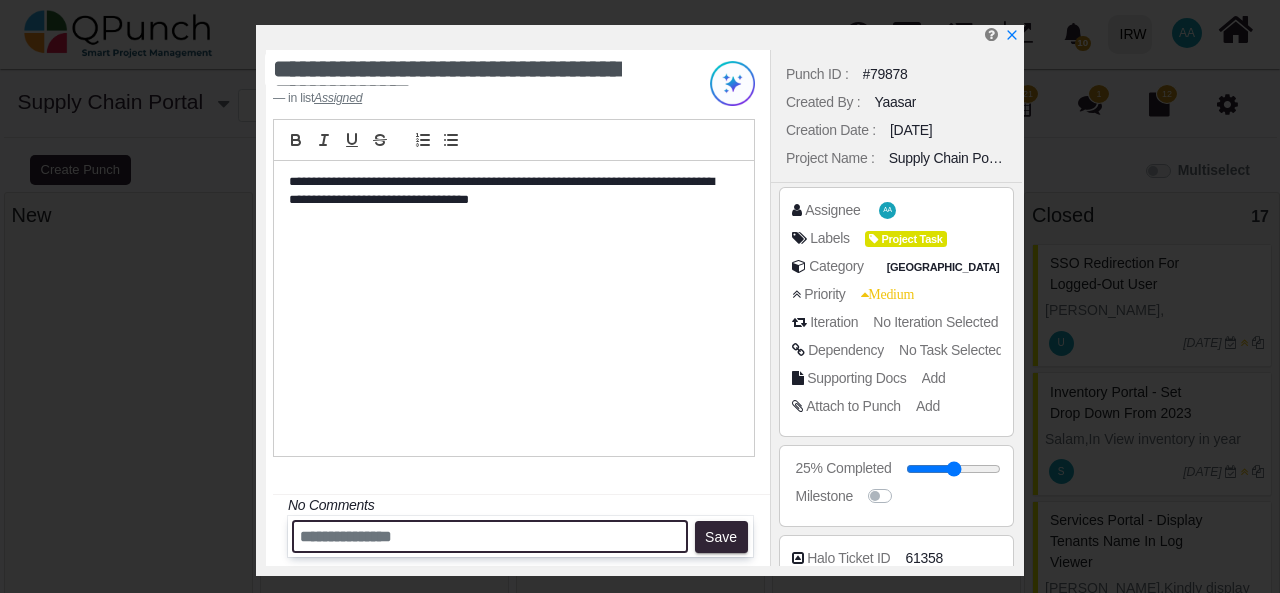 click at bounding box center [490, 536] 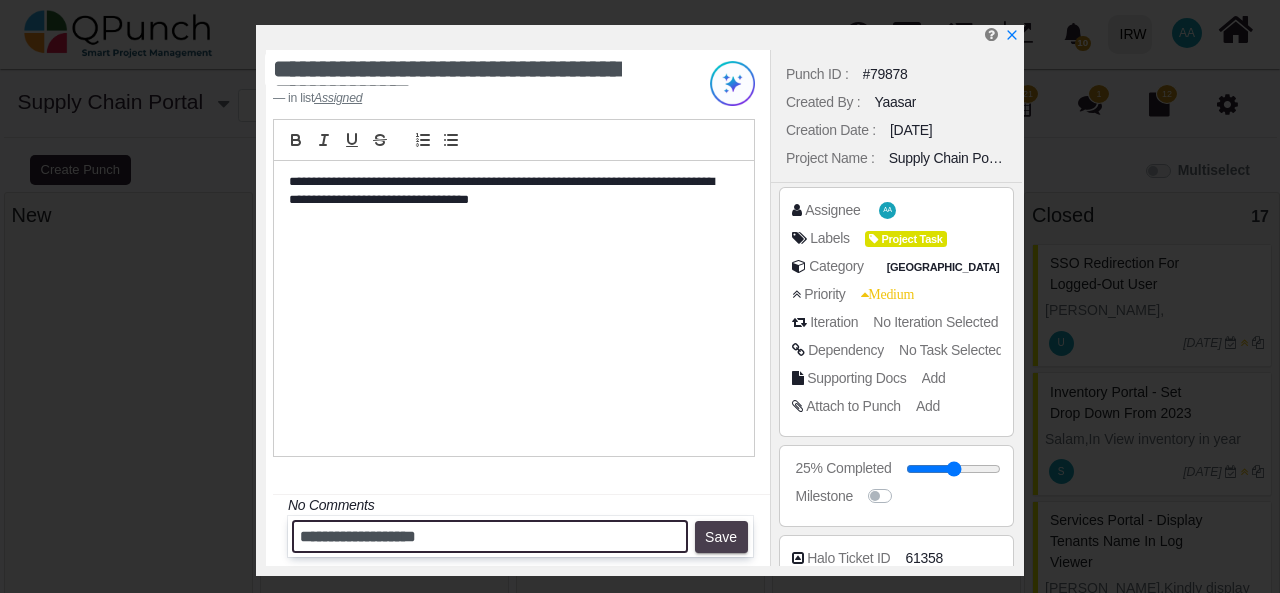 type on "**********" 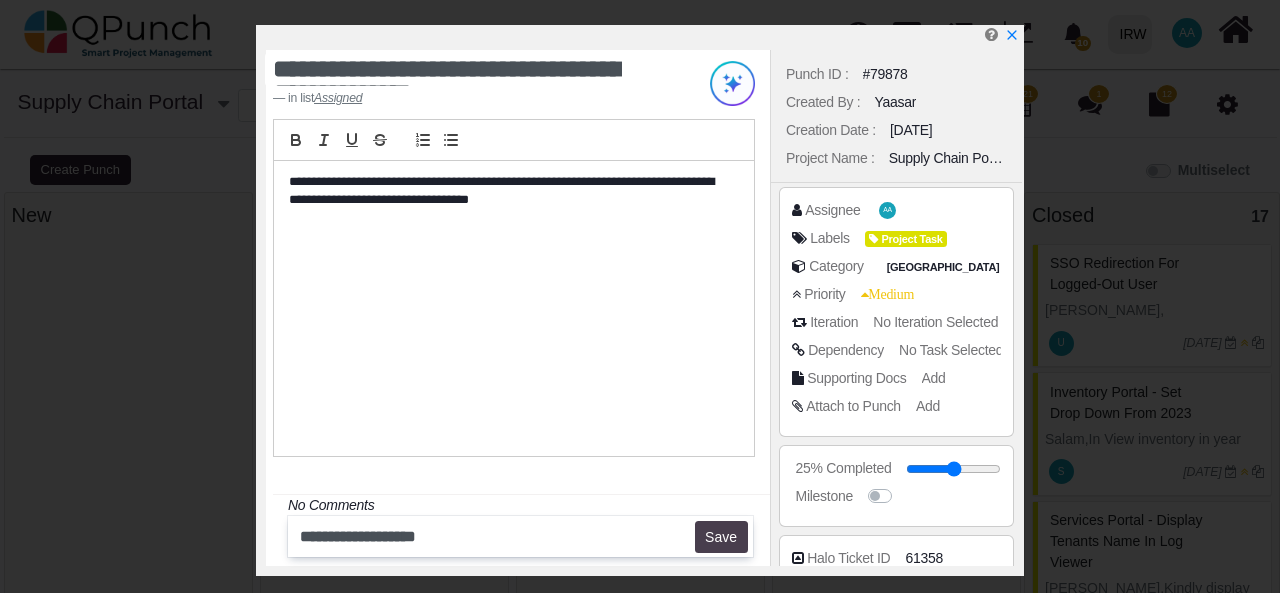 click on "Save" at bounding box center (721, 537) 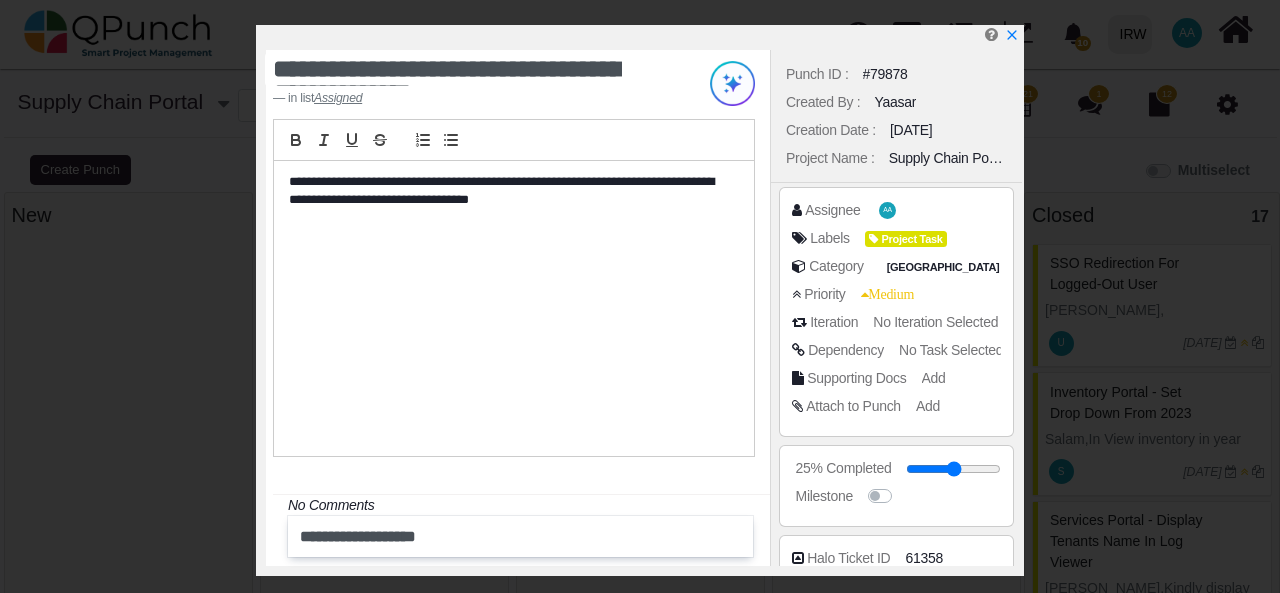 type 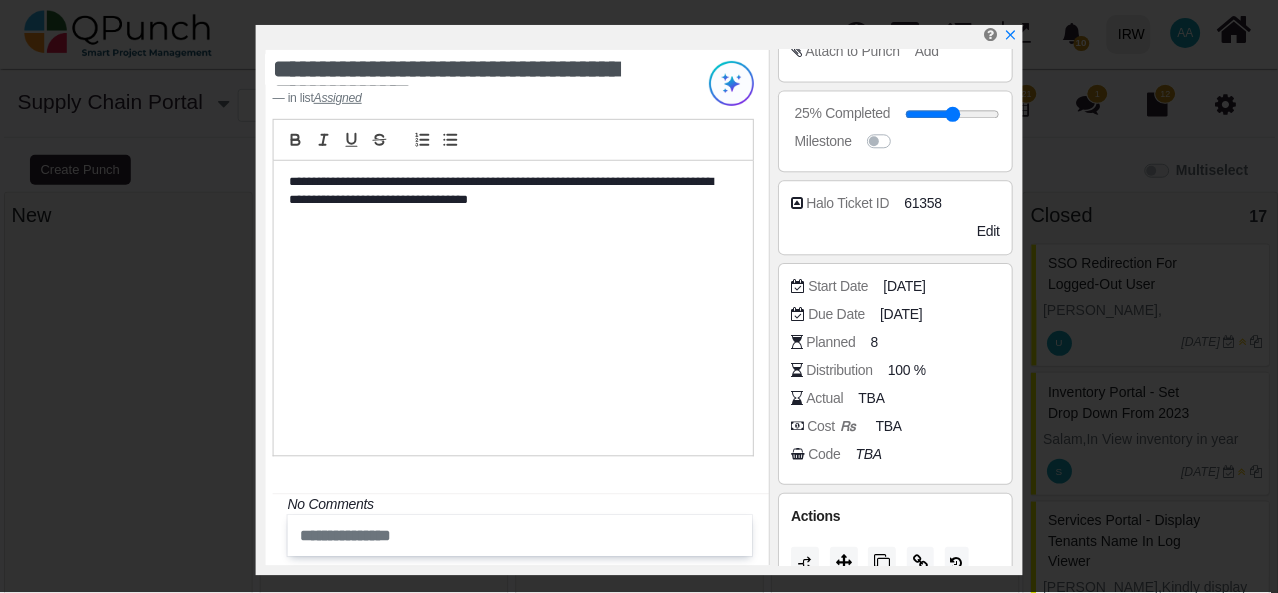 scroll, scrollTop: 381, scrollLeft: 0, axis: vertical 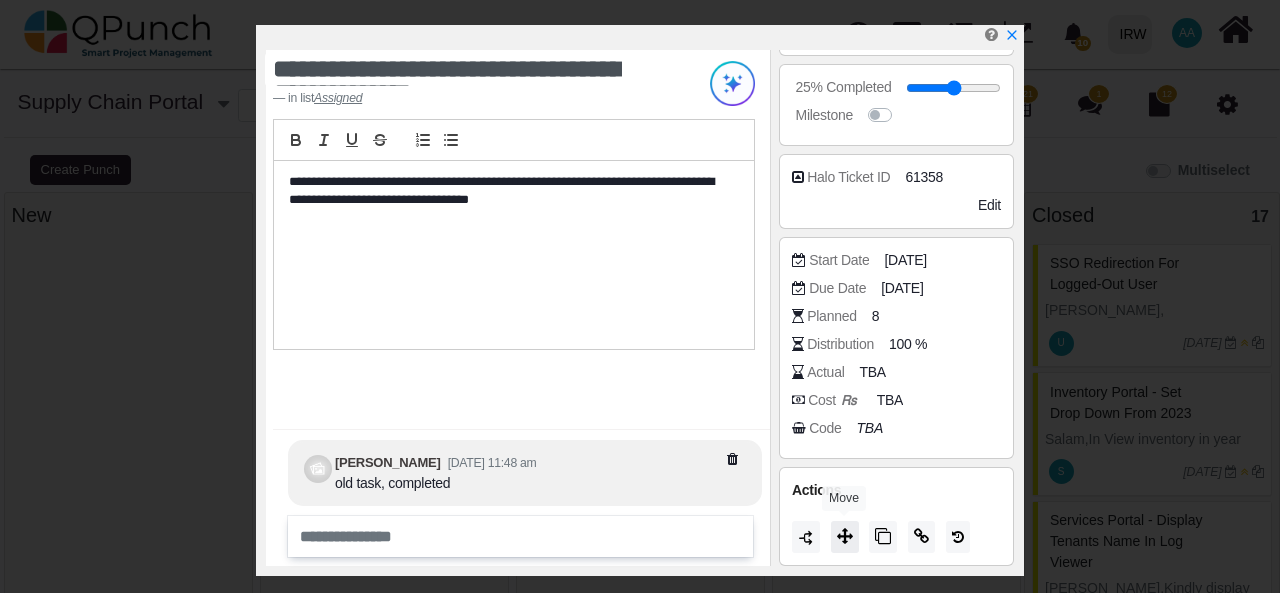 click at bounding box center (845, 536) 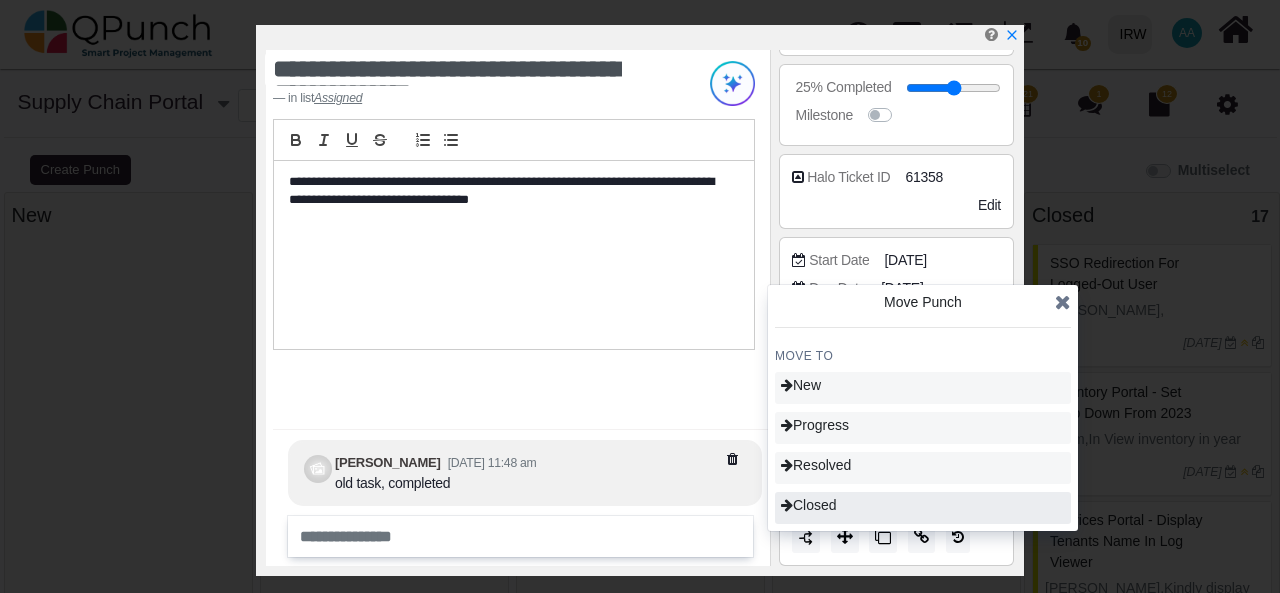 click on "Closed" at bounding box center (923, 508) 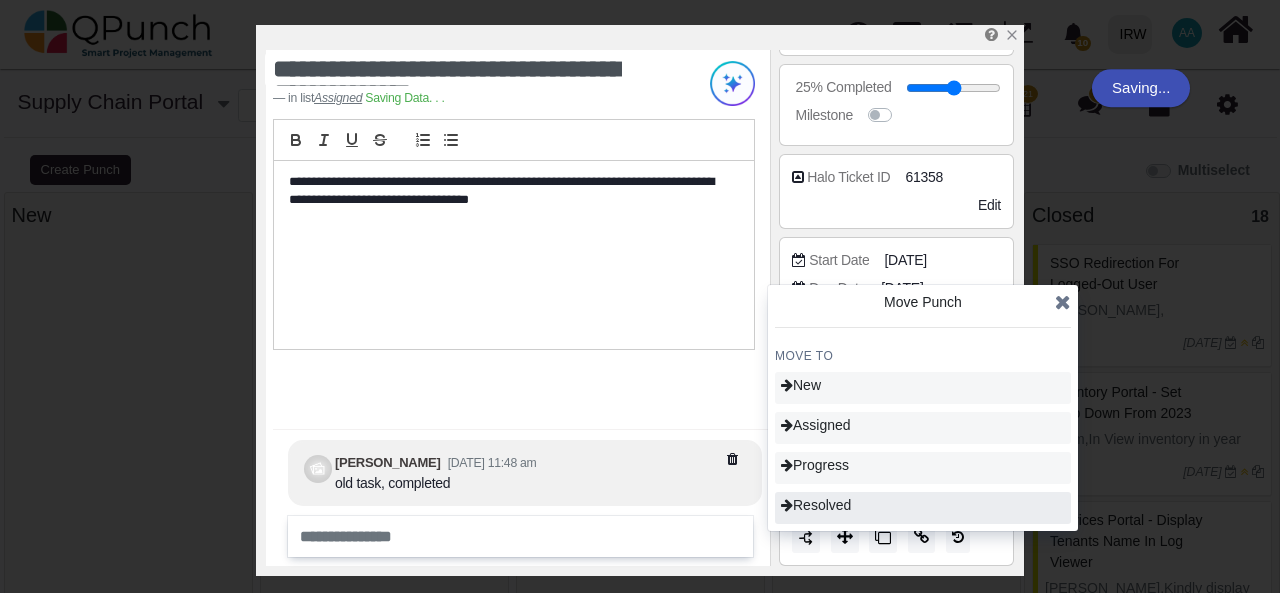 type on "***" 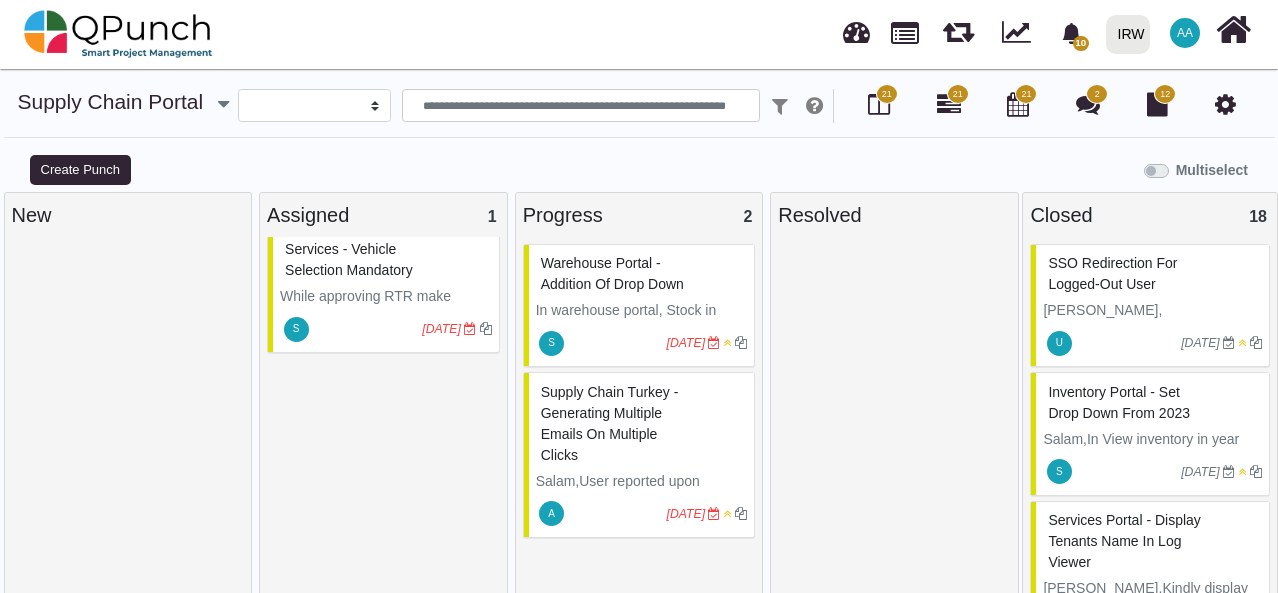 click on "While approving RTR make vehicle selection mandatory" at bounding box center [386, 307] 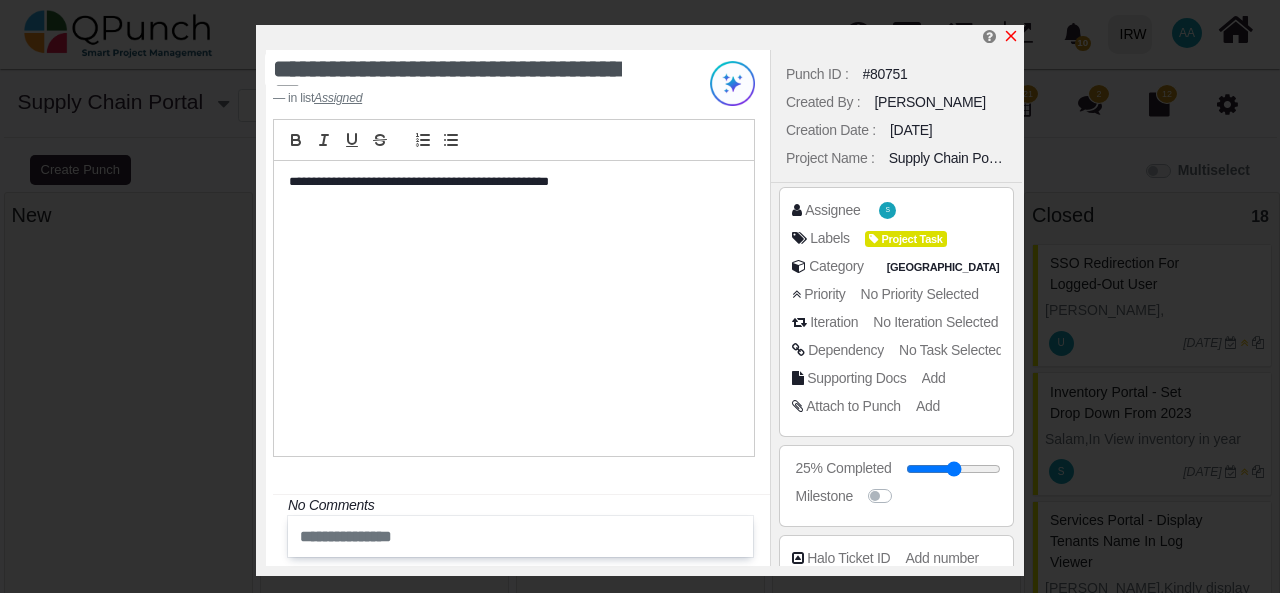 click 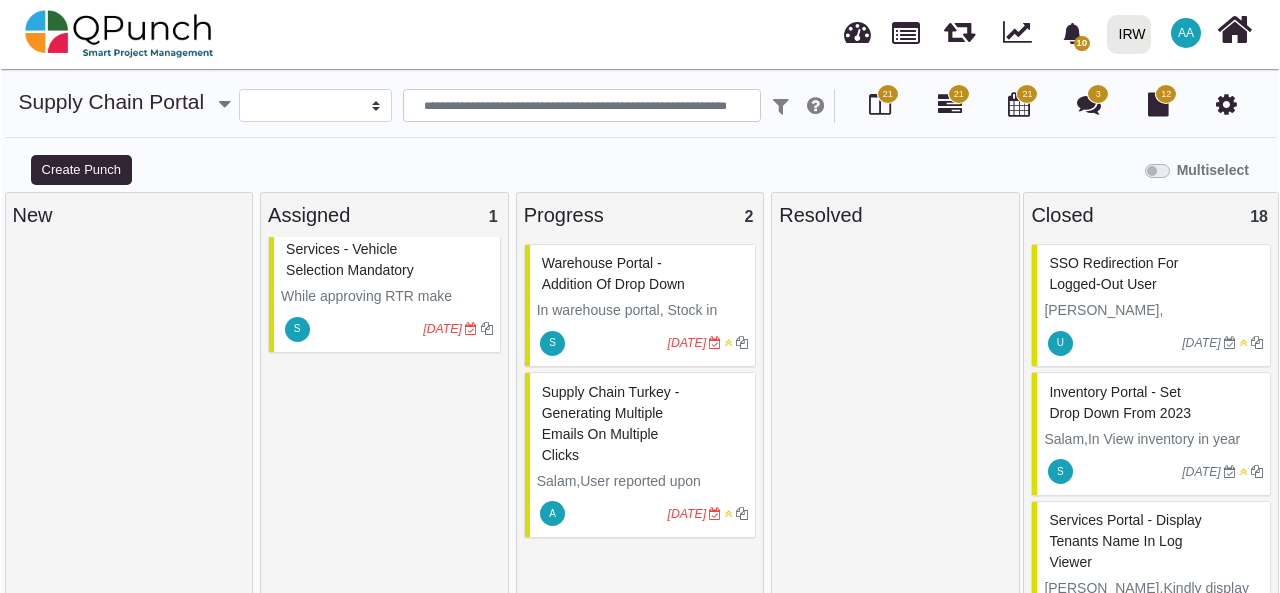 scroll, scrollTop: 14, scrollLeft: 0, axis: vertical 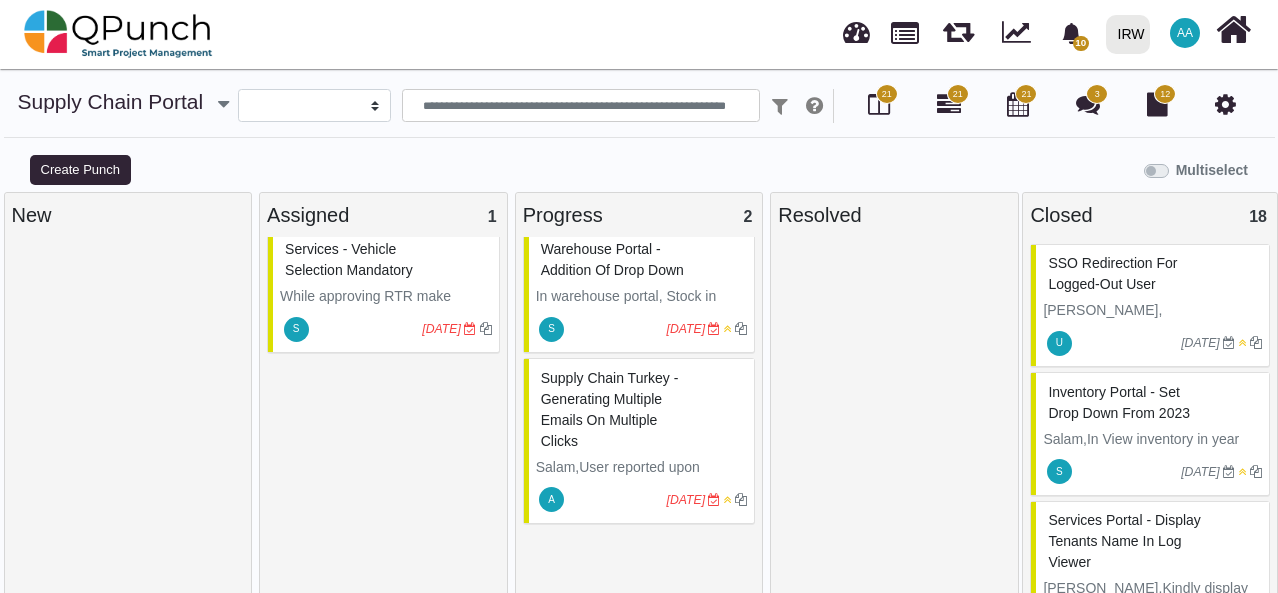 click on "Salam,User reported upon multiple clicks on submit button it sent multiple emails to line manager against same request." at bounding box center [642, 467] 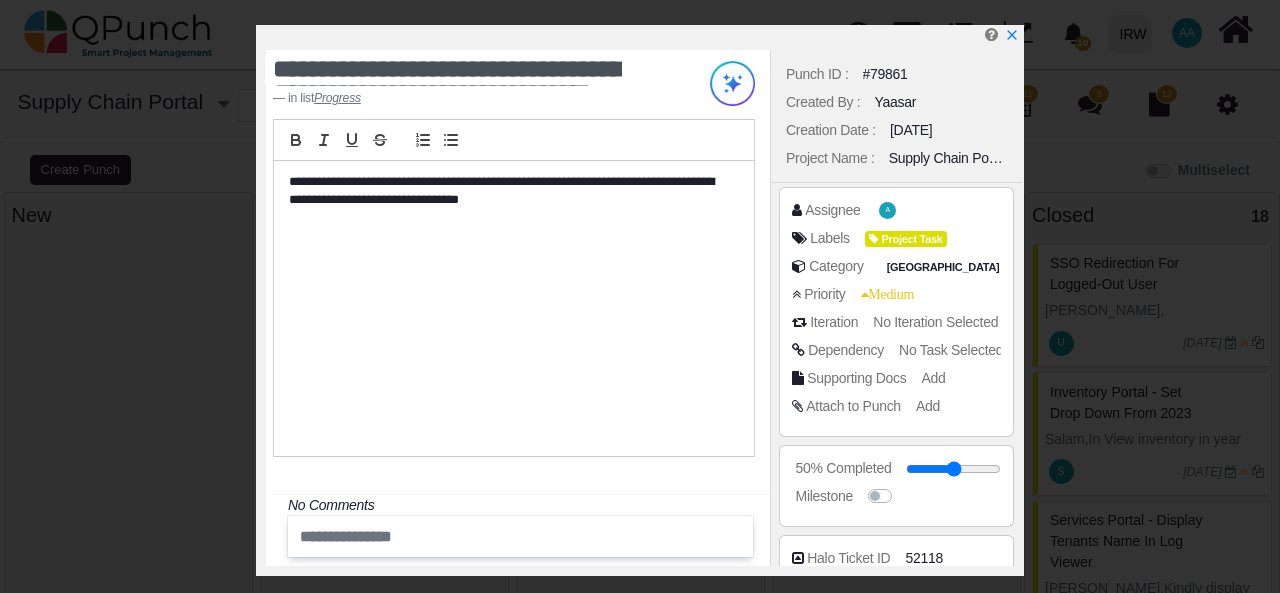 click at bounding box center [490, 536] 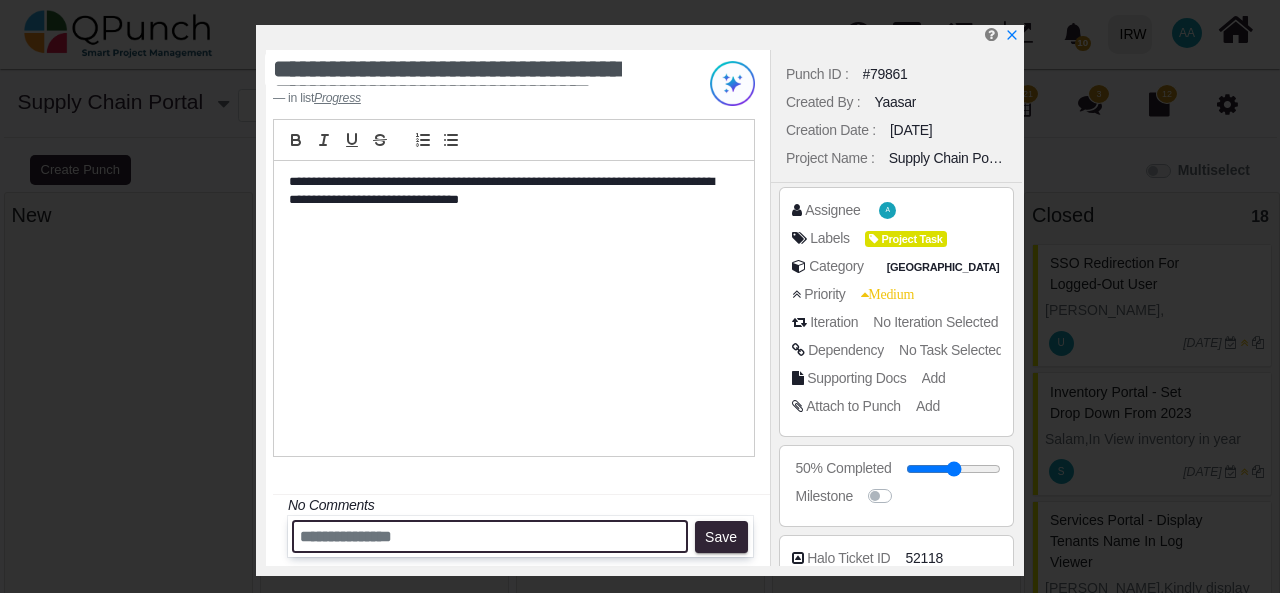 click at bounding box center [490, 536] 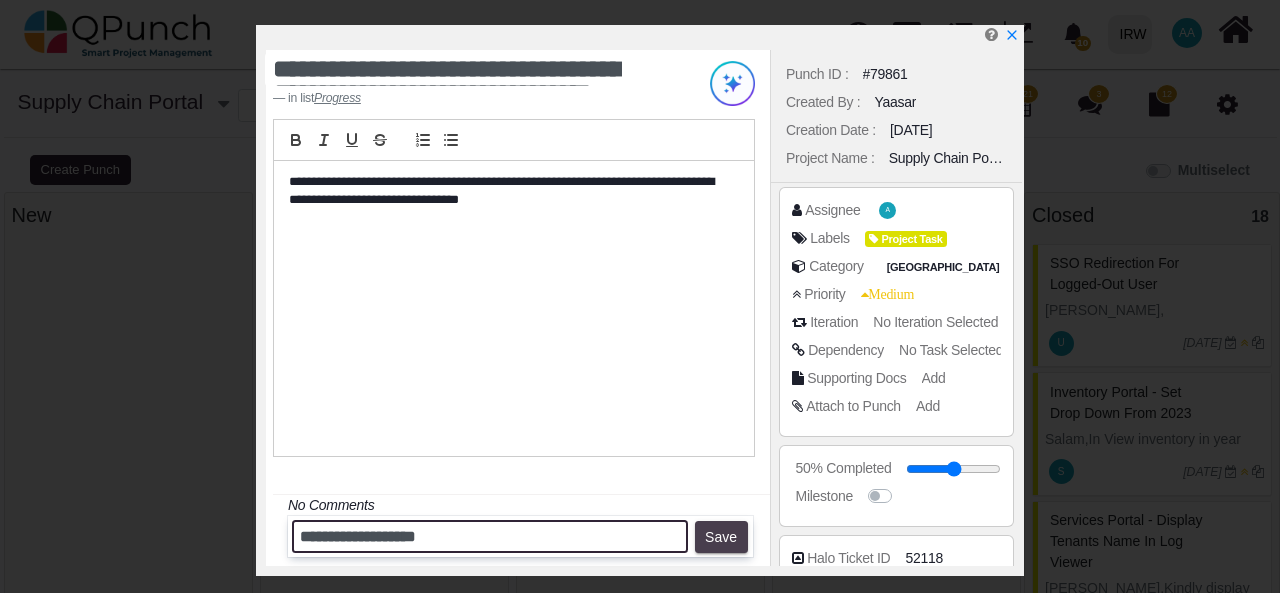 type on "**********" 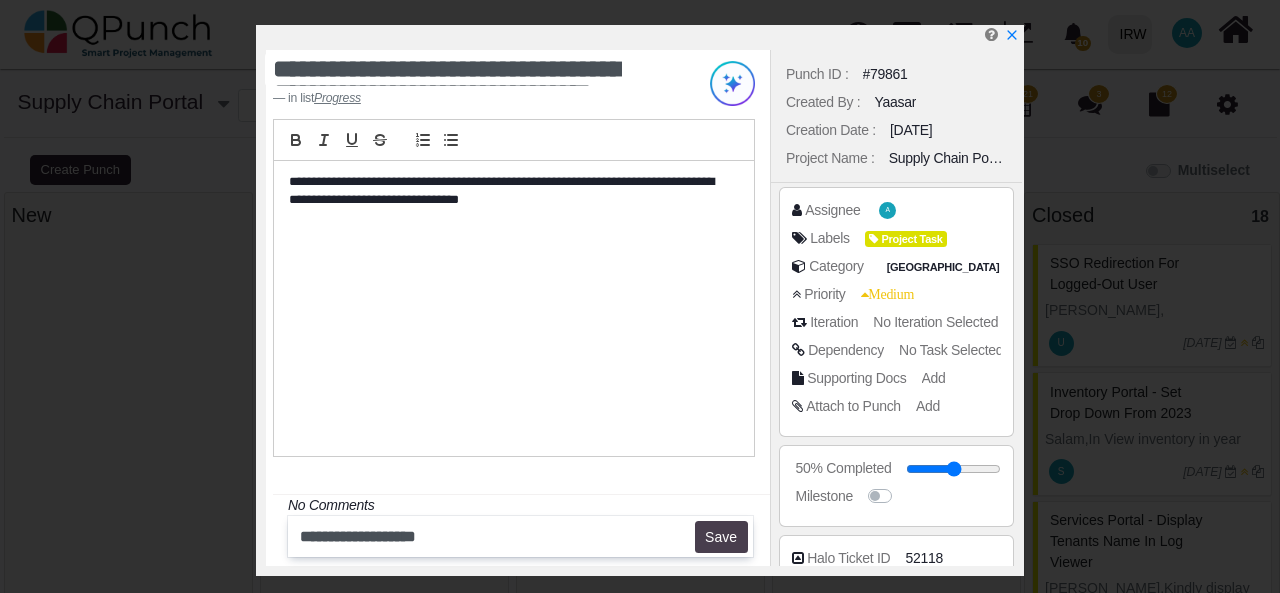 click on "Save" at bounding box center (721, 537) 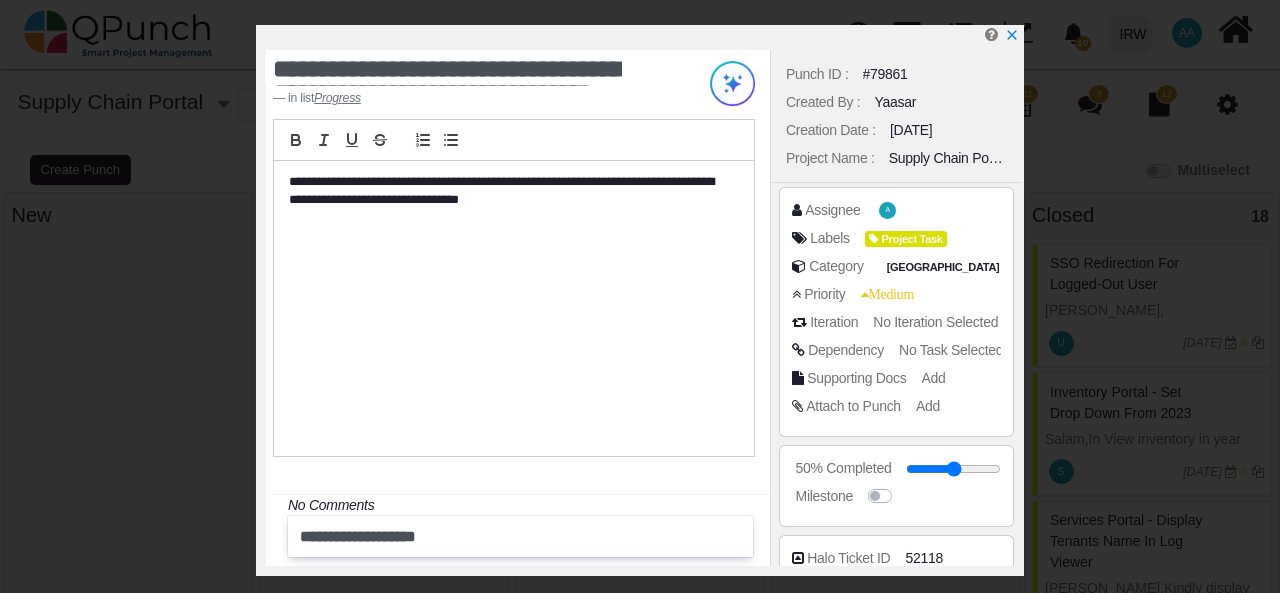 type 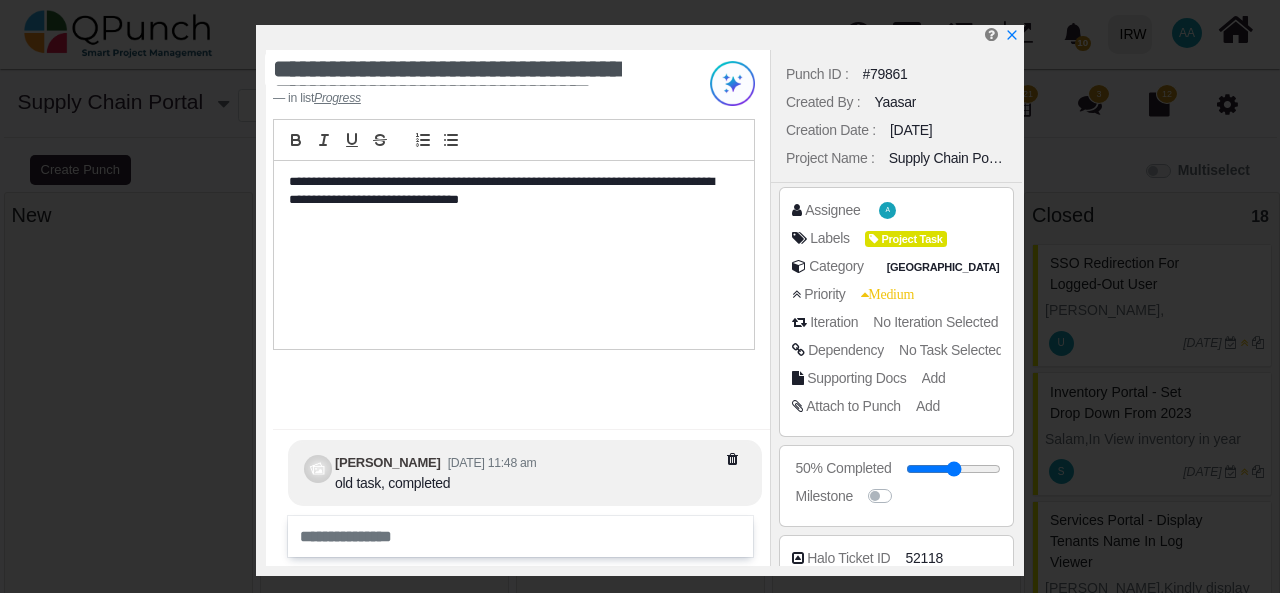 scroll, scrollTop: 381, scrollLeft: 0, axis: vertical 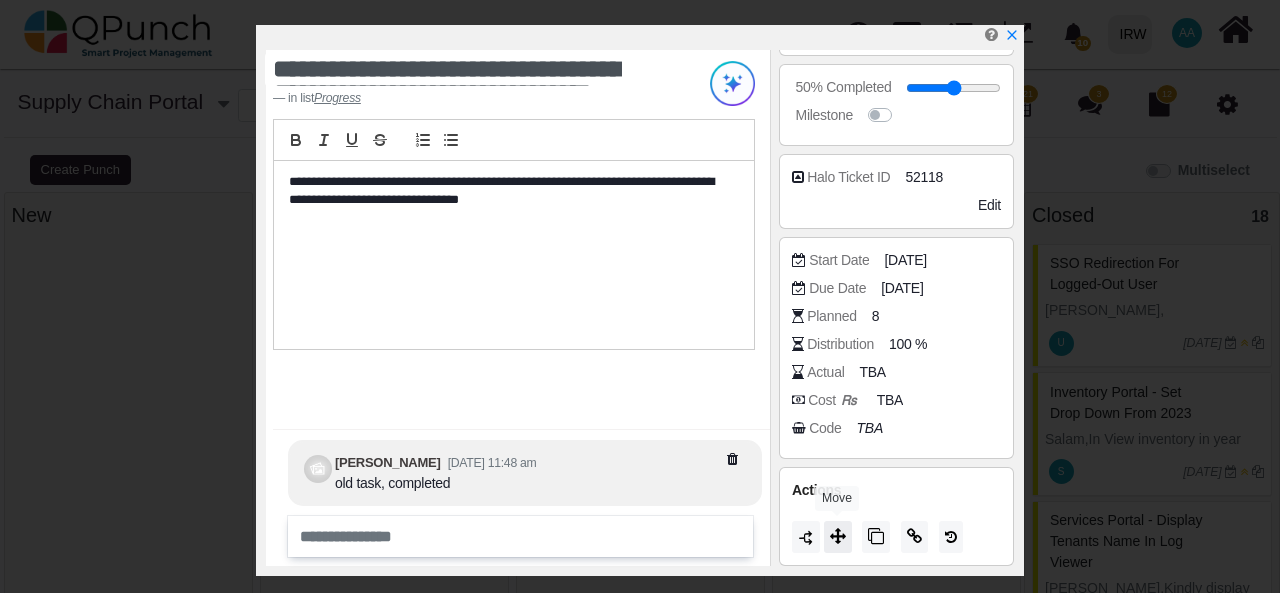 click at bounding box center [838, 536] 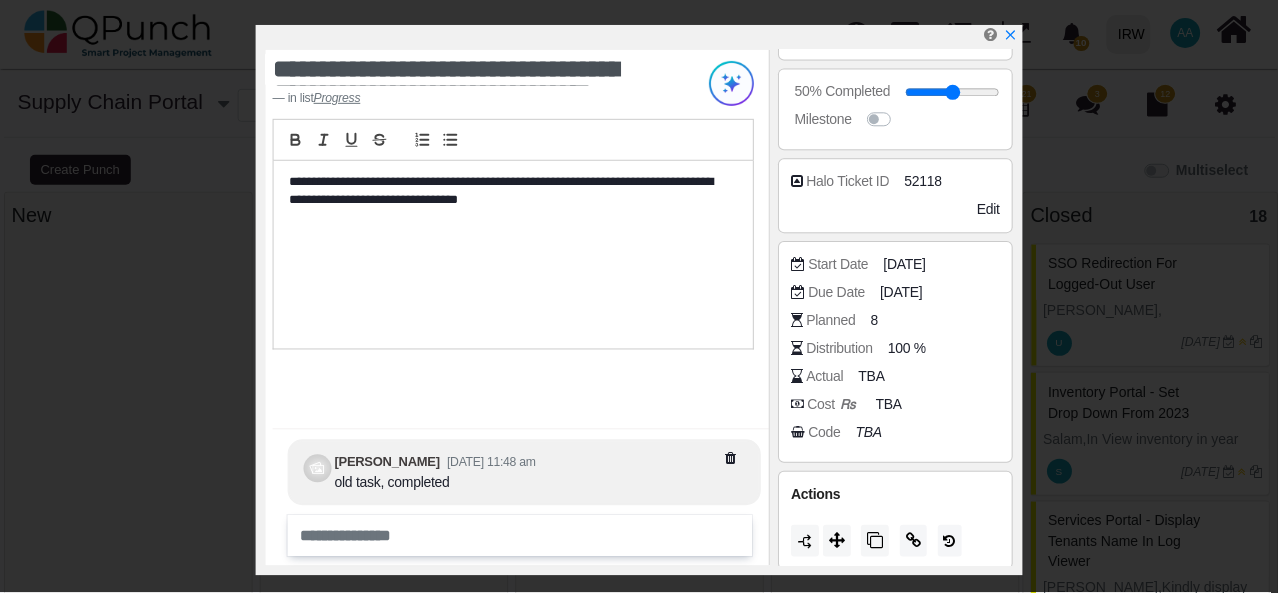 scroll, scrollTop: 381, scrollLeft: 0, axis: vertical 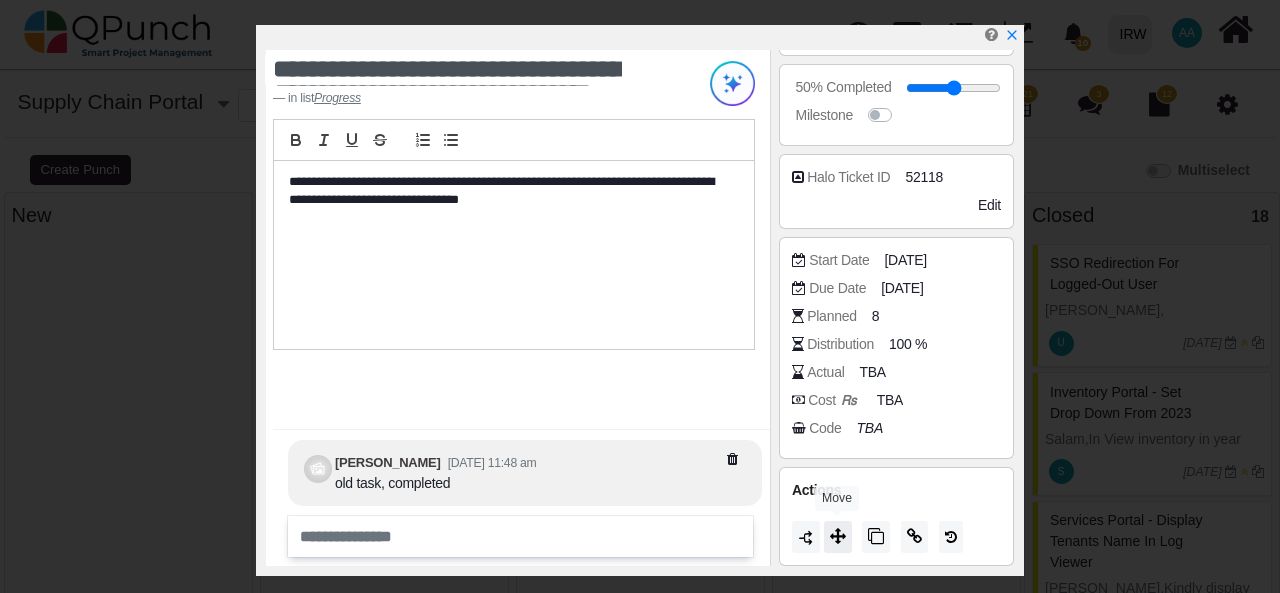 click at bounding box center [838, 536] 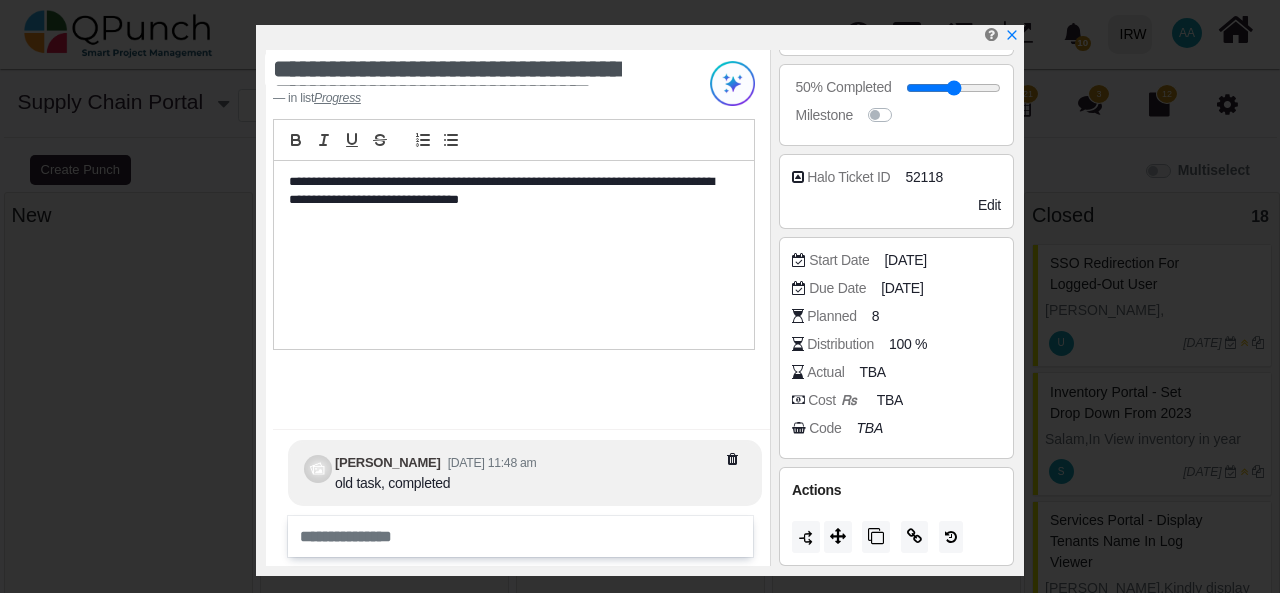 click at bounding box center [644, 37] 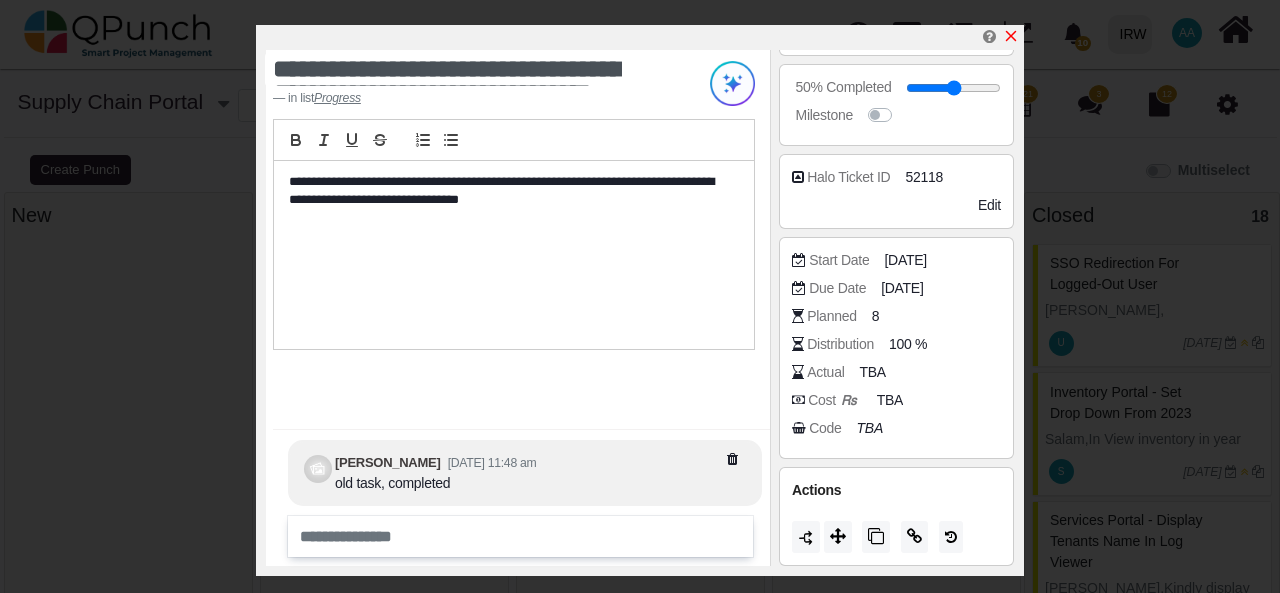 click 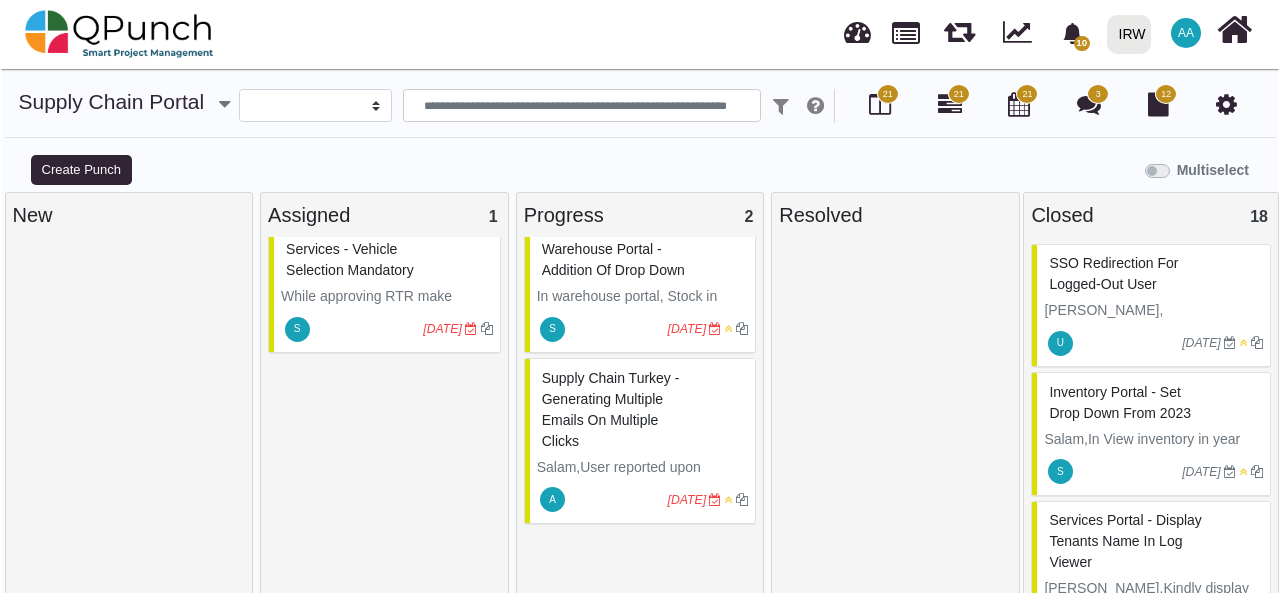 scroll, scrollTop: 19, scrollLeft: 0, axis: vertical 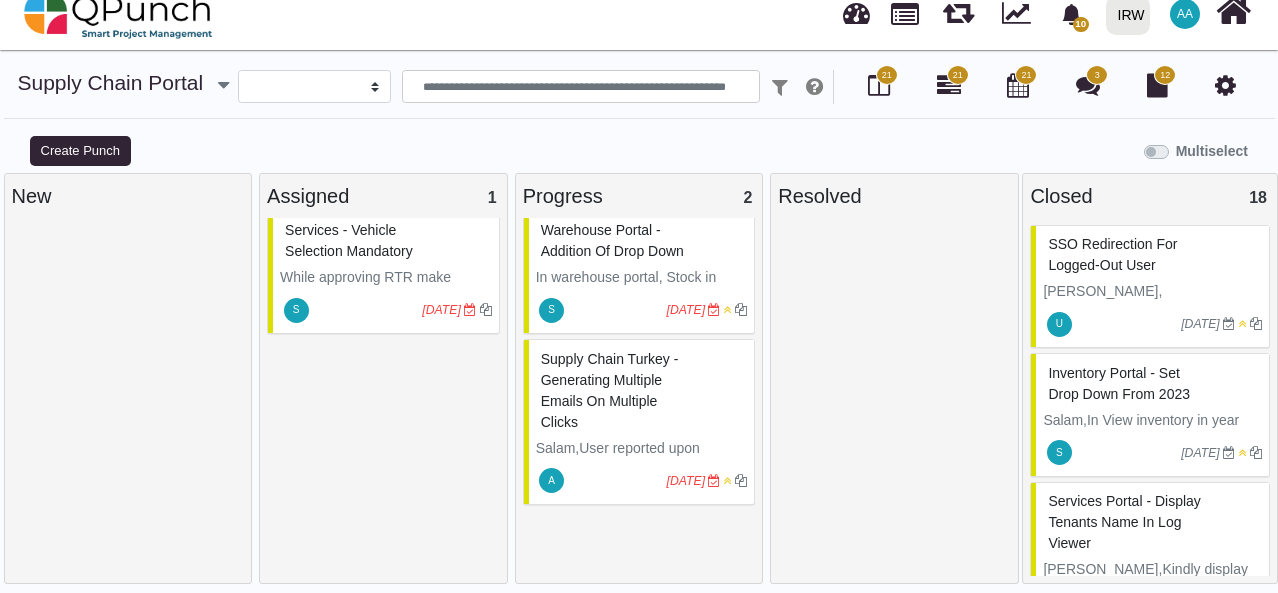 click on "Warehouse Portal -Addition of drop down" at bounding box center [642, 241] 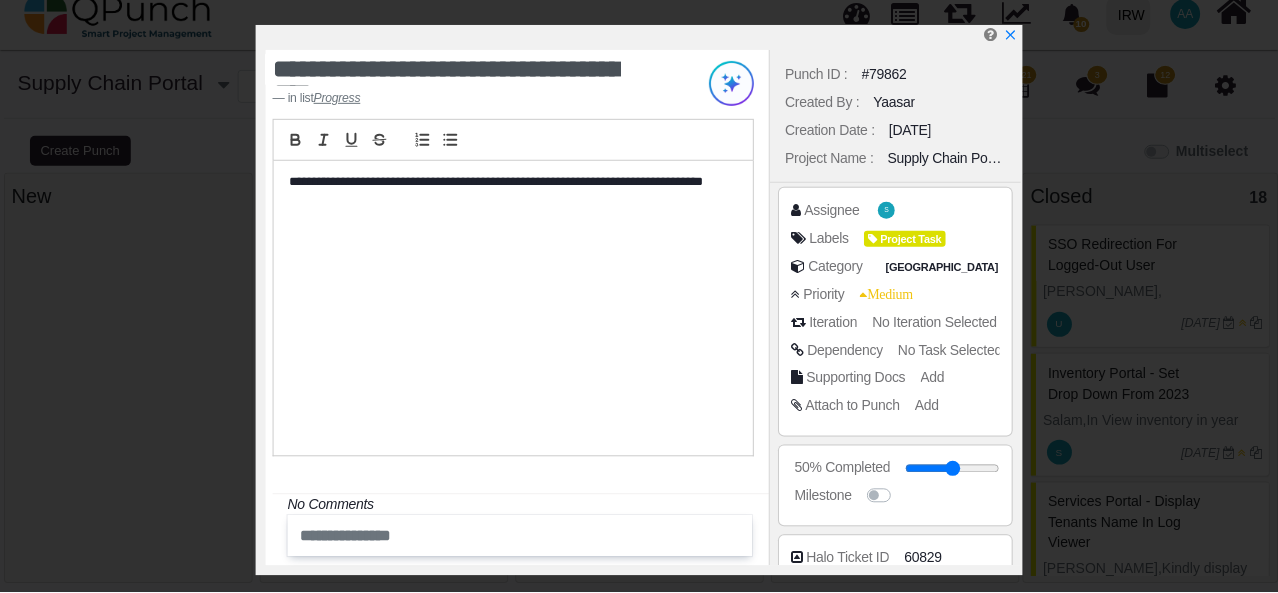 scroll, scrollTop: 381, scrollLeft: 0, axis: vertical 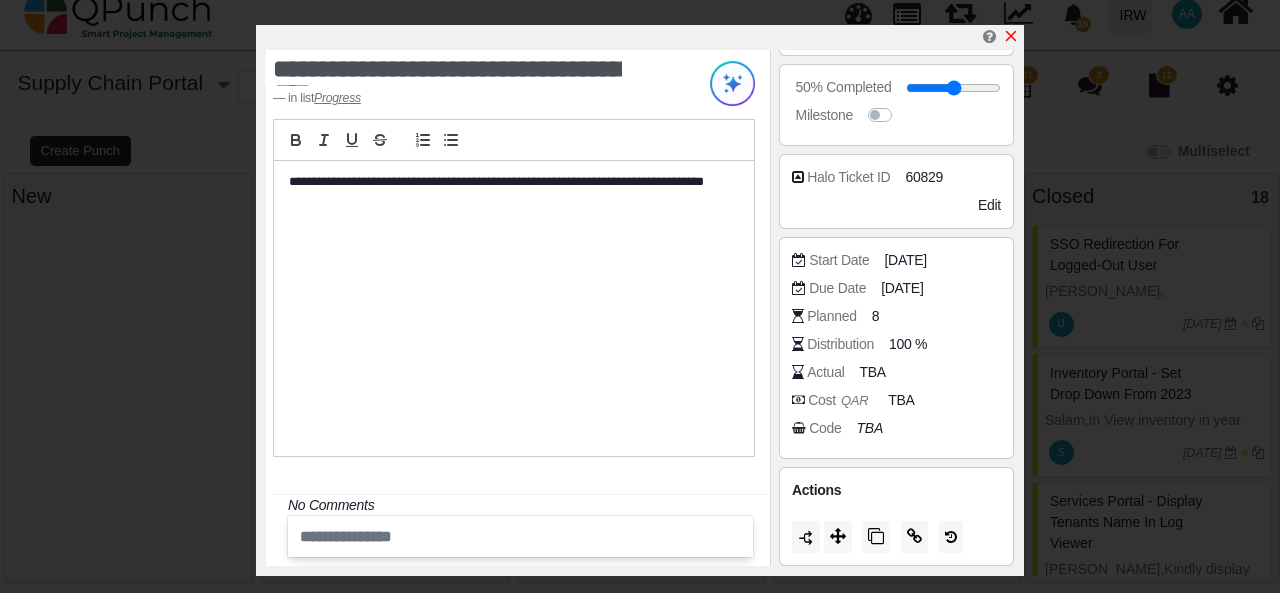 click 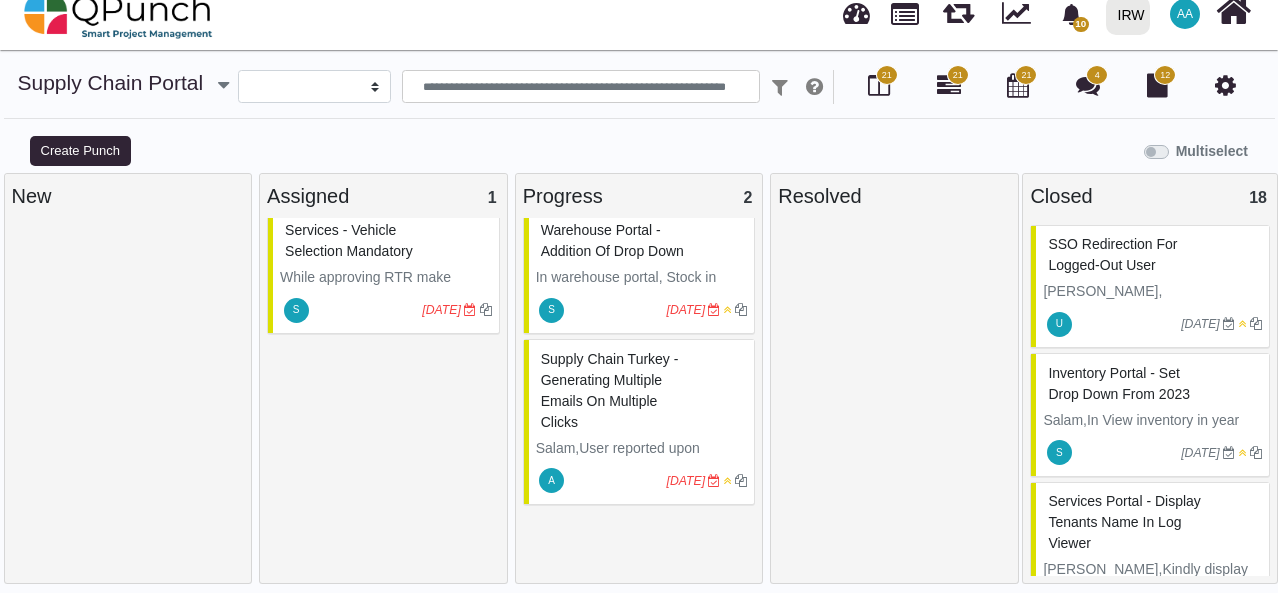 click on "Services - Vehicle selection mandatory" at bounding box center [349, 240] 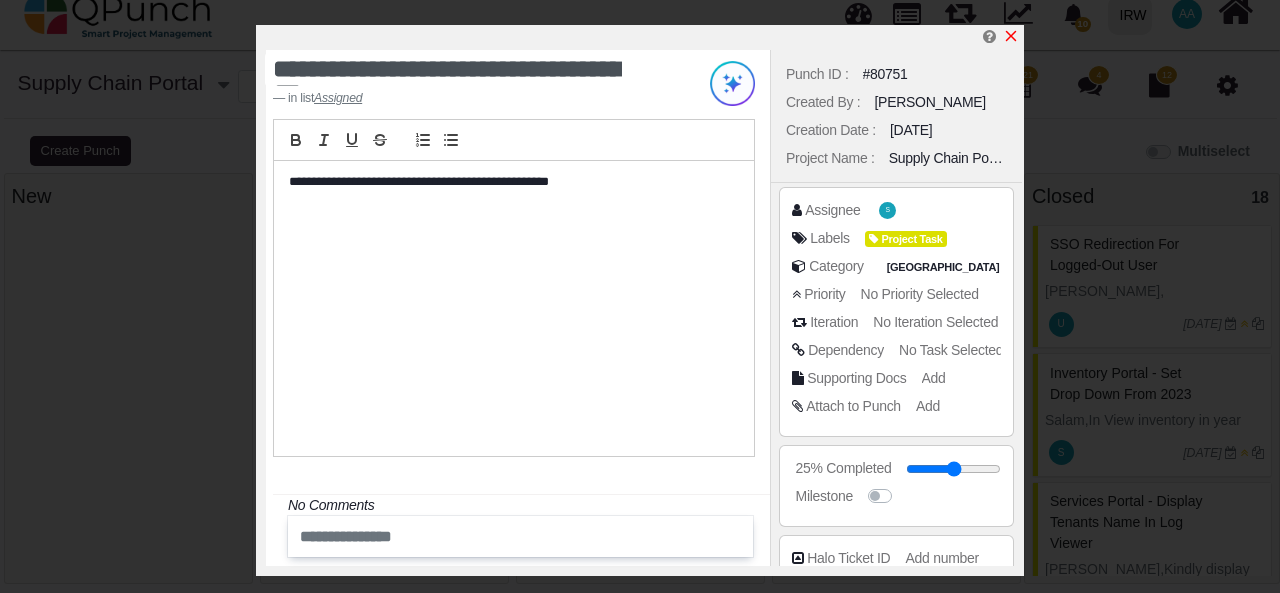 click 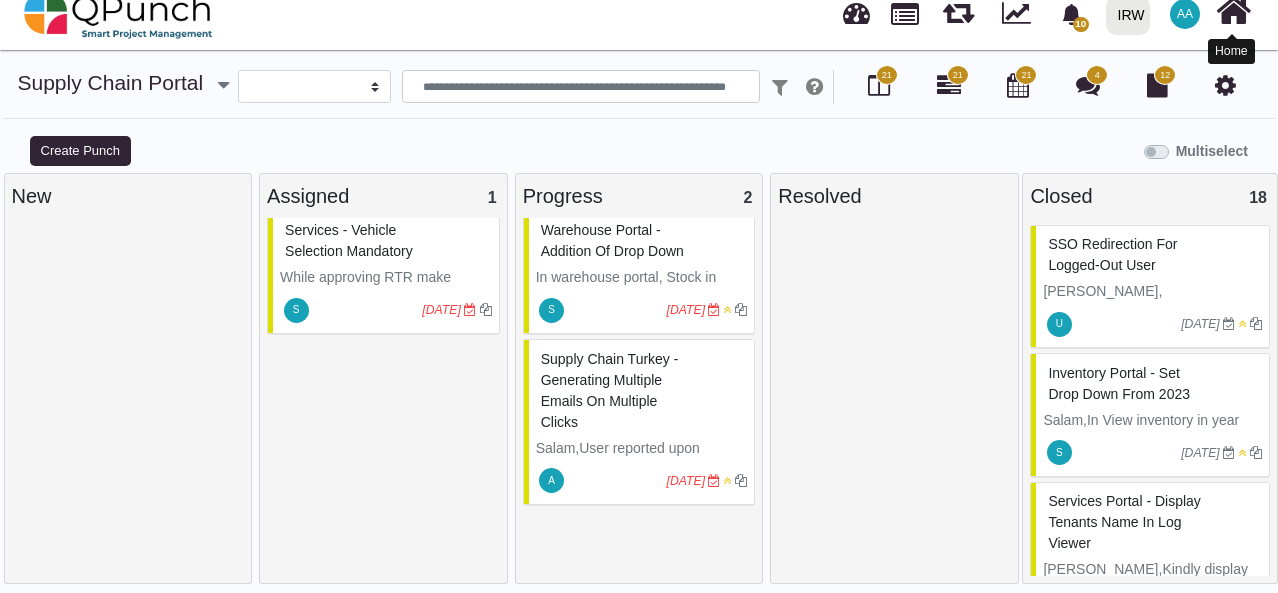 click at bounding box center (1233, 11) 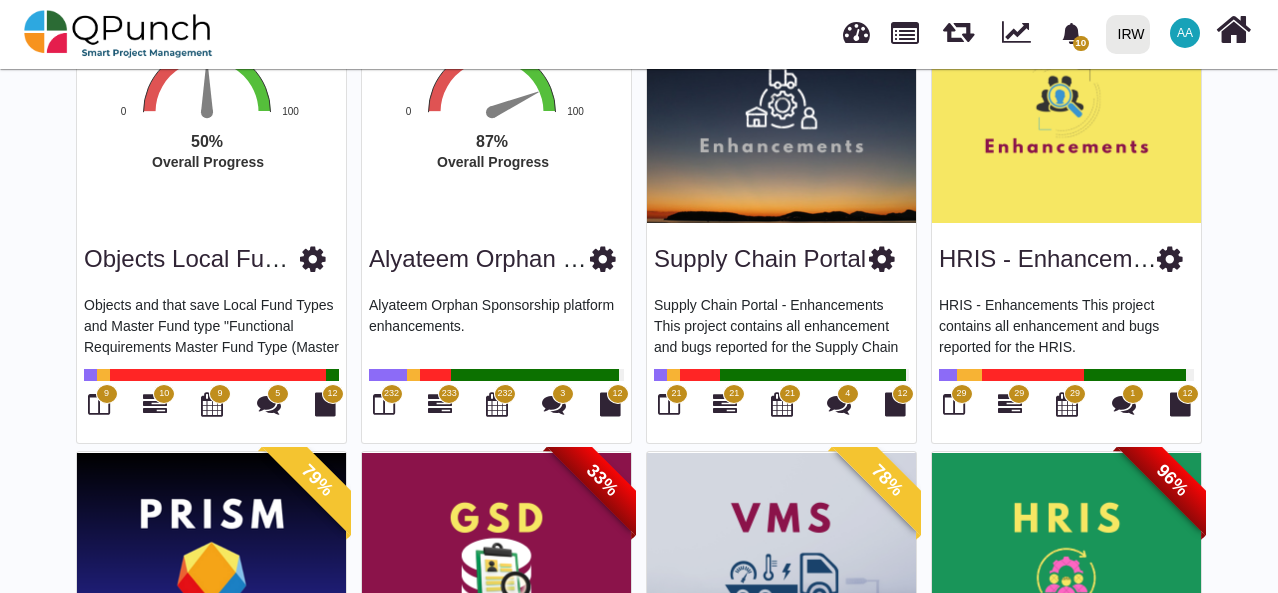 scroll, scrollTop: 240, scrollLeft: 0, axis: vertical 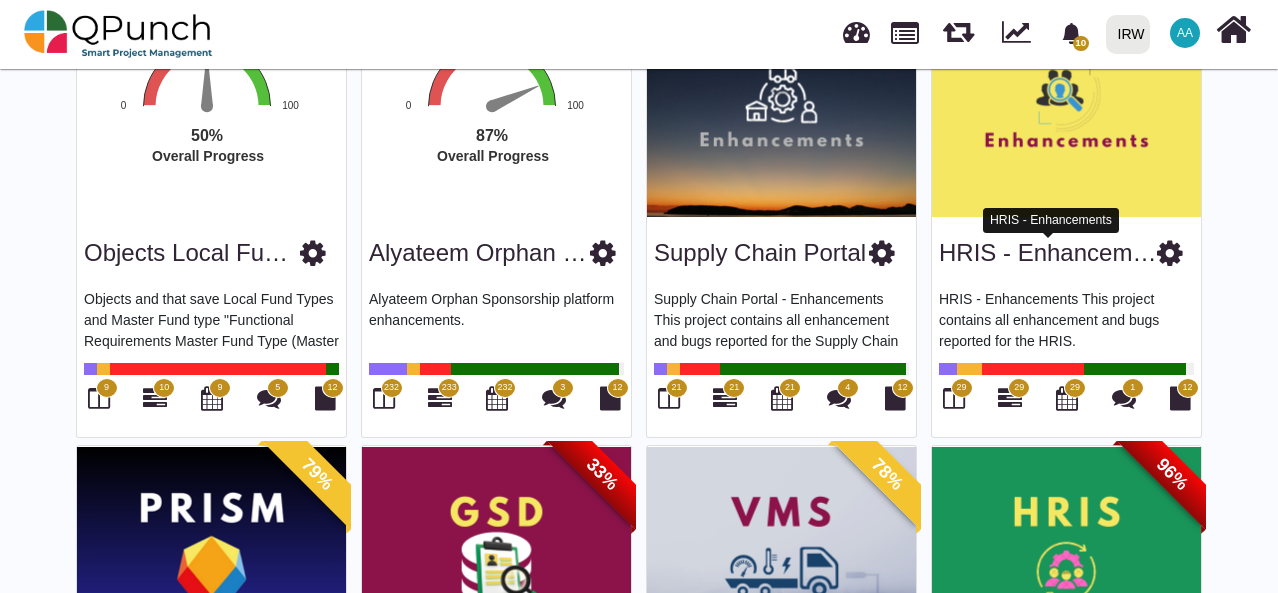 click on "HRIS  - Enhancements" at bounding box center [1058, 252] 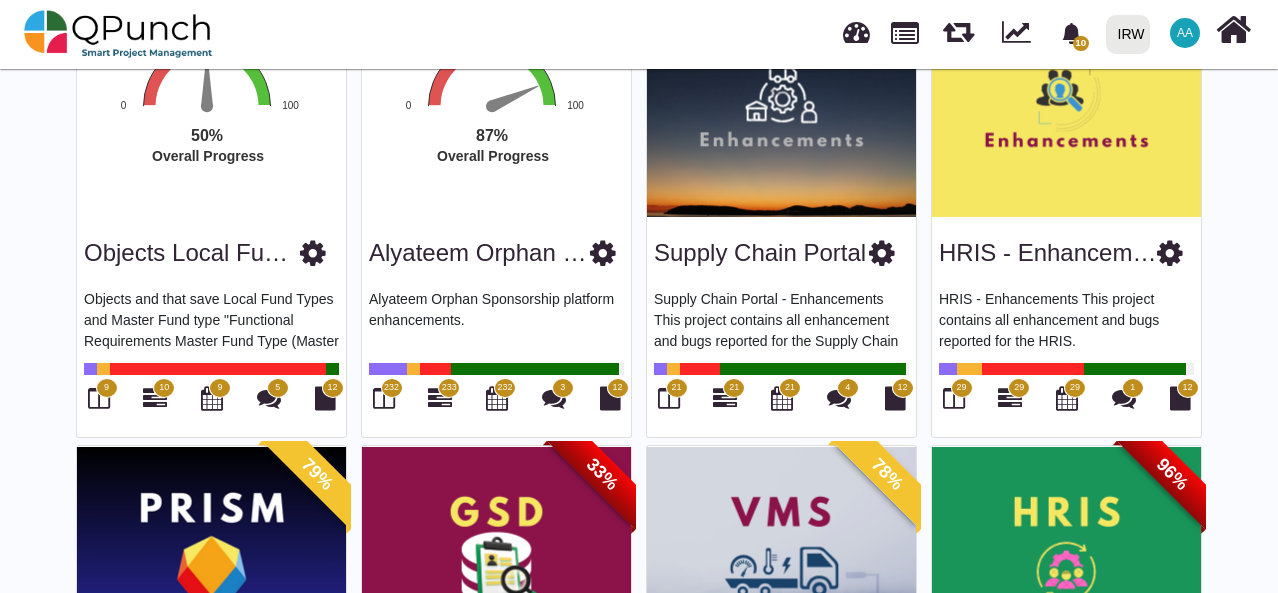 scroll, scrollTop: 0, scrollLeft: 0, axis: both 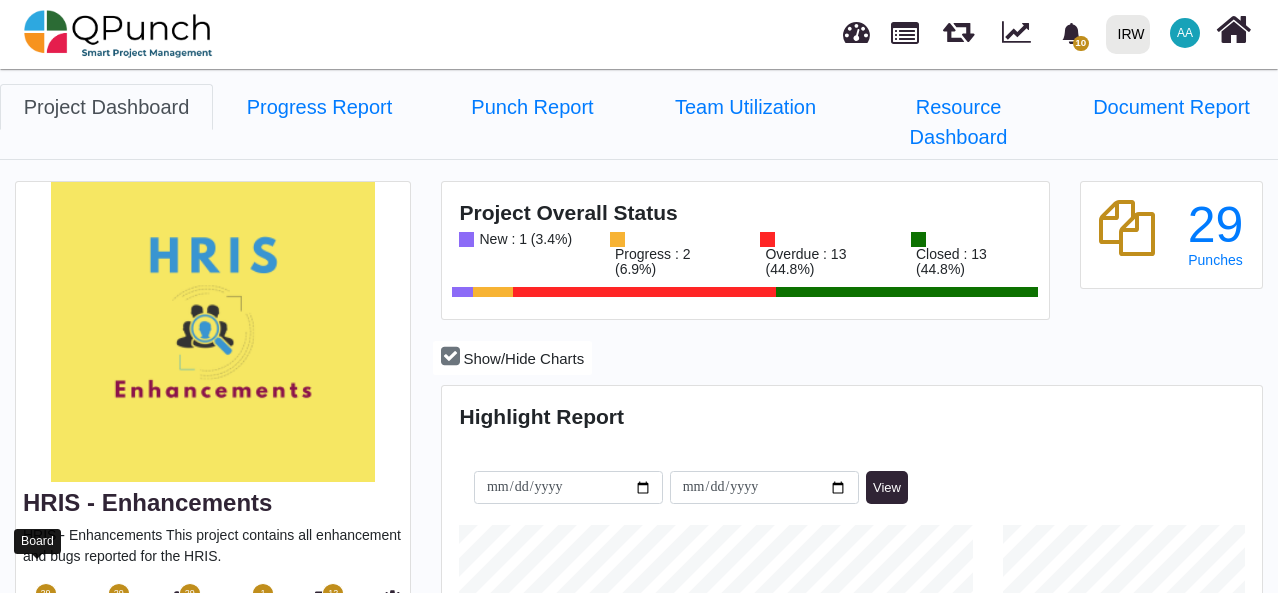 click at bounding box center [38, 603] 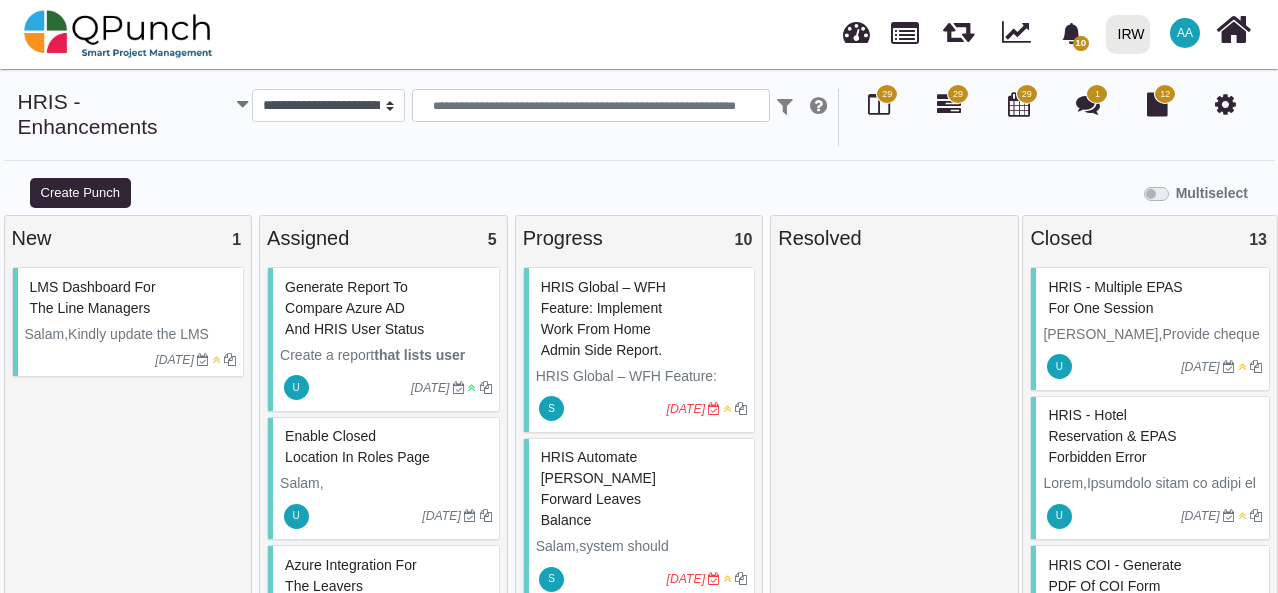 select 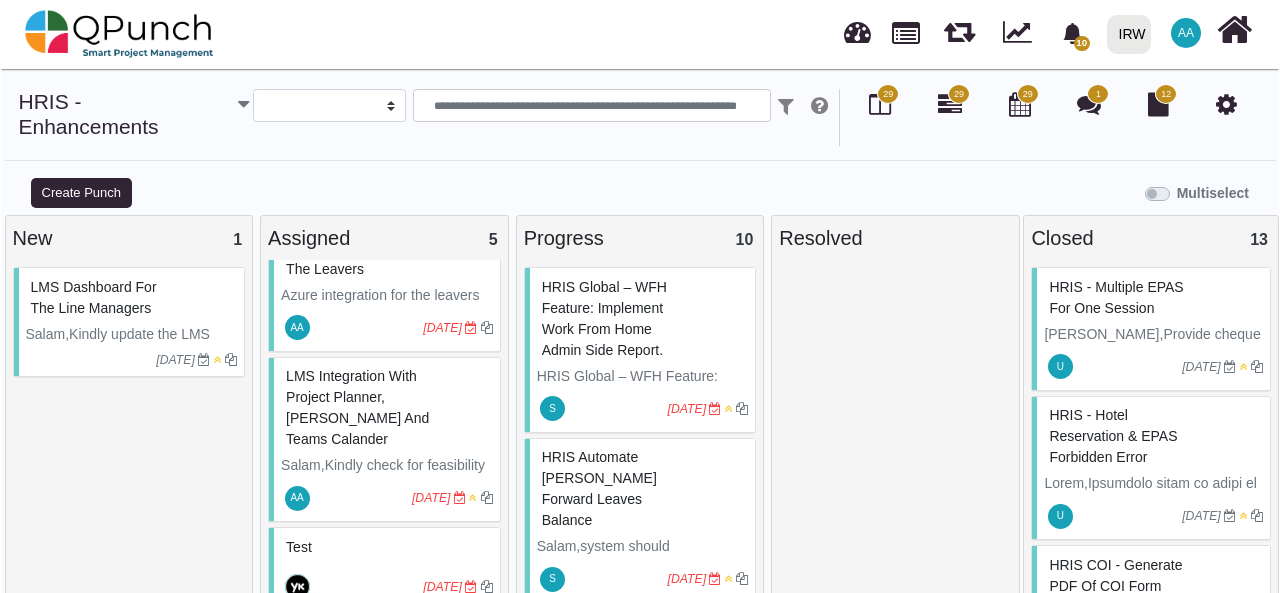 scroll, scrollTop: 318, scrollLeft: 0, axis: vertical 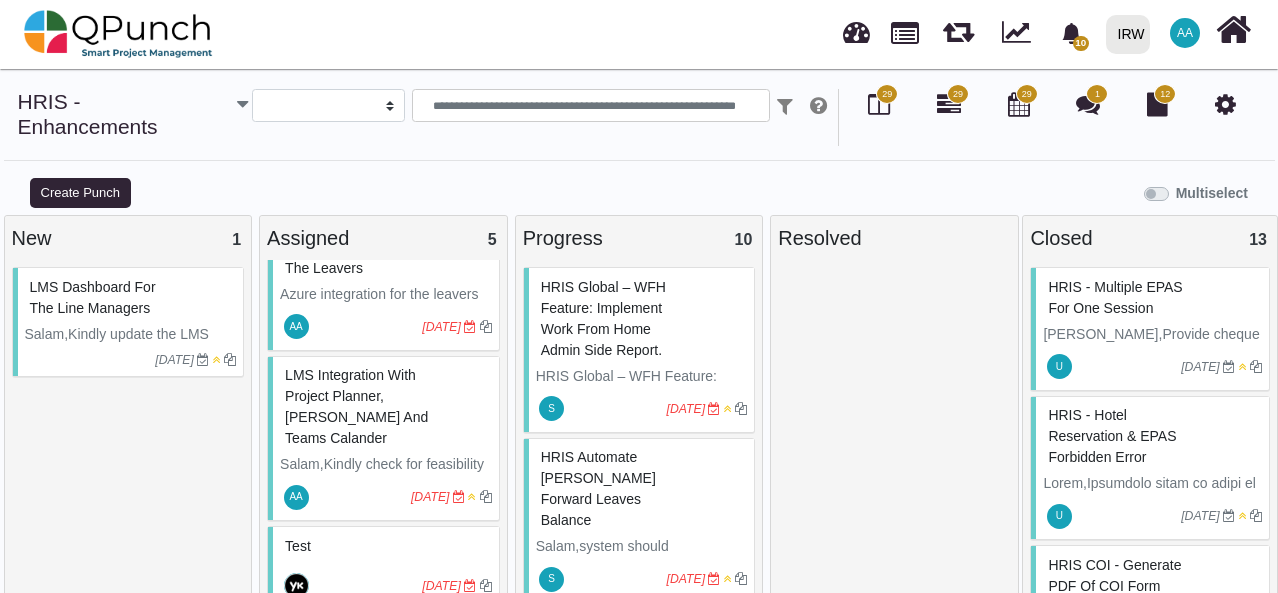 click on "Test" at bounding box center (386, 546) 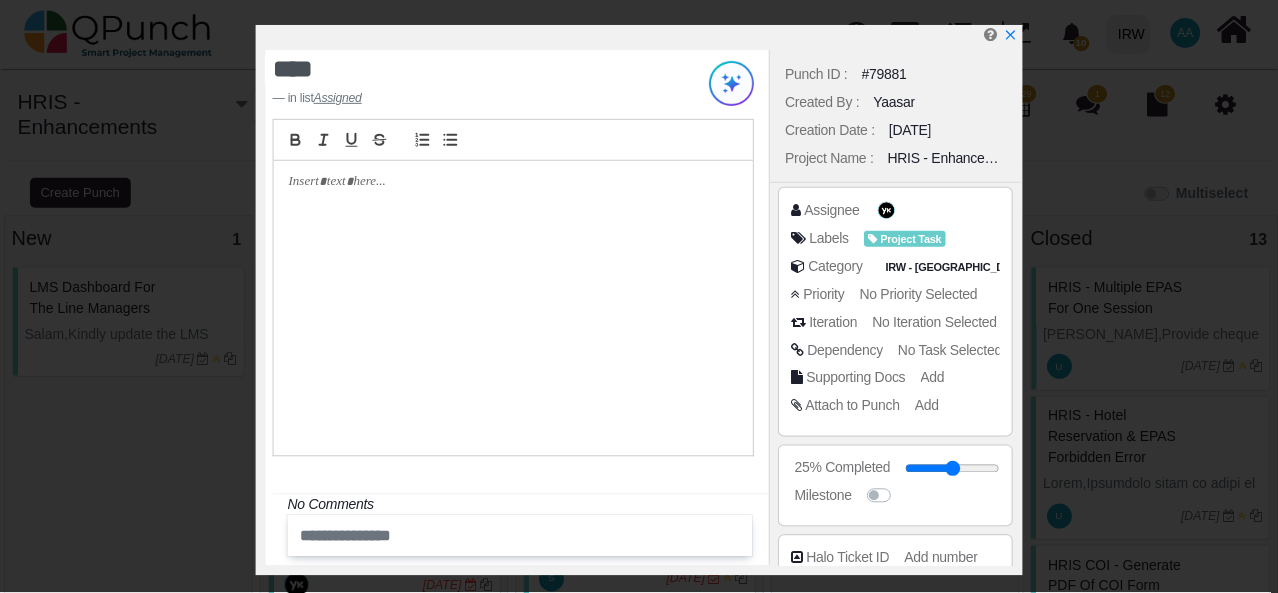 scroll, scrollTop: 381, scrollLeft: 0, axis: vertical 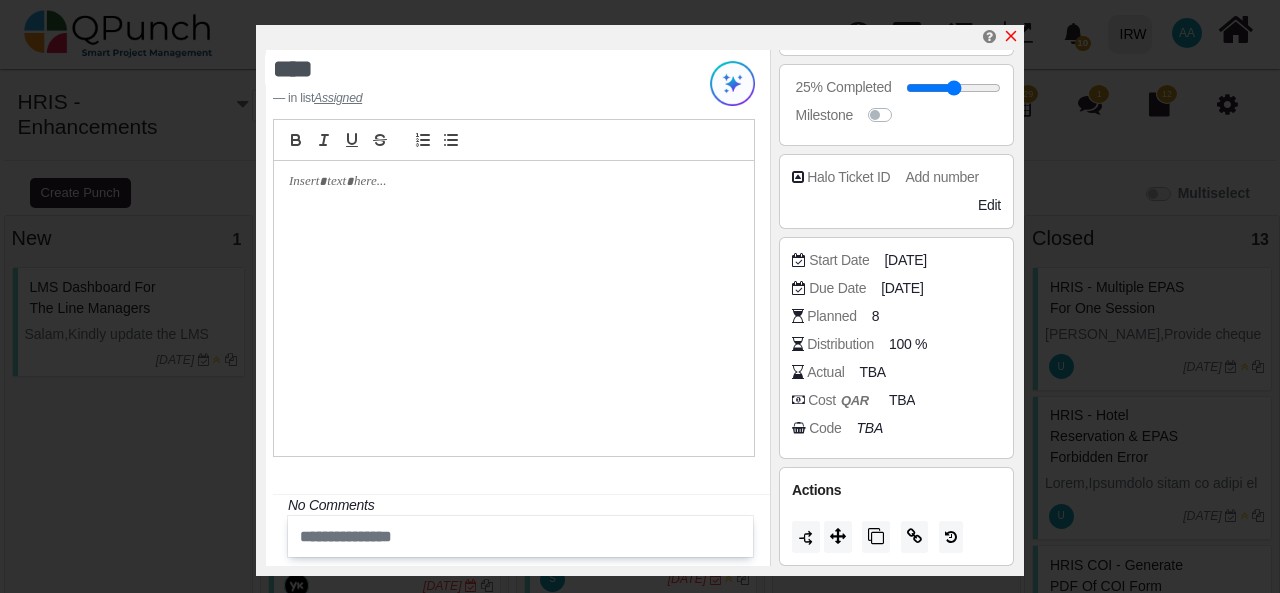 click 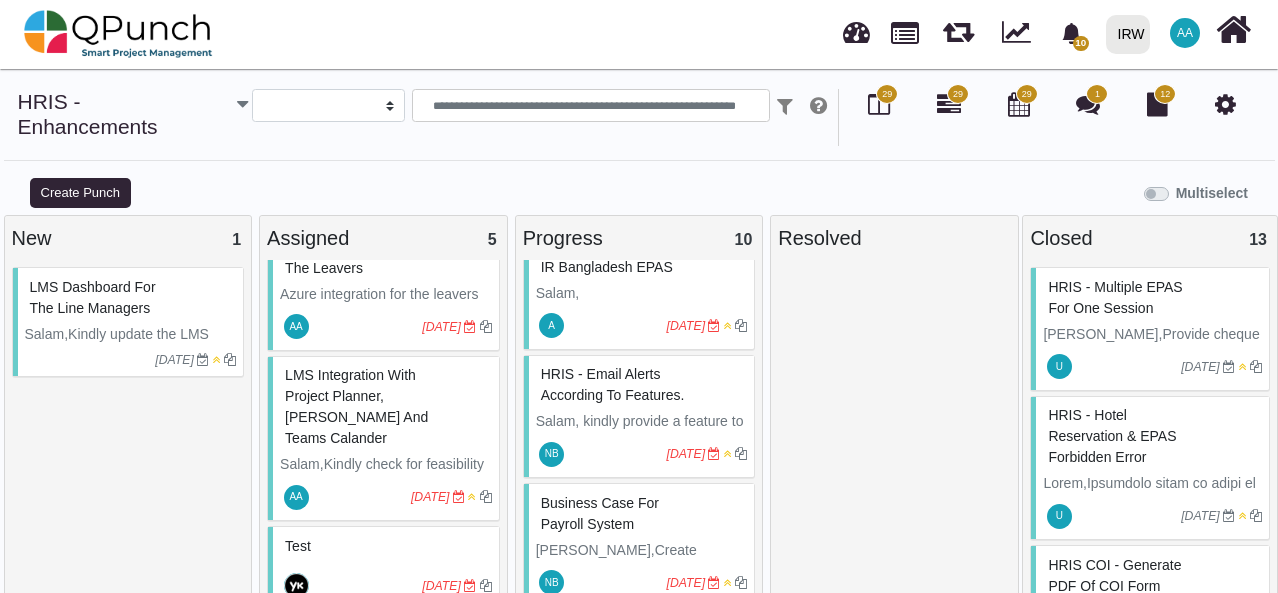 scroll, scrollTop: 1144, scrollLeft: 0, axis: vertical 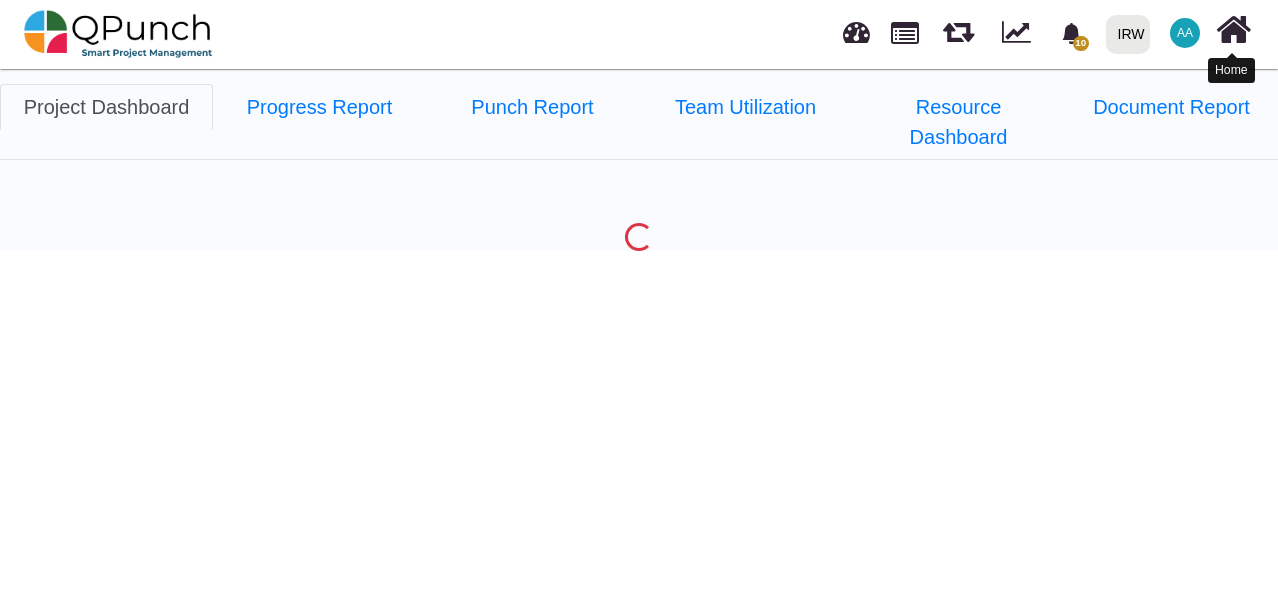 click at bounding box center [1233, 30] 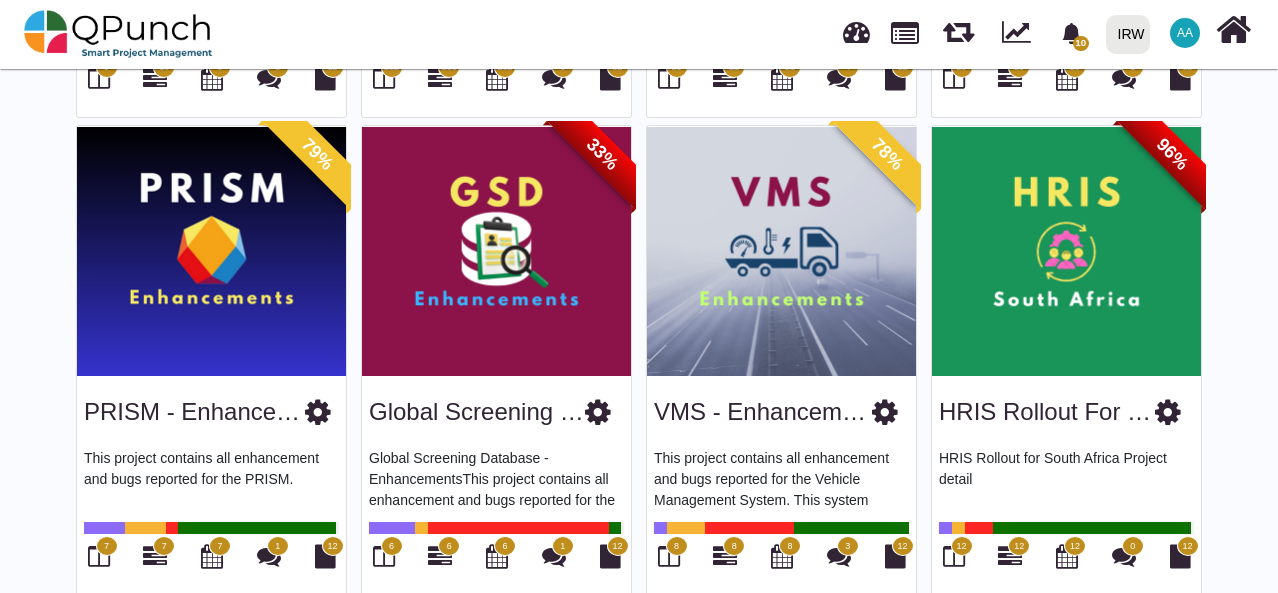 scroll, scrollTop: 561, scrollLeft: 0, axis: vertical 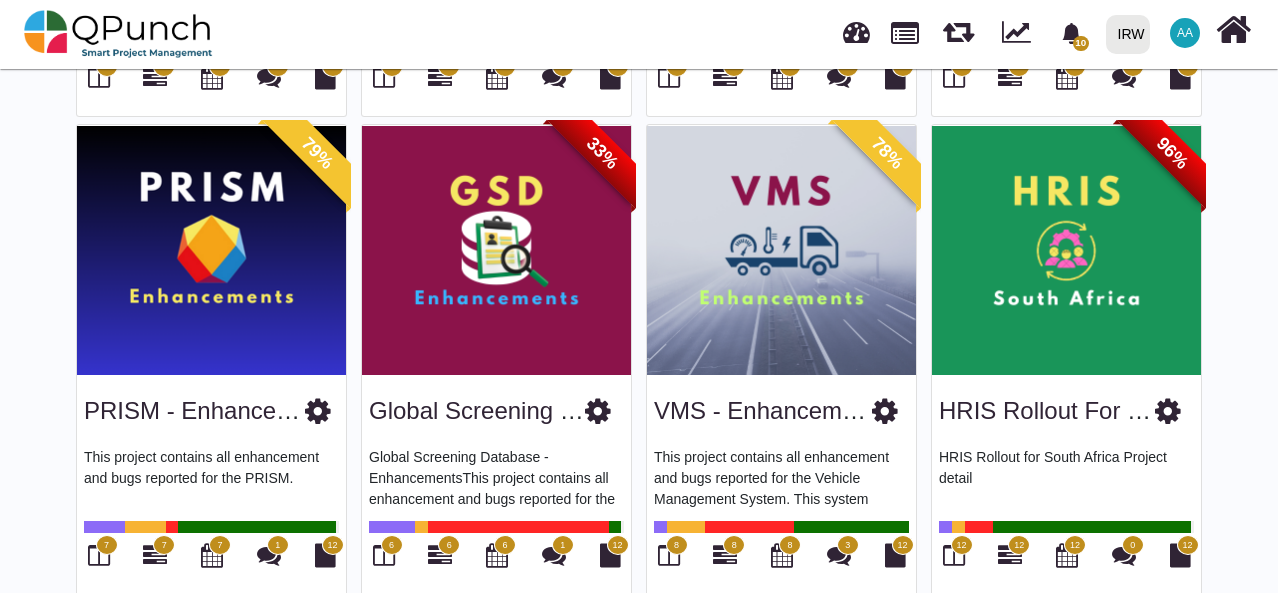 click at bounding box center [211, 250] 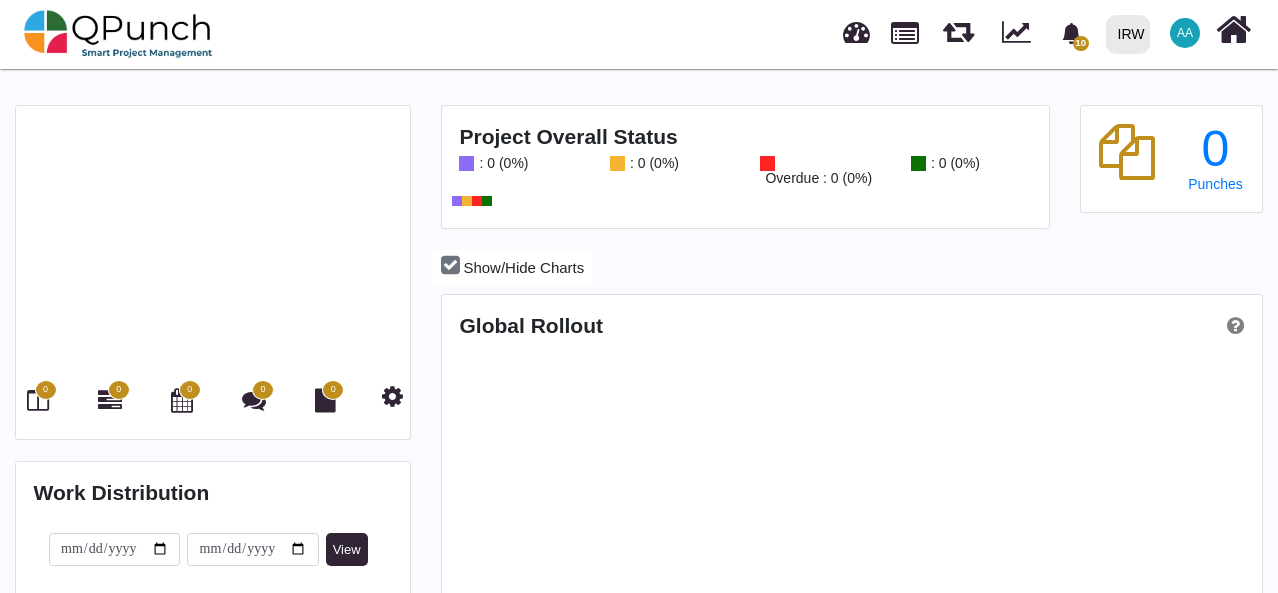 scroll, scrollTop: 999742, scrollLeft: 999456, axis: both 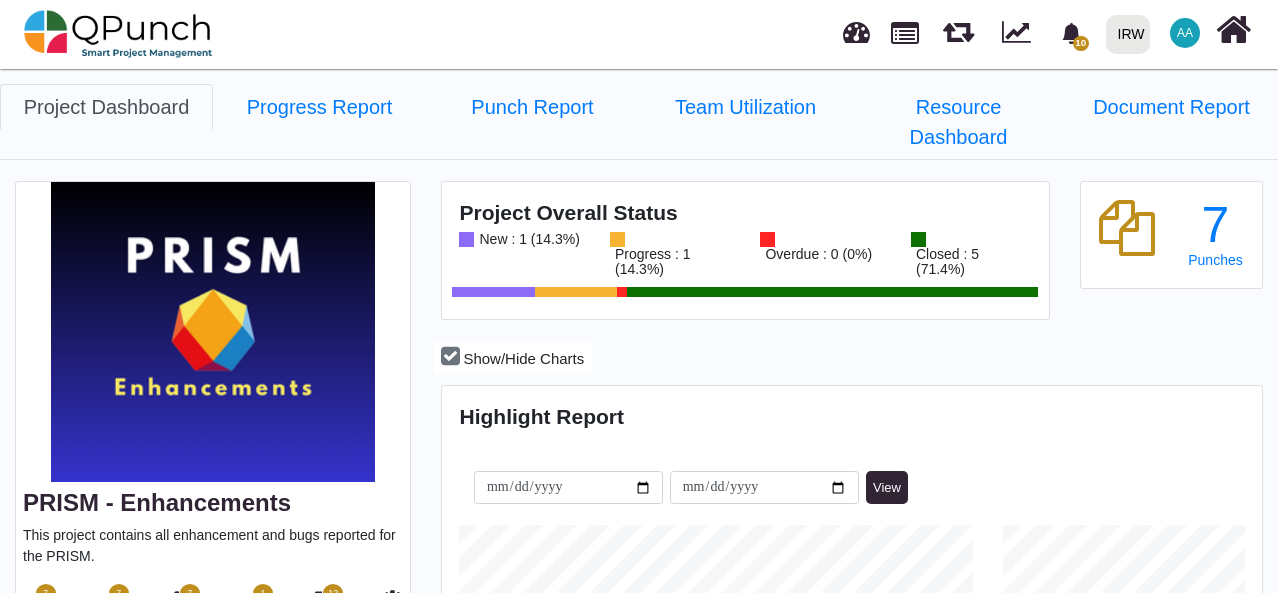 click on "7" at bounding box center (46, 593) 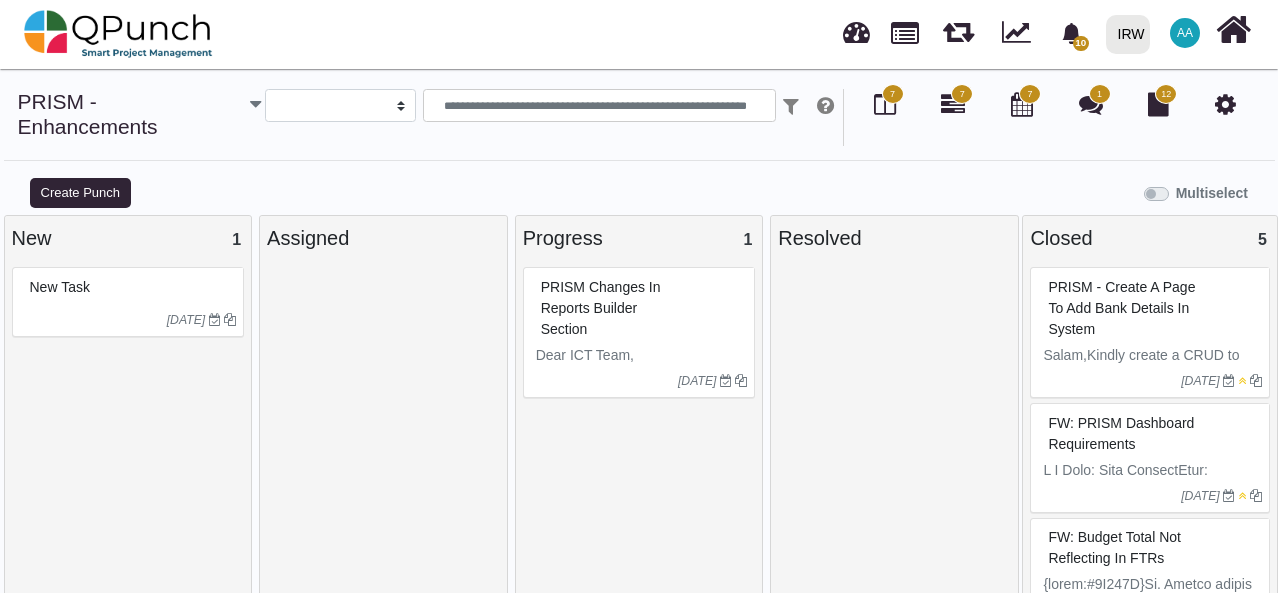 select 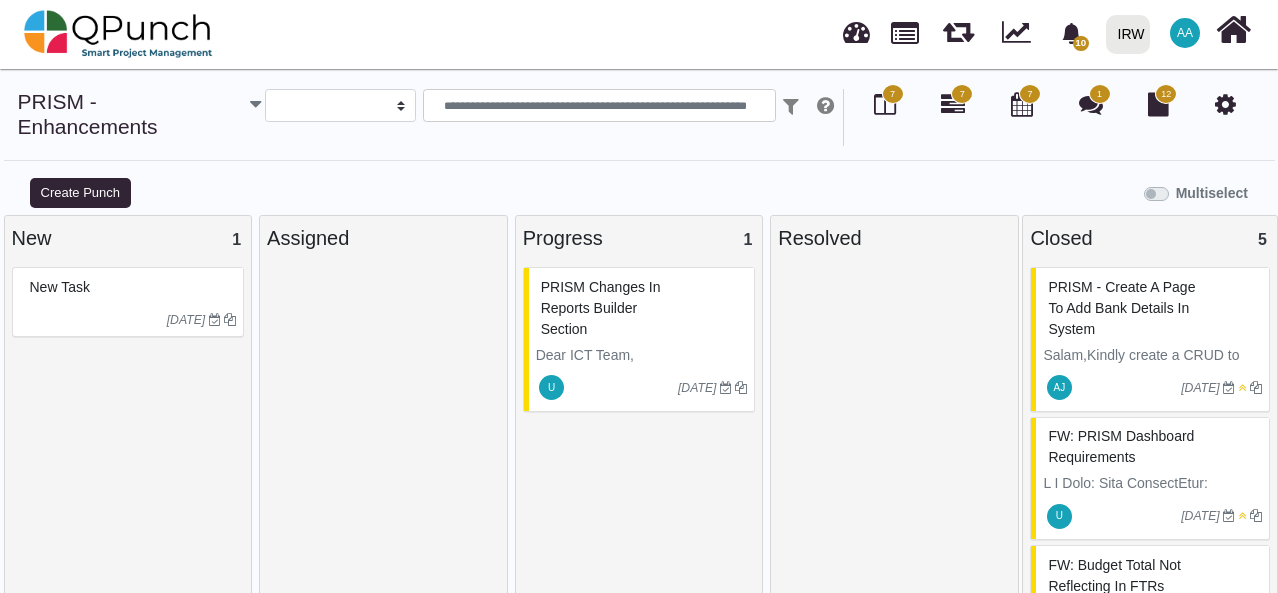 scroll, scrollTop: 14, scrollLeft: 0, axis: vertical 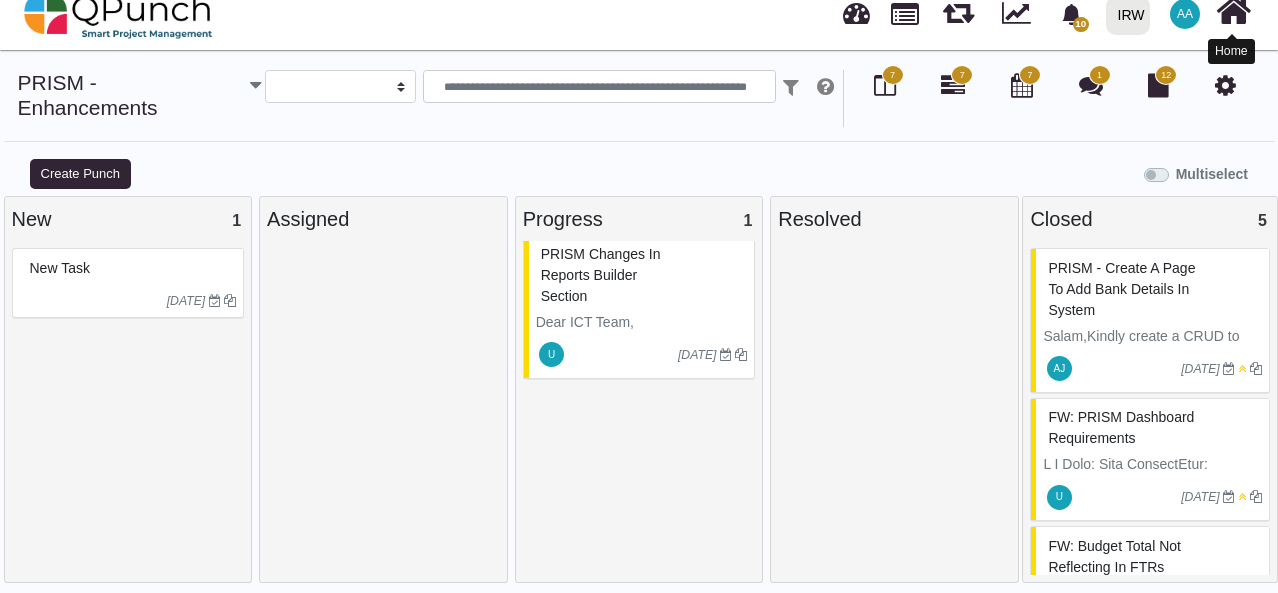click at bounding box center [1233, 11] 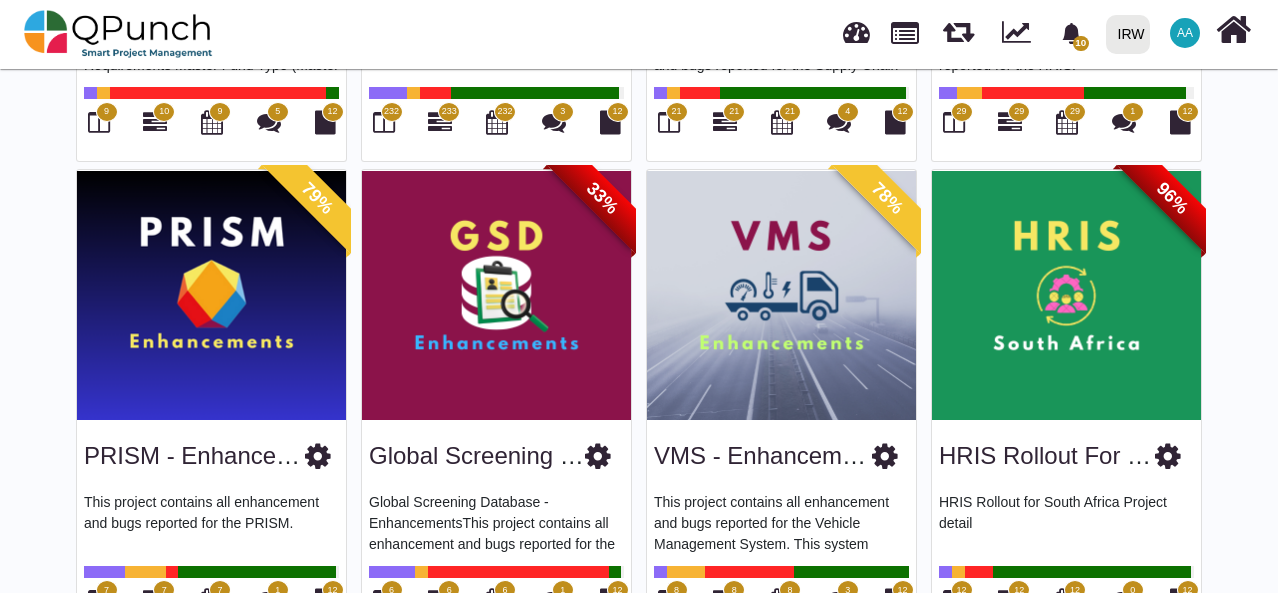 scroll, scrollTop: 565, scrollLeft: 0, axis: vertical 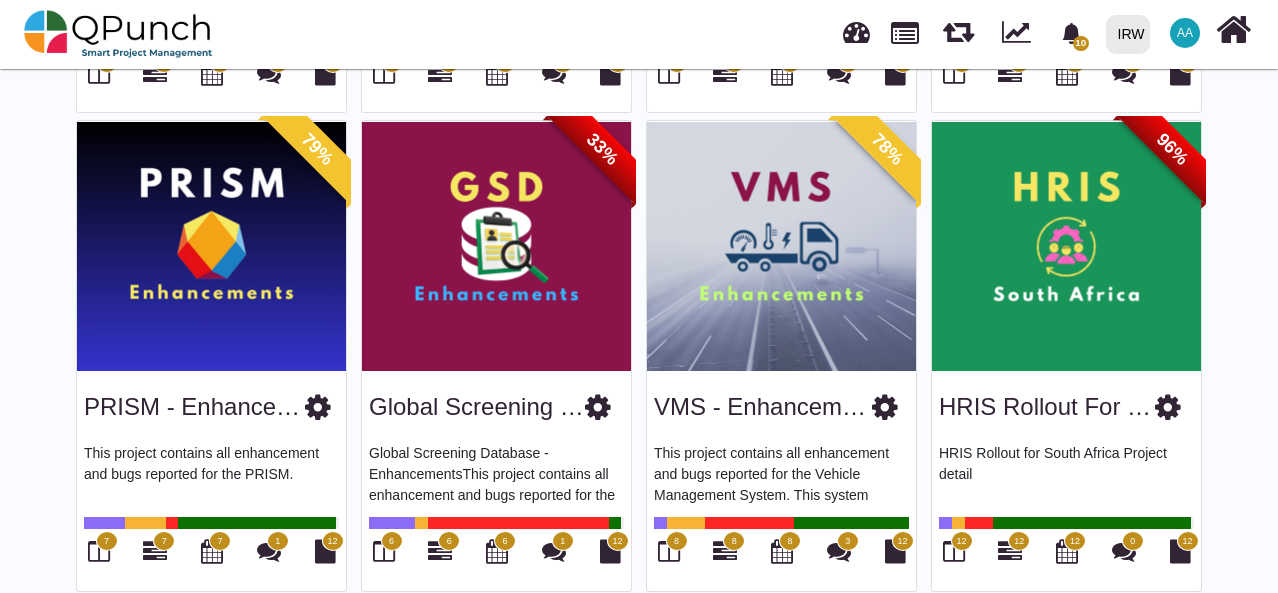 click on "Global Screening DB" at bounding box center (481, 406) 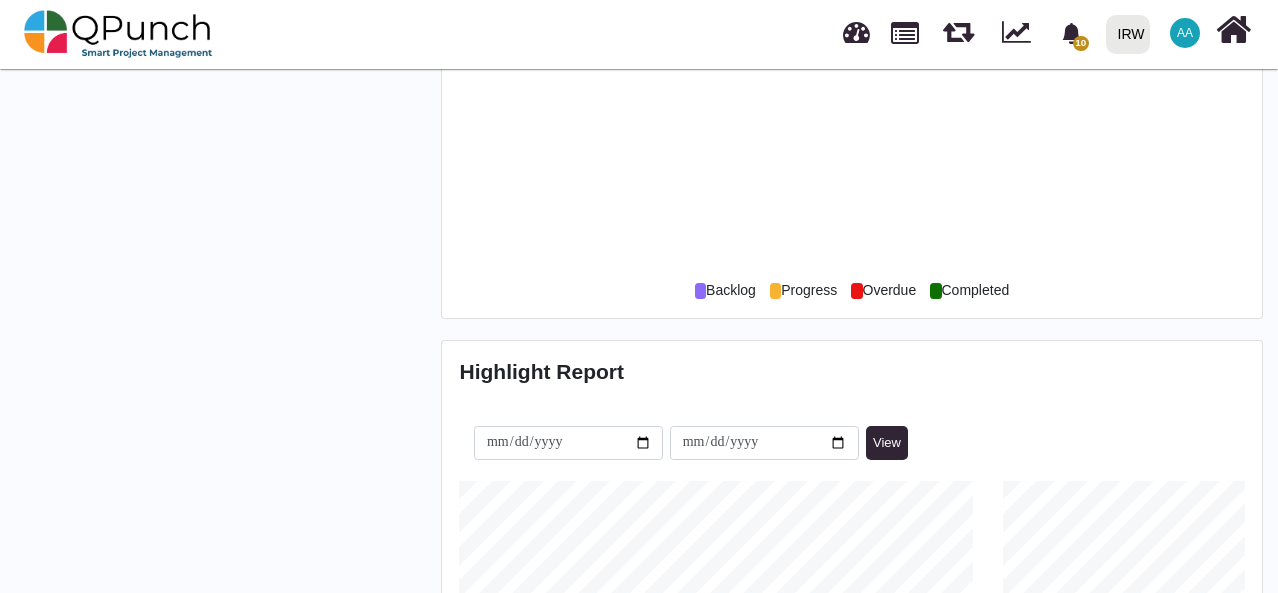 scroll, scrollTop: 0, scrollLeft: 0, axis: both 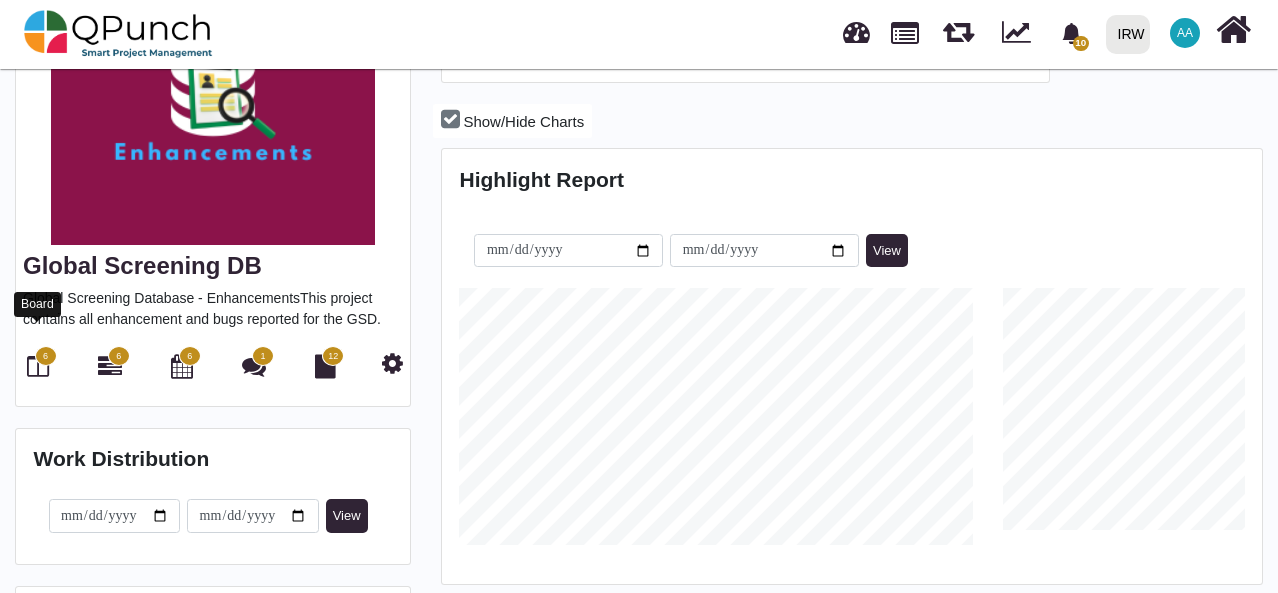 click at bounding box center [38, 366] 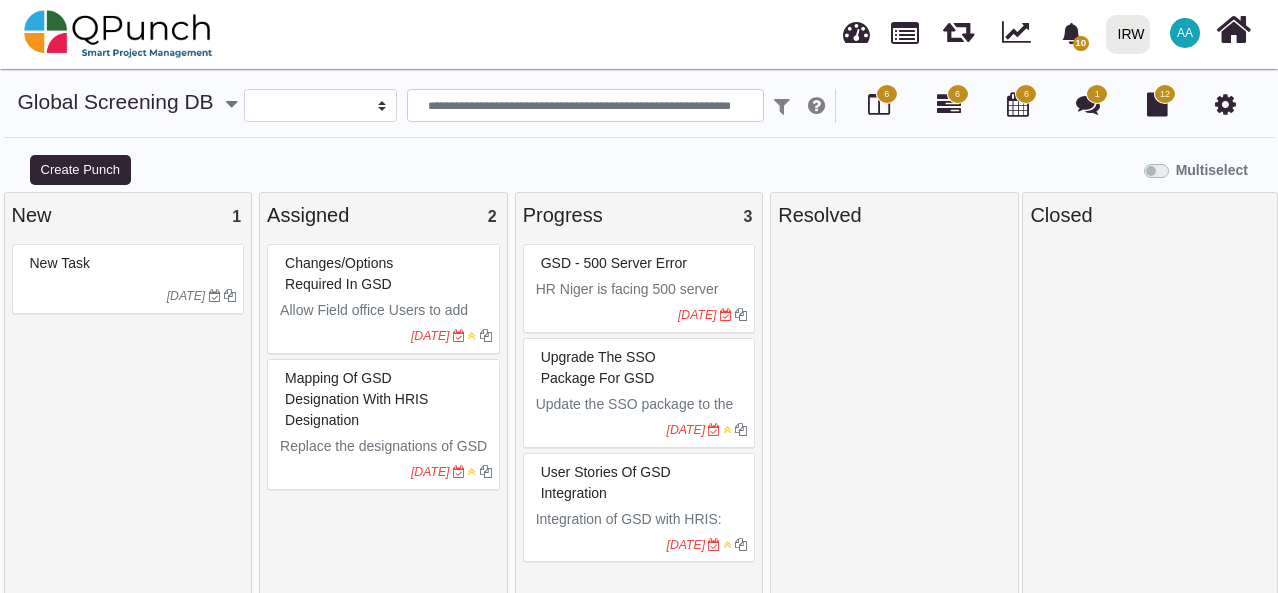 select 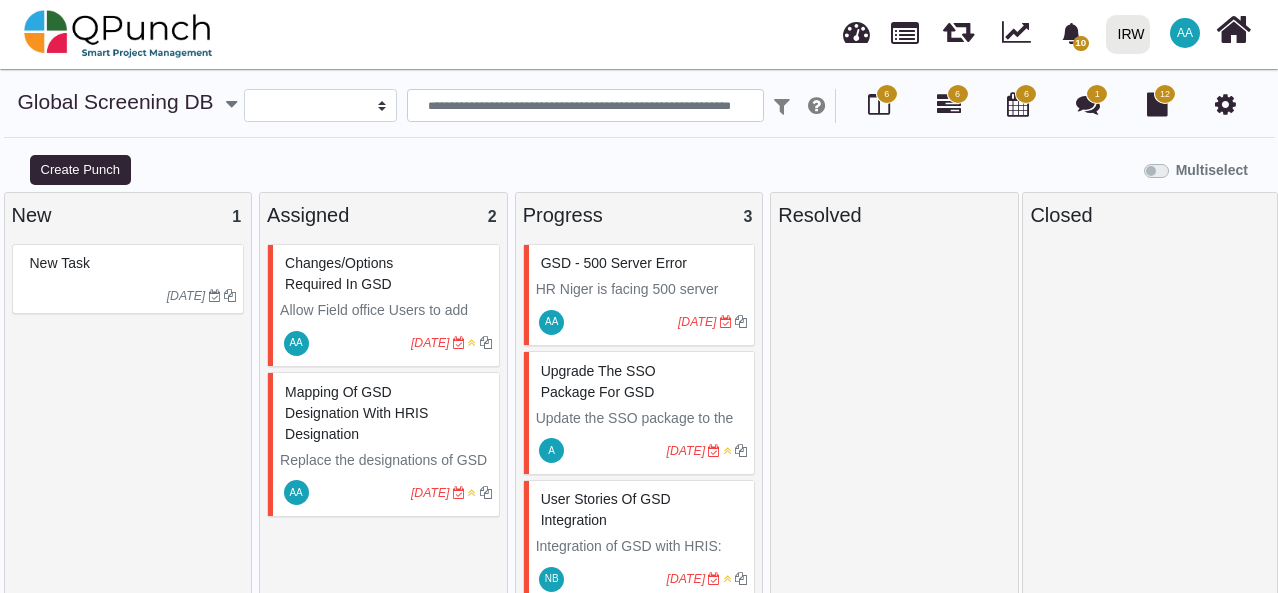 click on "AA     [DATE]" at bounding box center (386, 343) 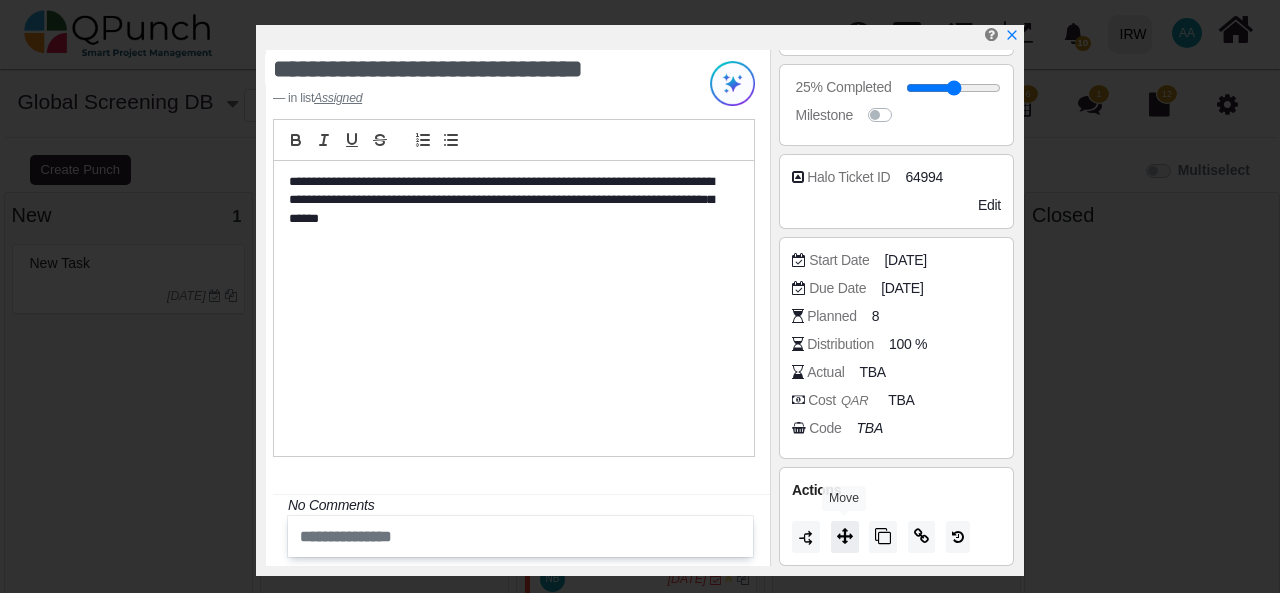 click at bounding box center [845, 536] 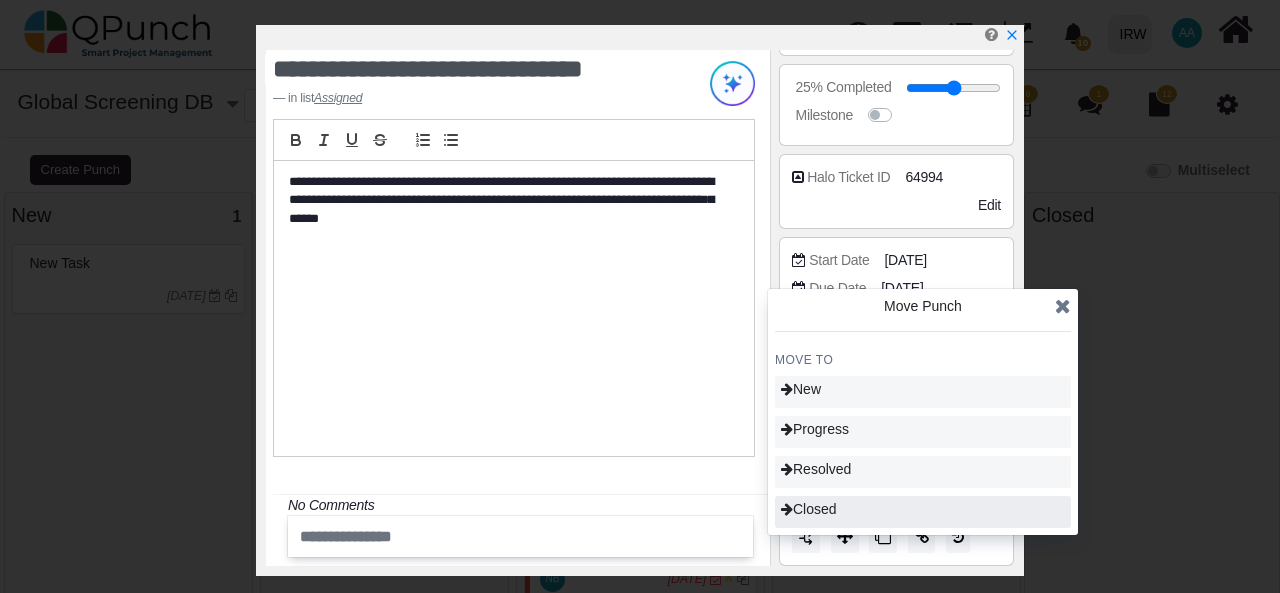 click on "Closed" at bounding box center (923, 512) 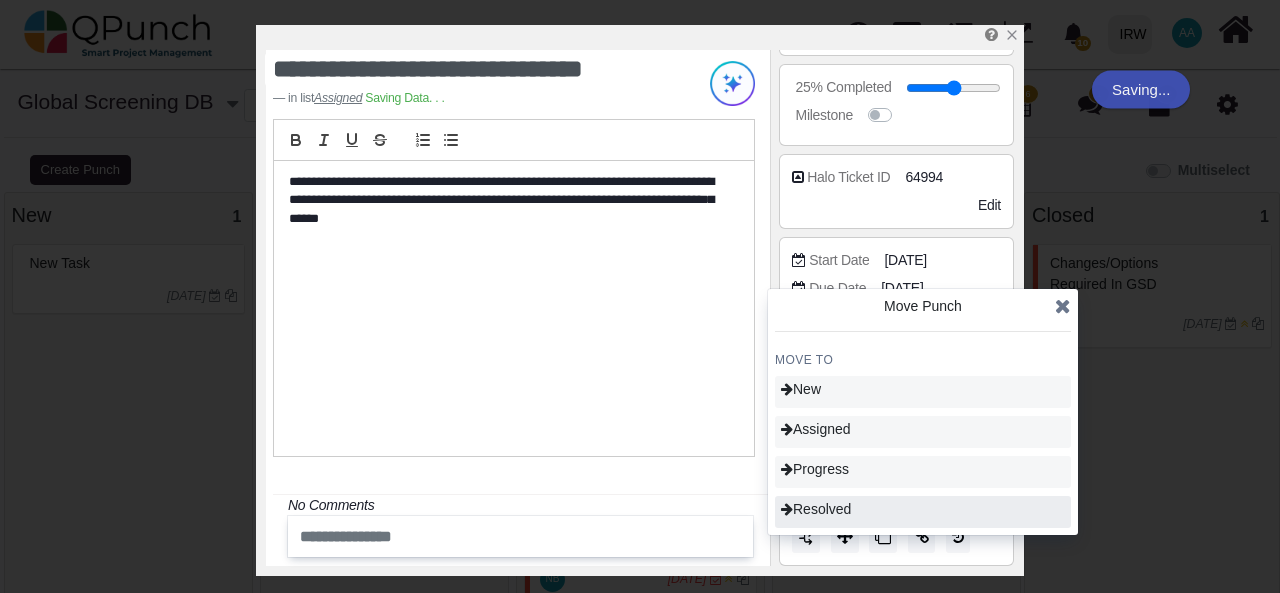 type on "***" 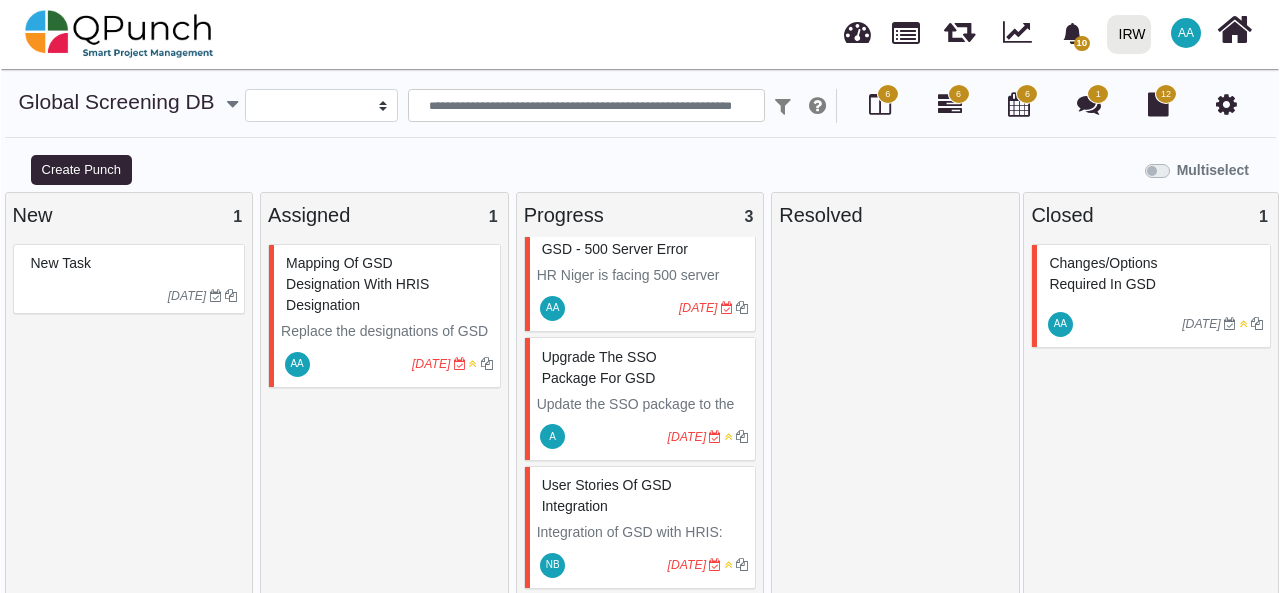 scroll, scrollTop: 0, scrollLeft: 0, axis: both 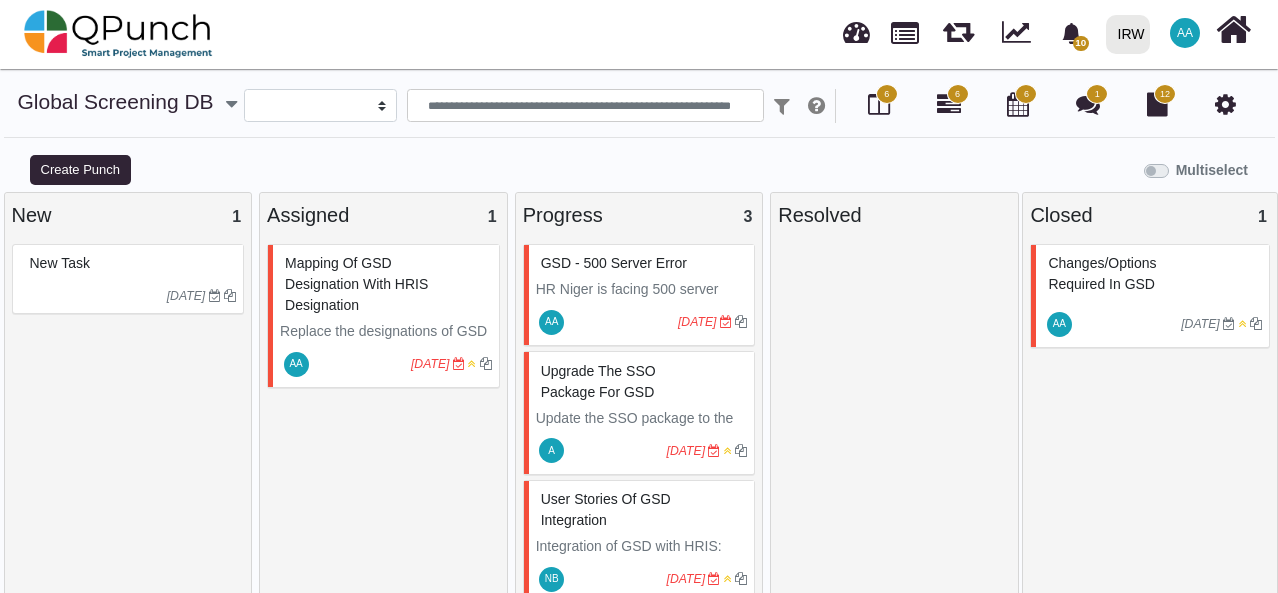 click on "HR Niger is facing 500 server error while adding screening detail." at bounding box center [642, 310] 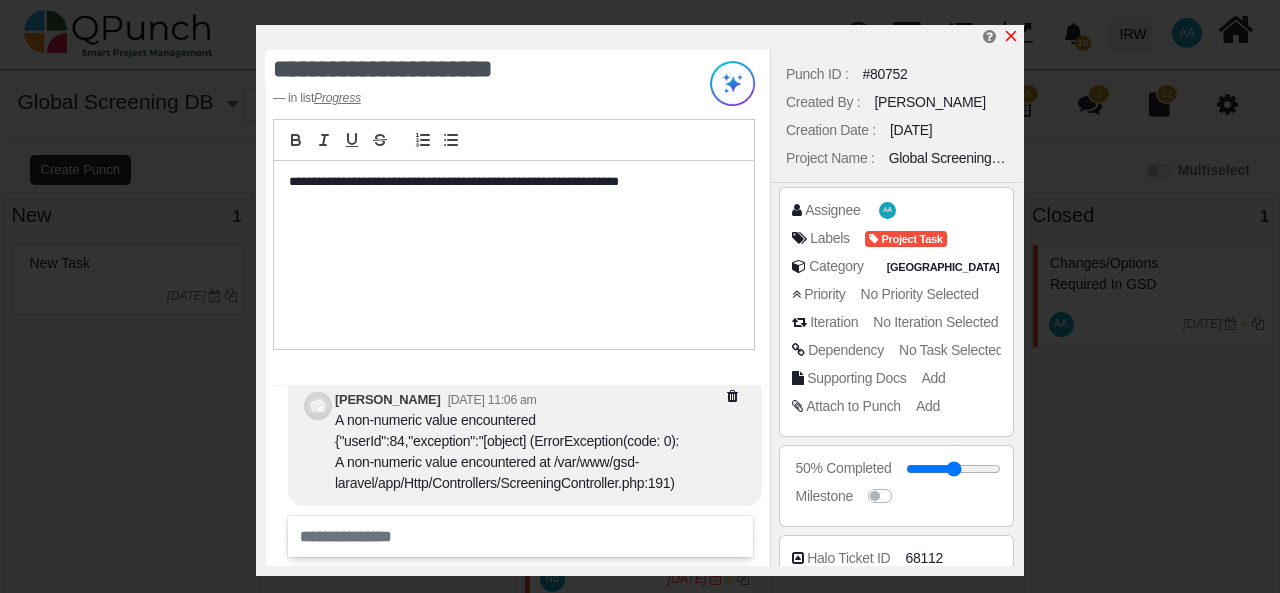 click 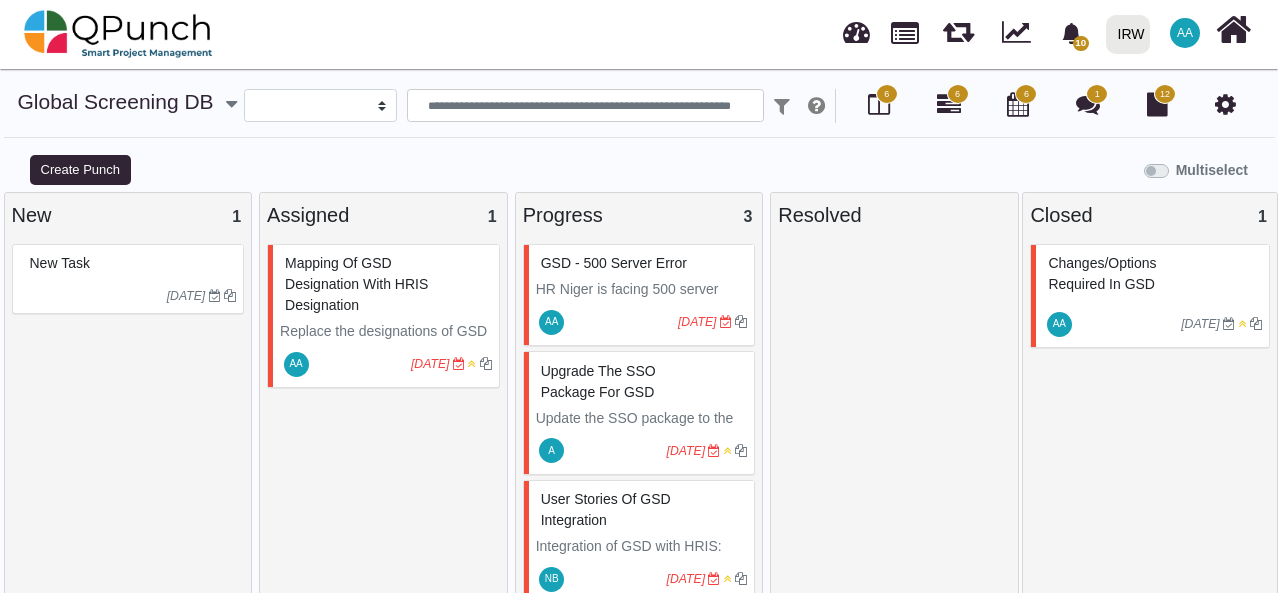 click on "Mapping of GSD designation with HRIS designation" at bounding box center [386, 284] 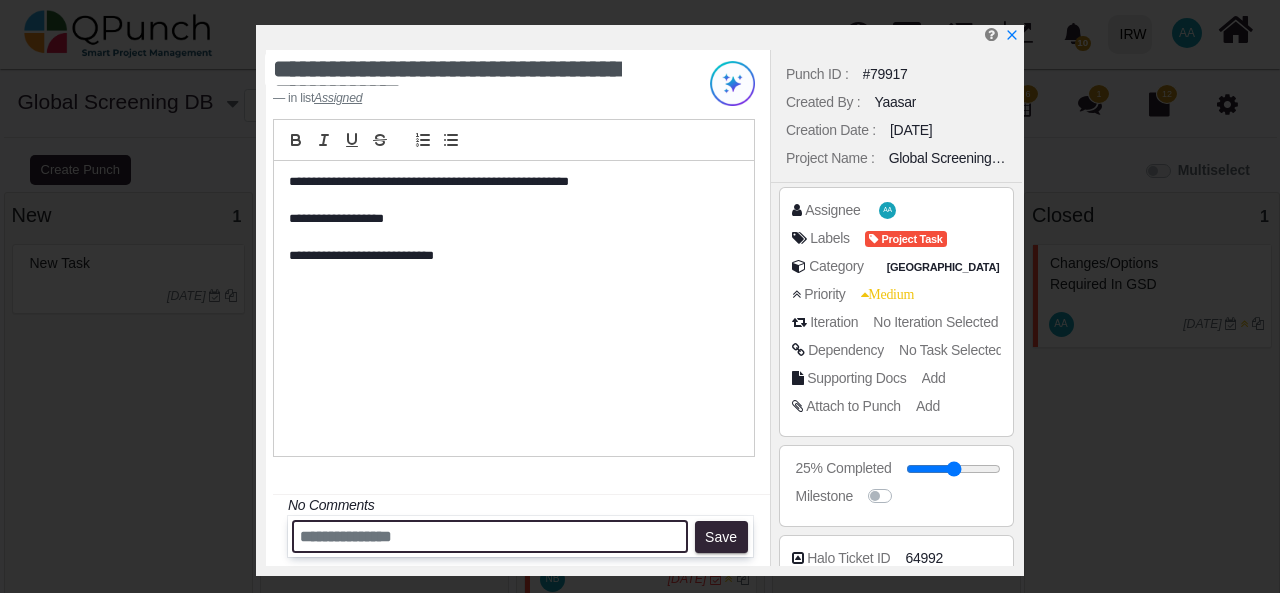 click at bounding box center (490, 536) 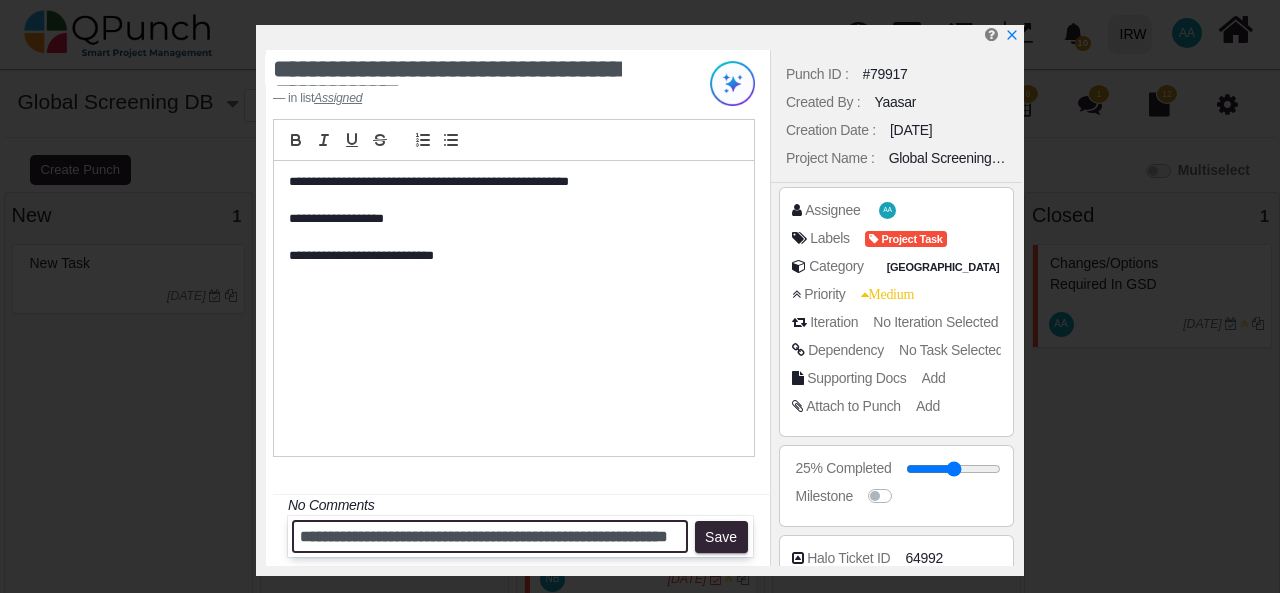 scroll, scrollTop: 0, scrollLeft: 48, axis: horizontal 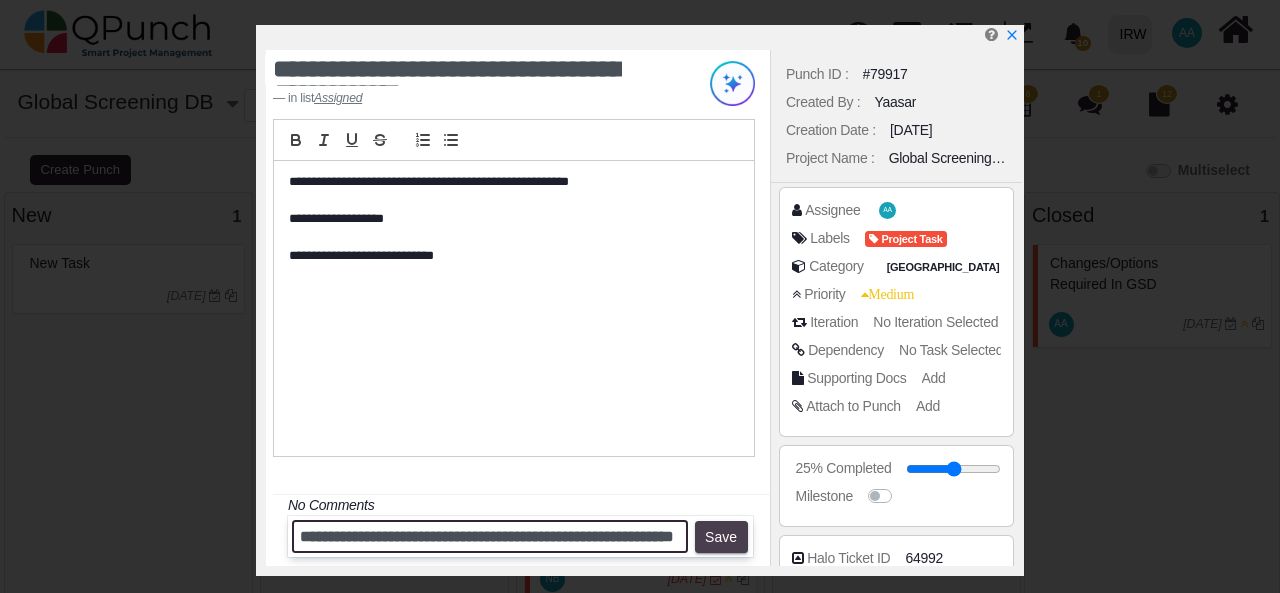 type on "**********" 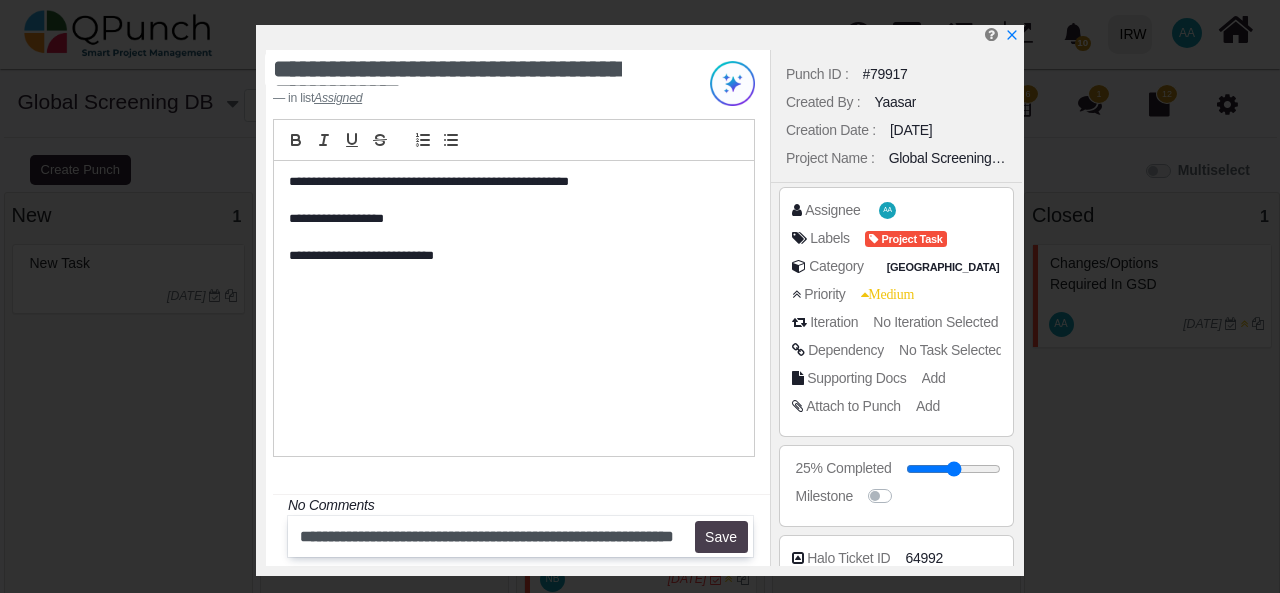 click on "Save" at bounding box center (721, 537) 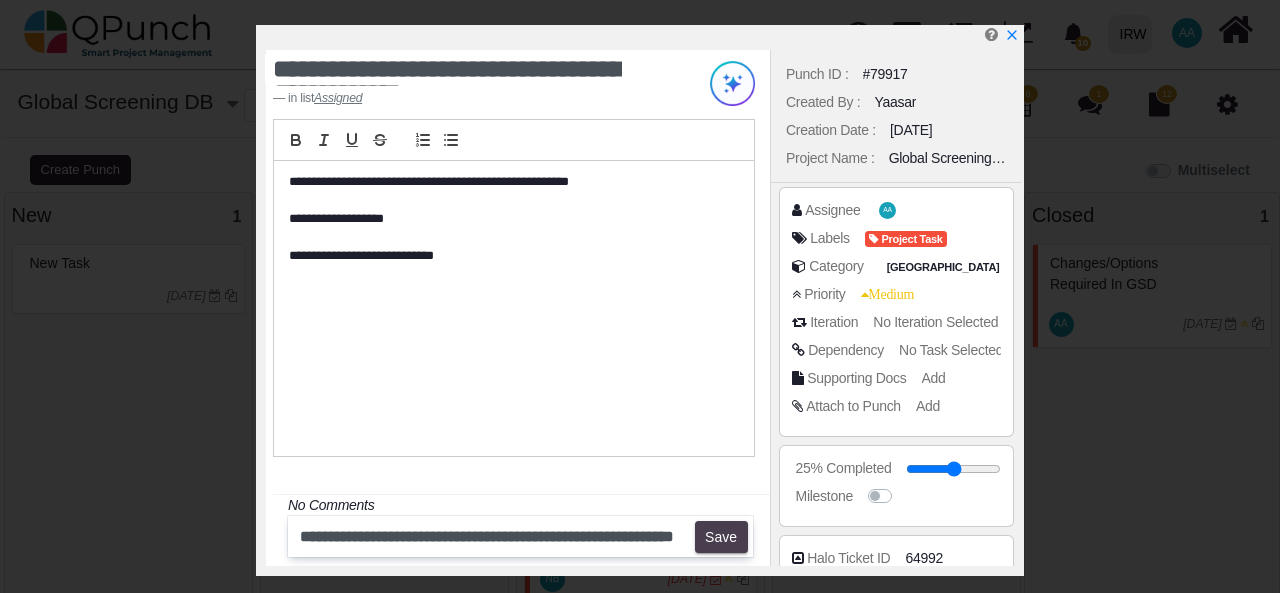 scroll, scrollTop: 0, scrollLeft: 0, axis: both 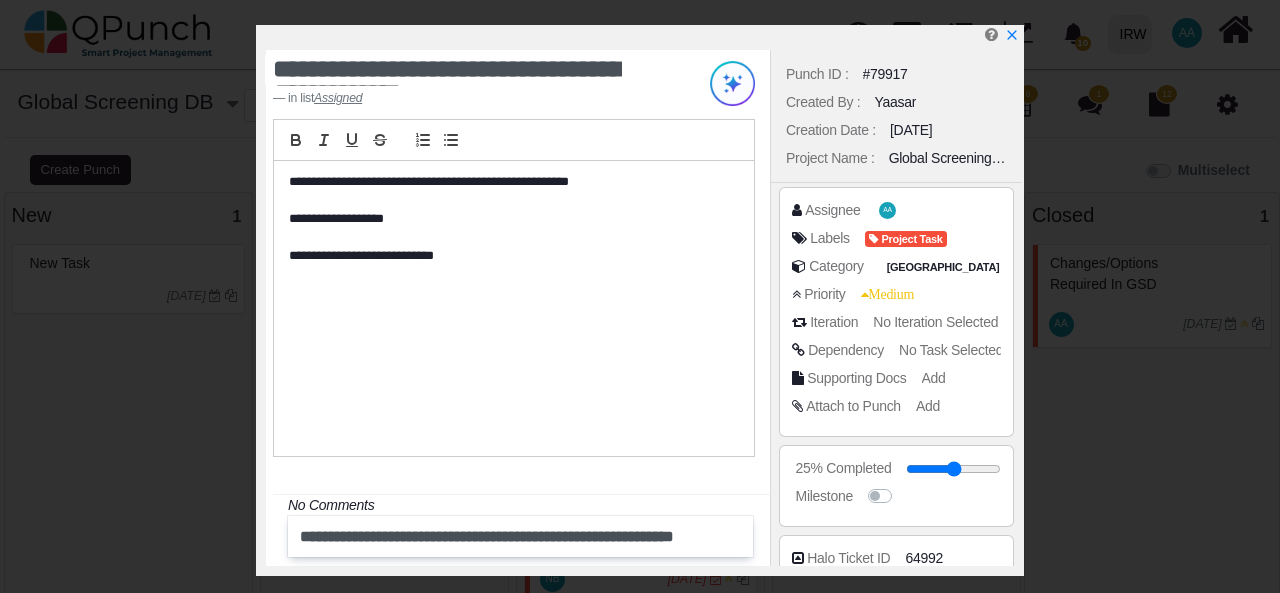type 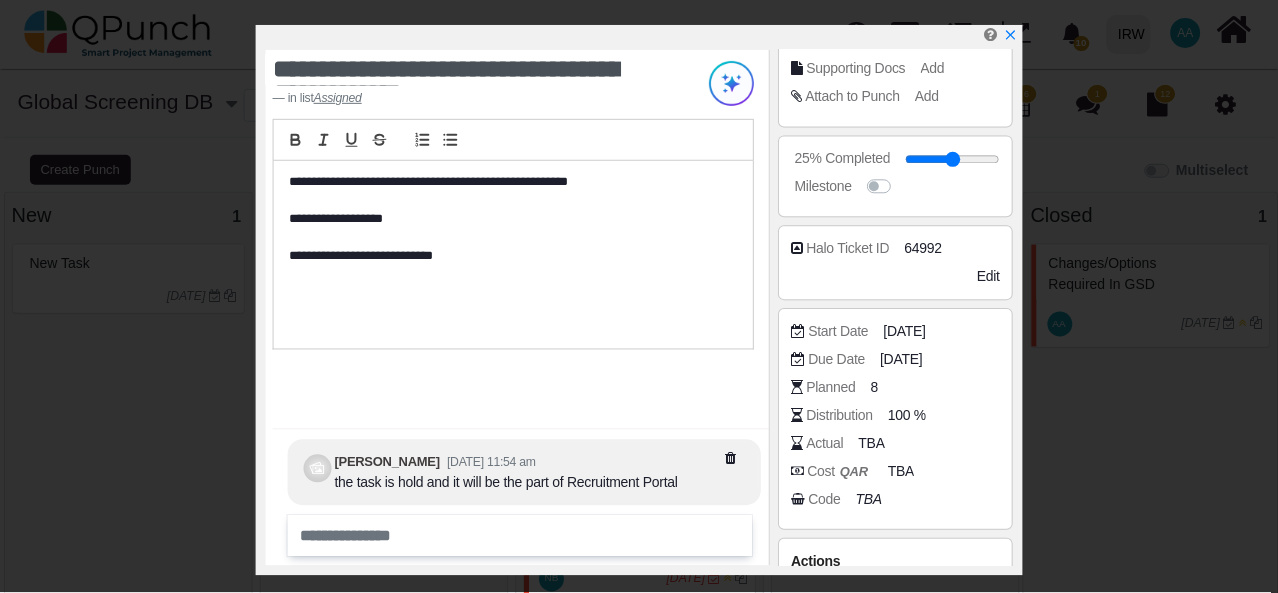 scroll, scrollTop: 310, scrollLeft: 0, axis: vertical 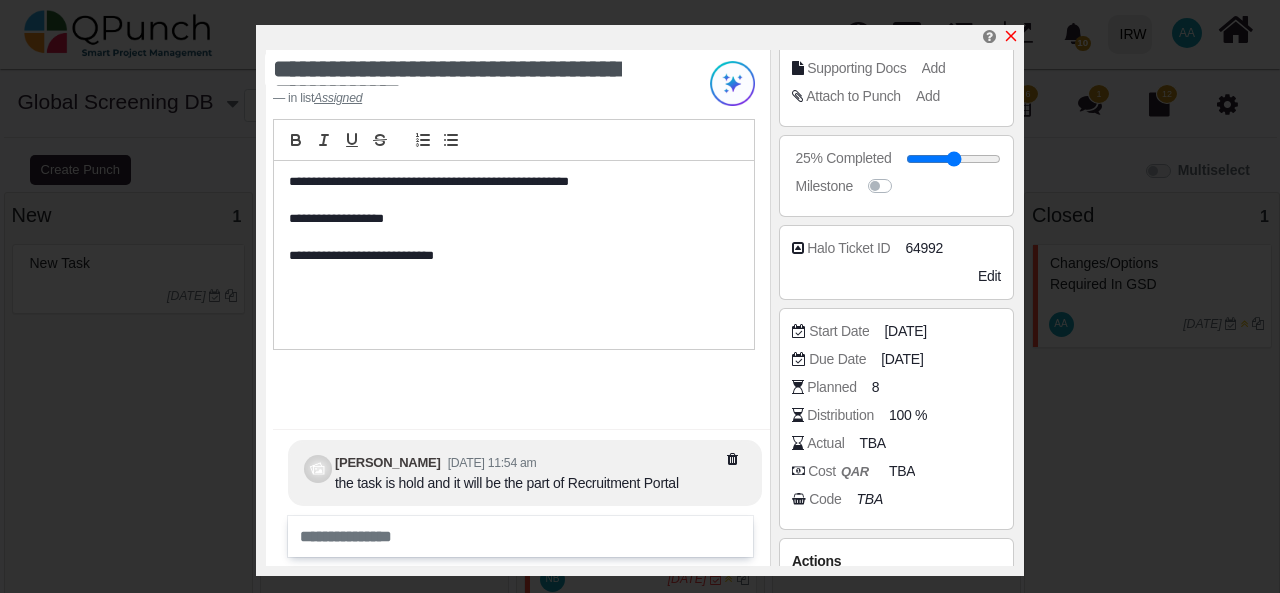 click 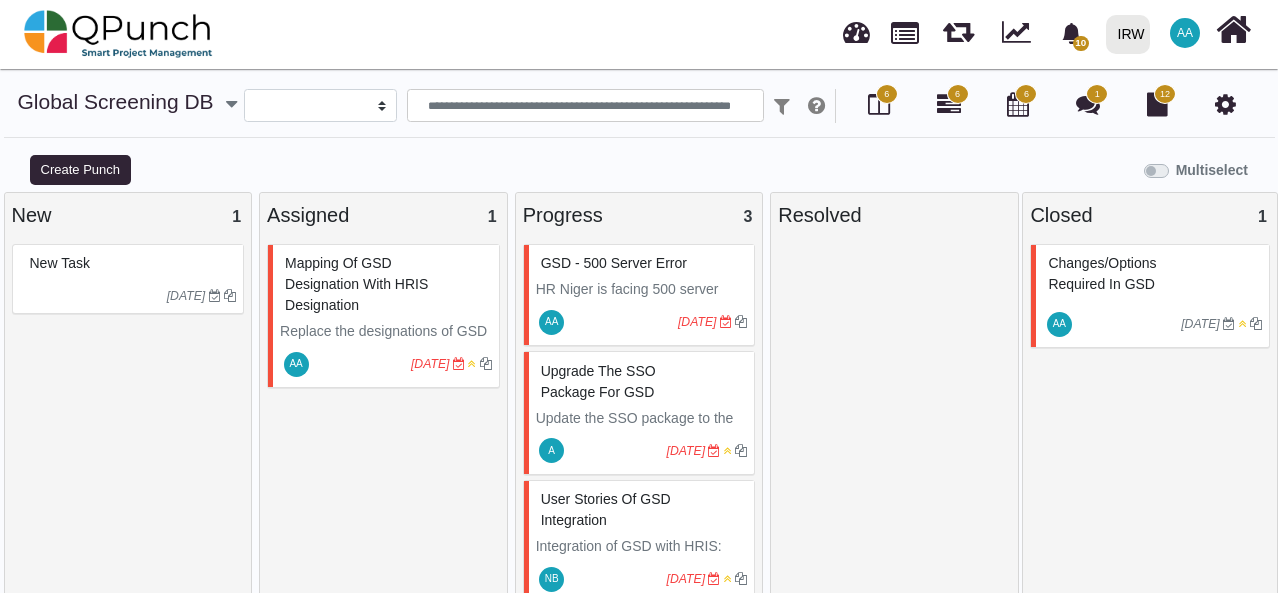 scroll, scrollTop: 14, scrollLeft: 0, axis: vertical 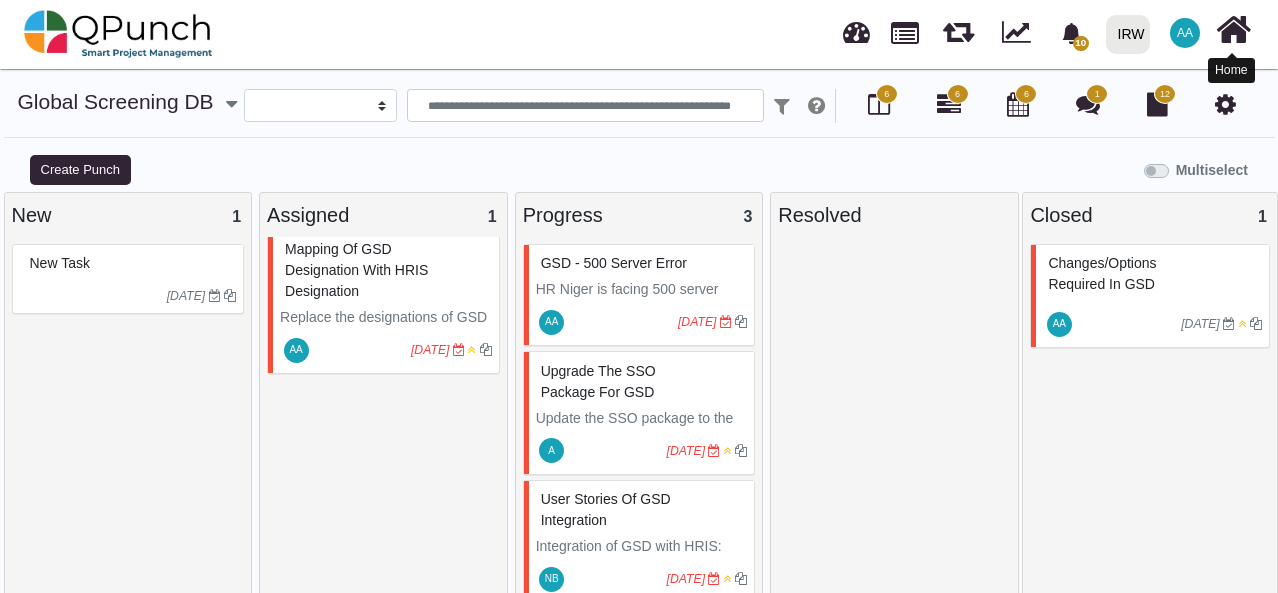 click at bounding box center [1233, 30] 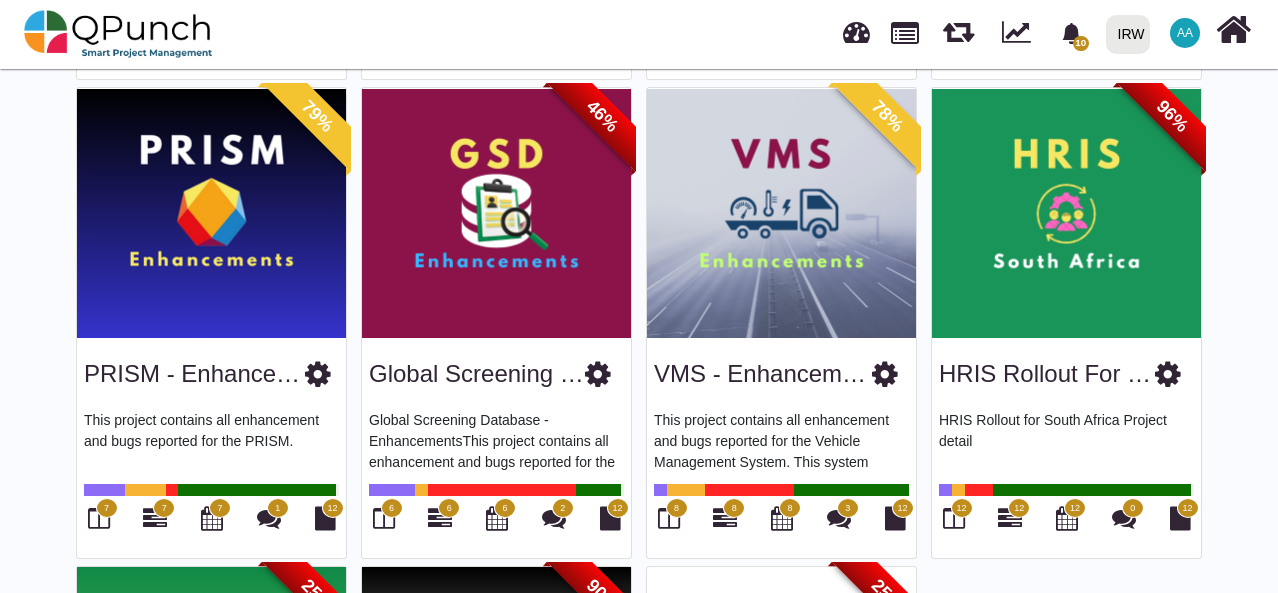 scroll, scrollTop: 599, scrollLeft: 0, axis: vertical 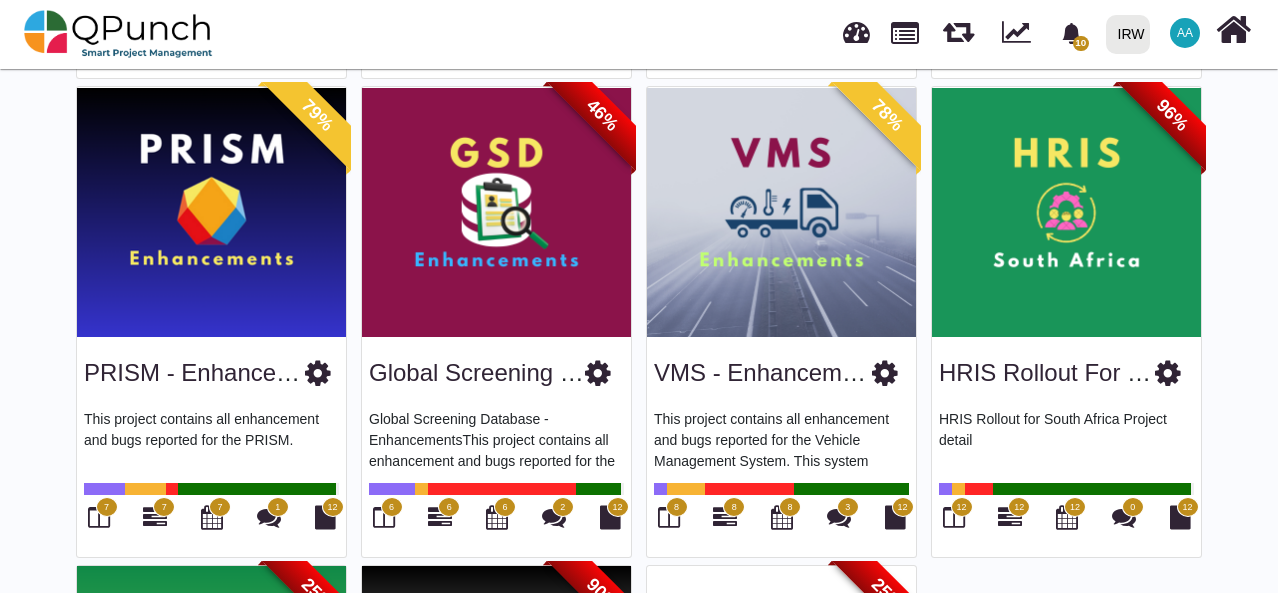 click at bounding box center (781, 212) 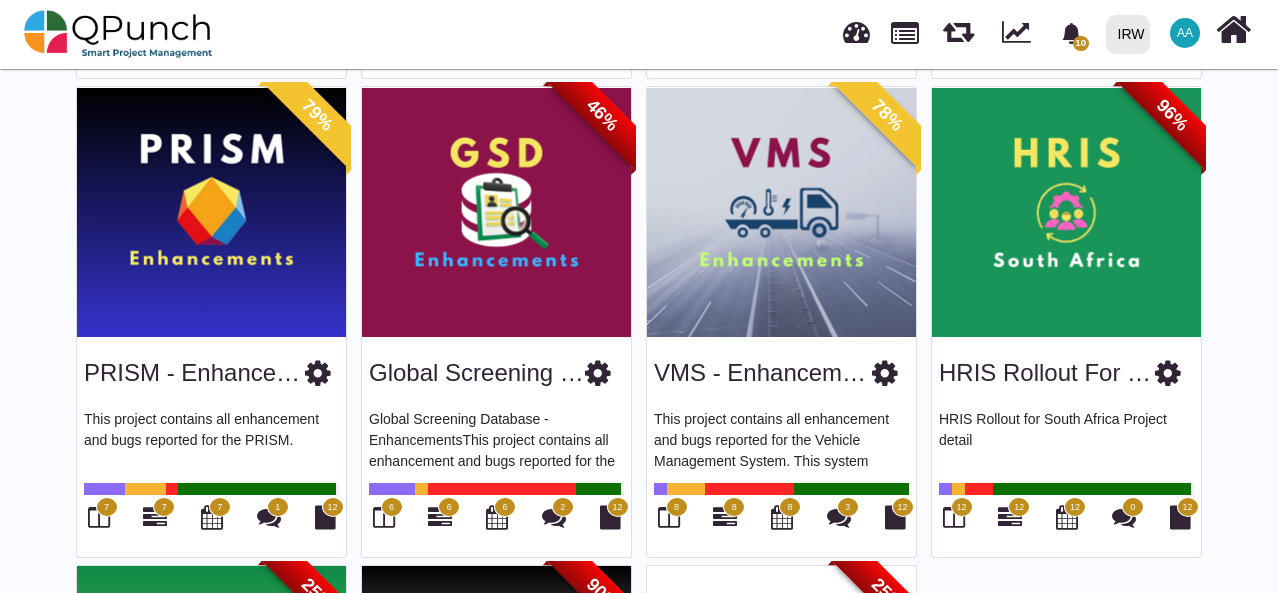 scroll, scrollTop: 0, scrollLeft: 0, axis: both 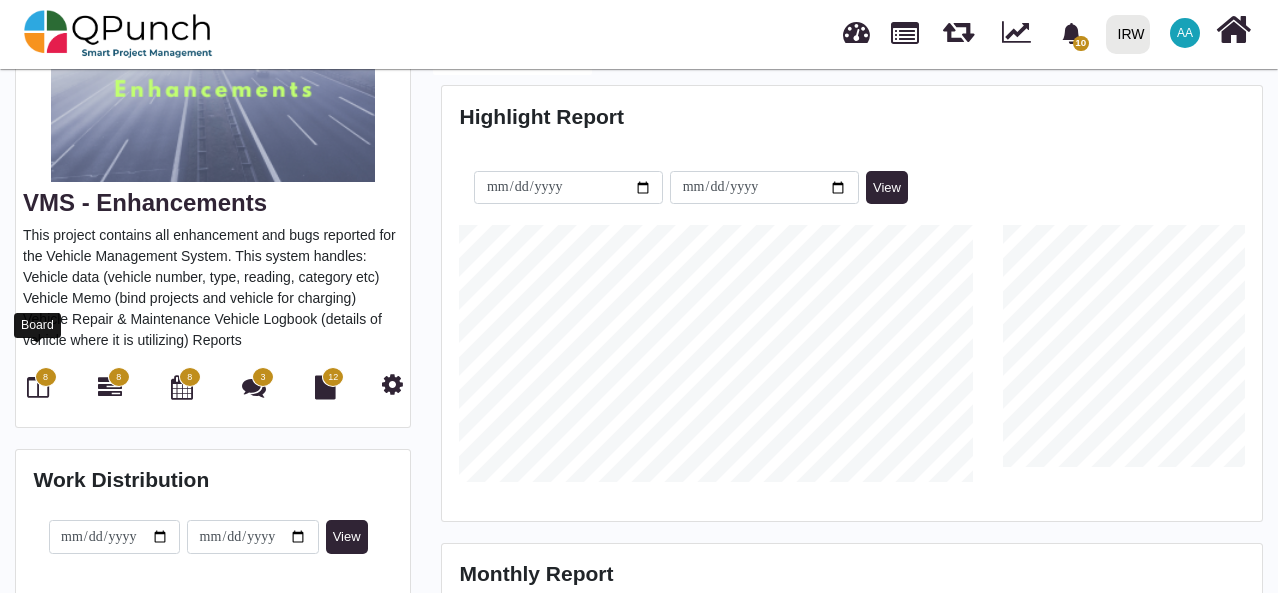 click at bounding box center (38, 387) 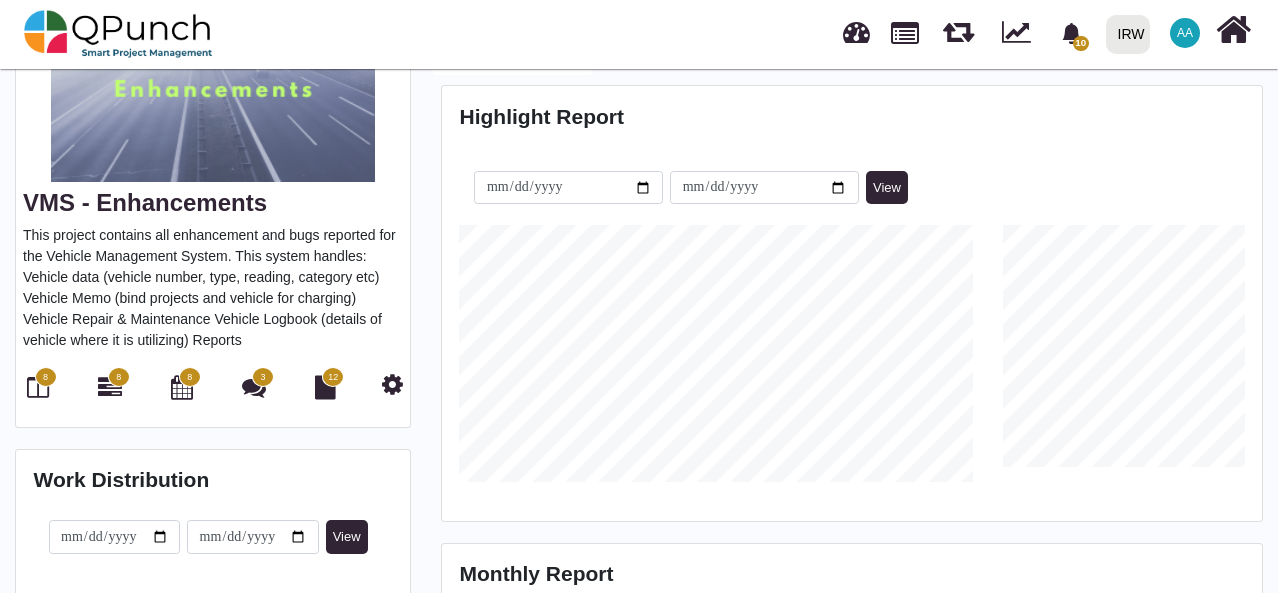 scroll, scrollTop: 0, scrollLeft: 0, axis: both 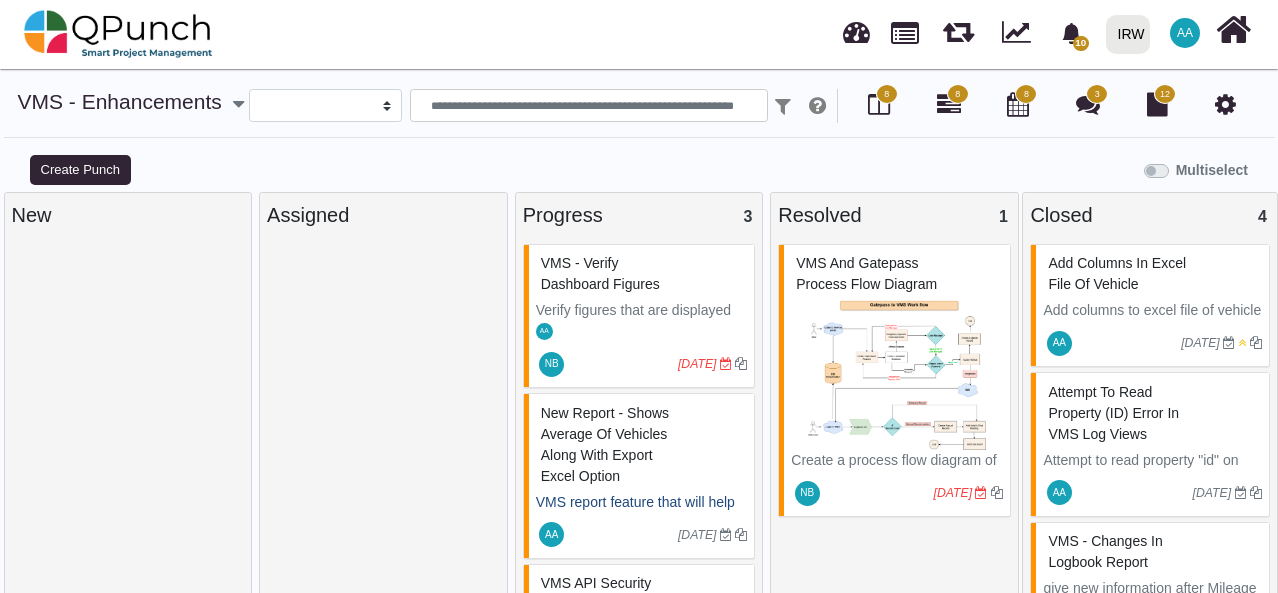 select 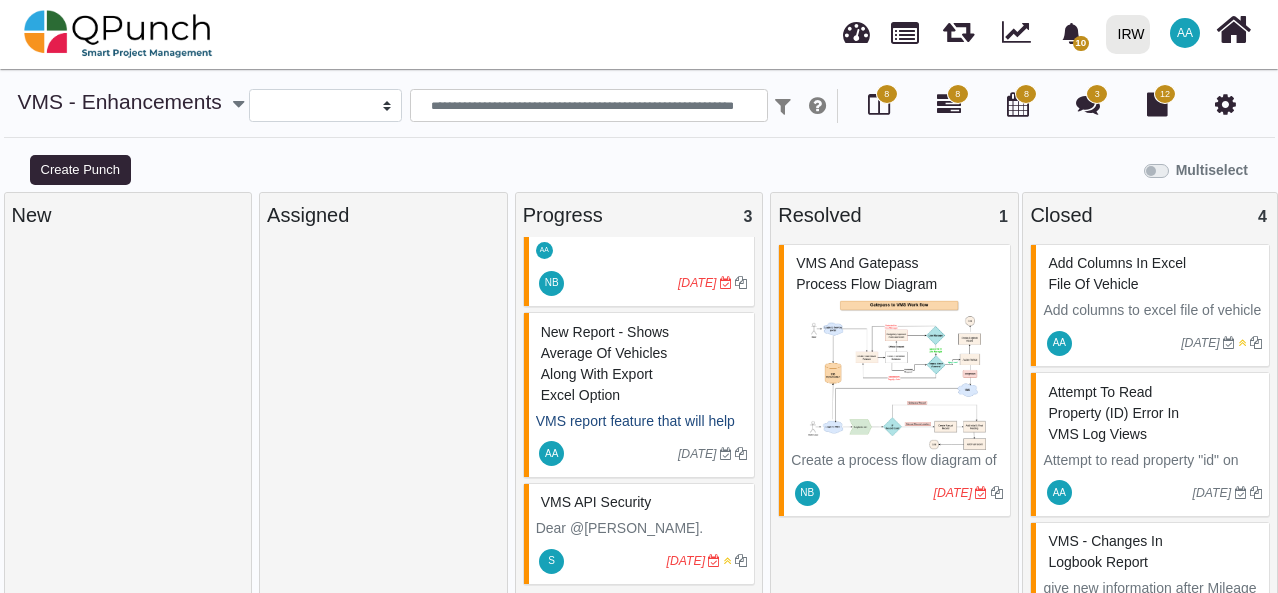 scroll, scrollTop: 19, scrollLeft: 0, axis: vertical 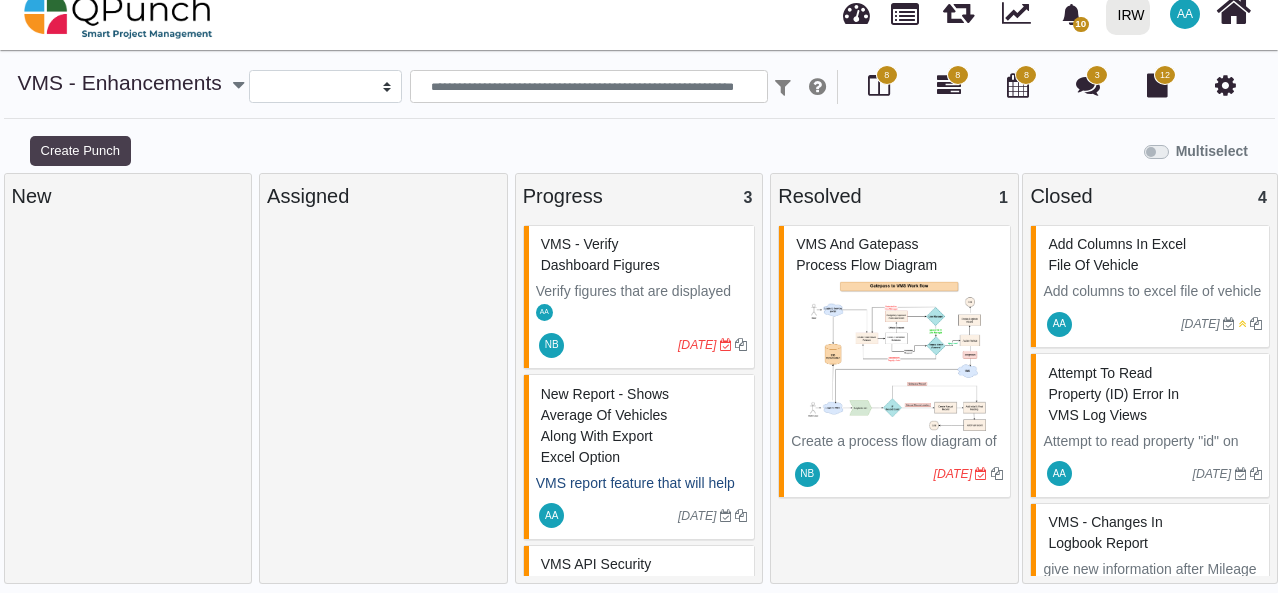 click on "Create Punch" at bounding box center [80, 151] 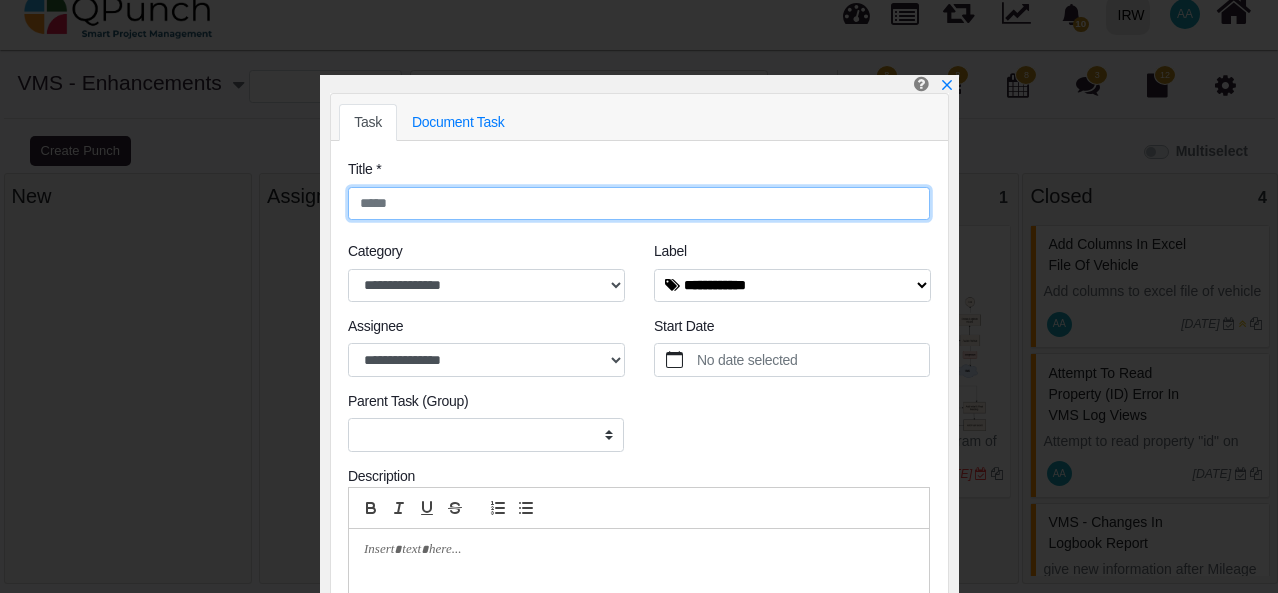 click at bounding box center (639, 204) 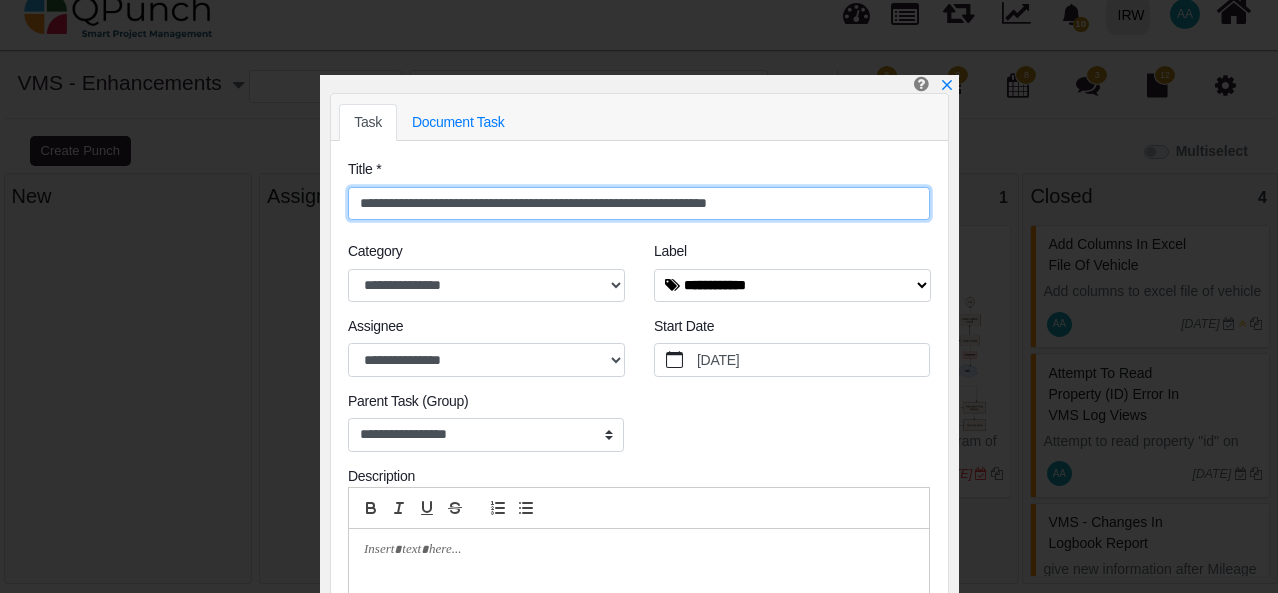 type on "**********" 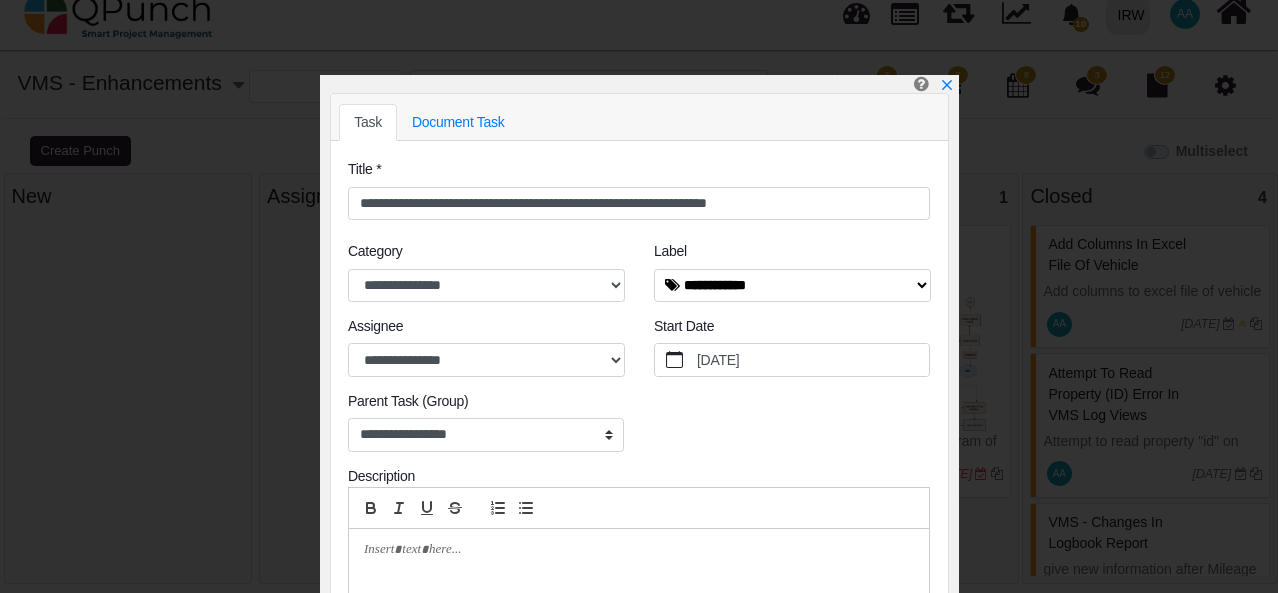 click at bounding box center (633, 550) 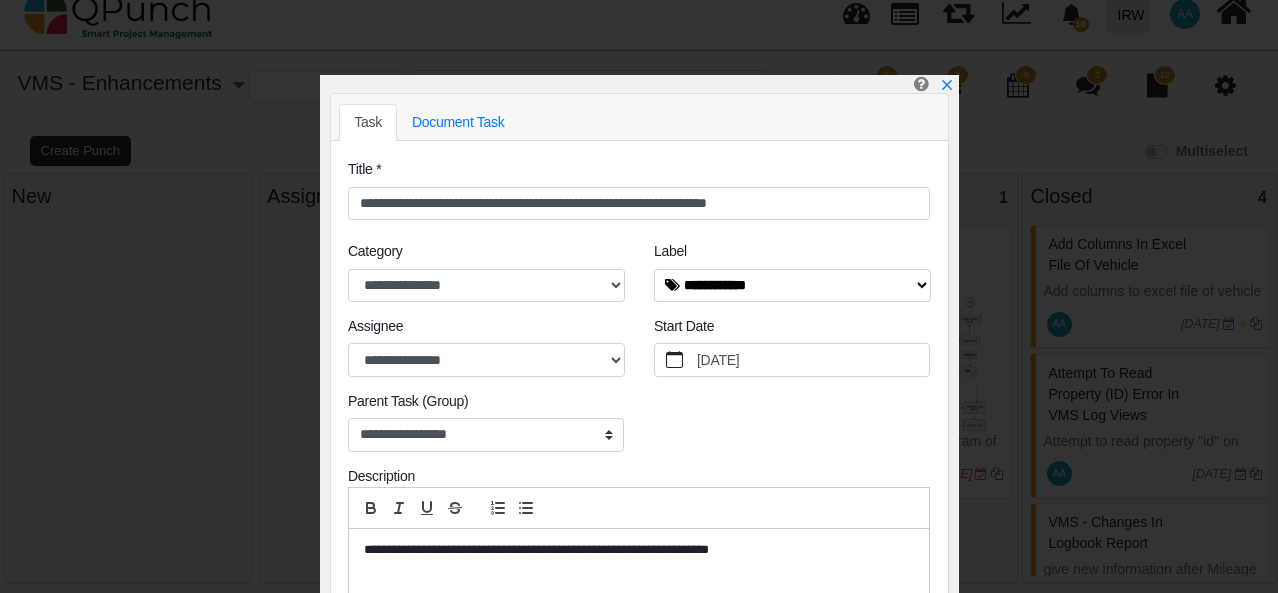 scroll, scrollTop: 0, scrollLeft: 0, axis: both 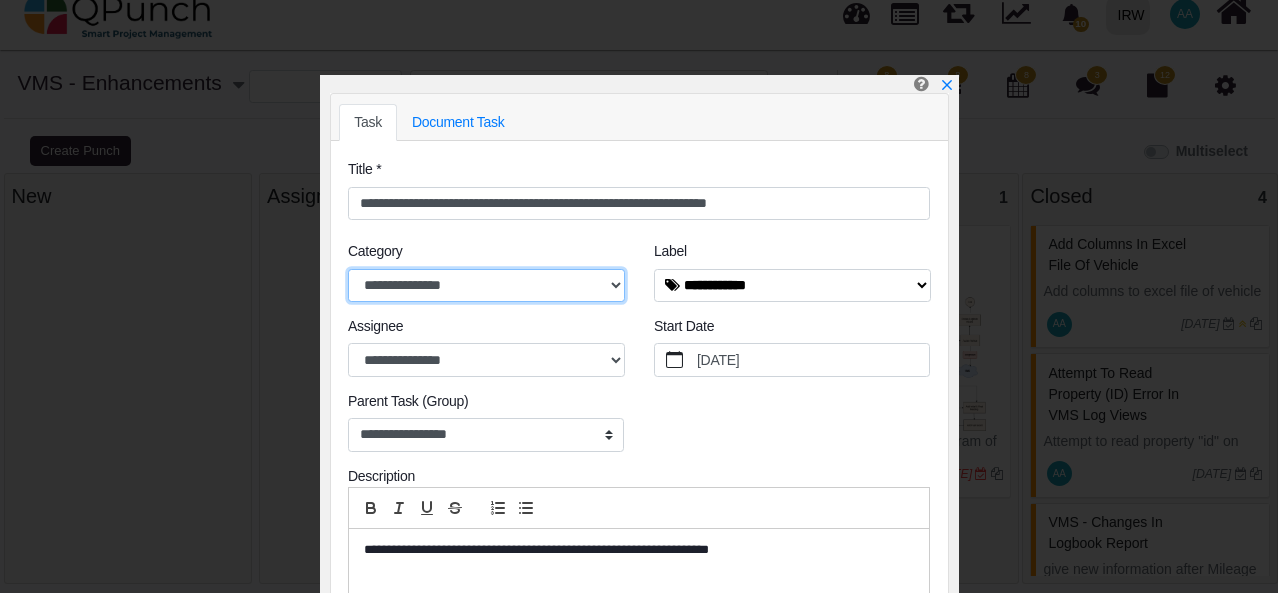 click on "**********" at bounding box center (486, 286) 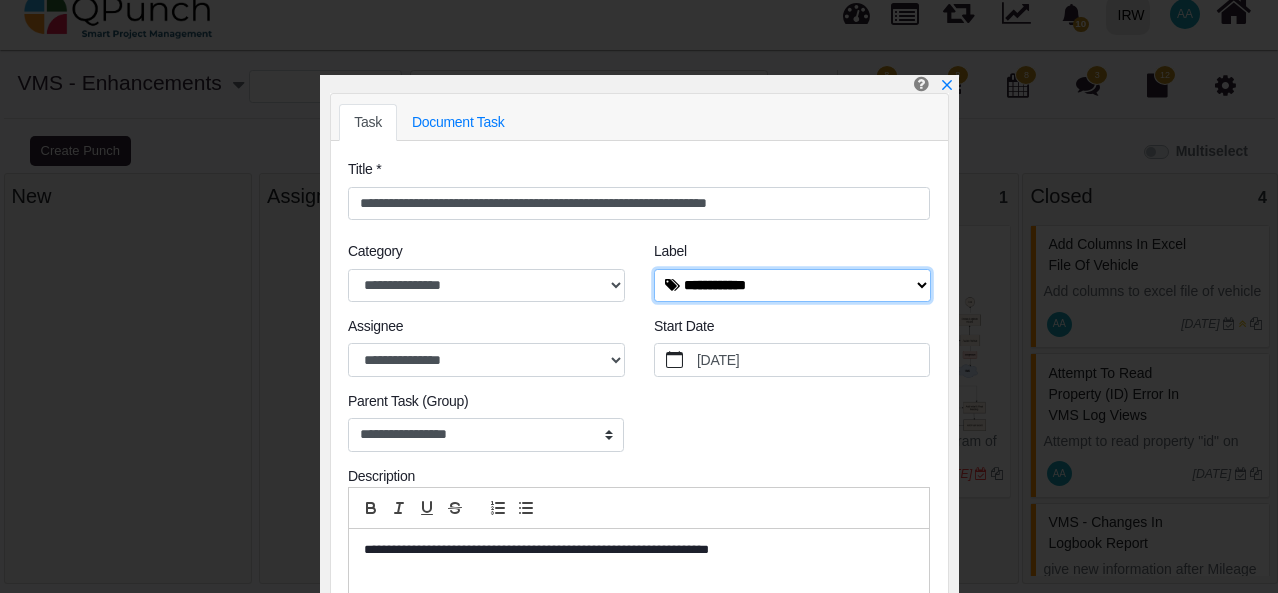 click on "**********" at bounding box center [792, 286] 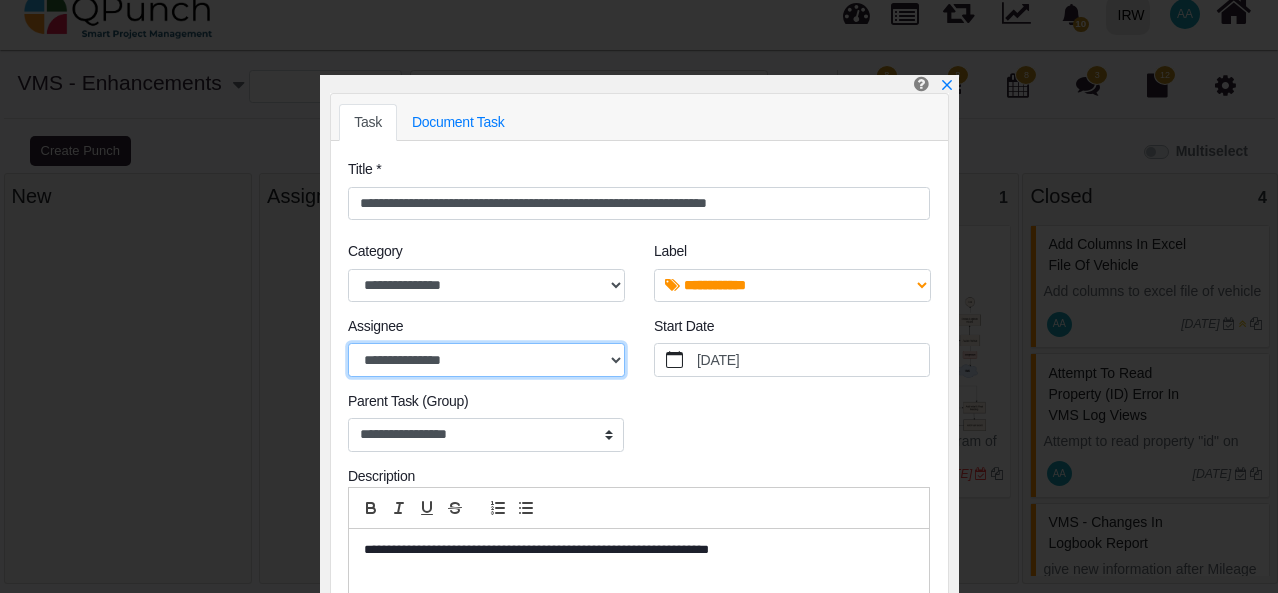 click on "**********" at bounding box center (486, 360) 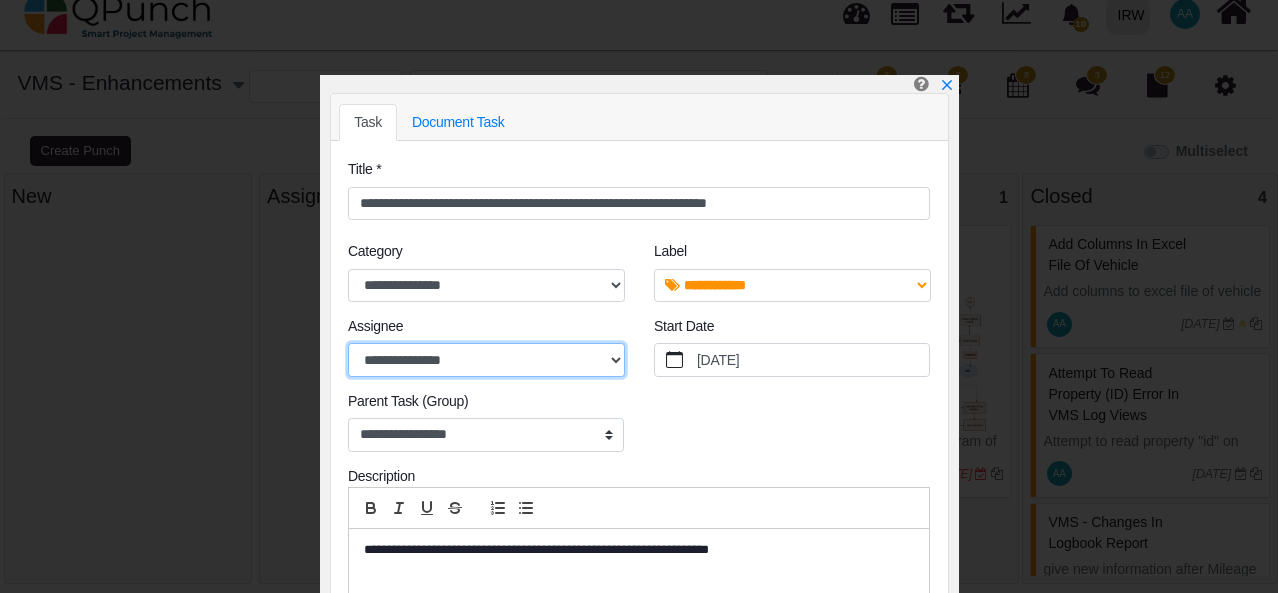 select on "****" 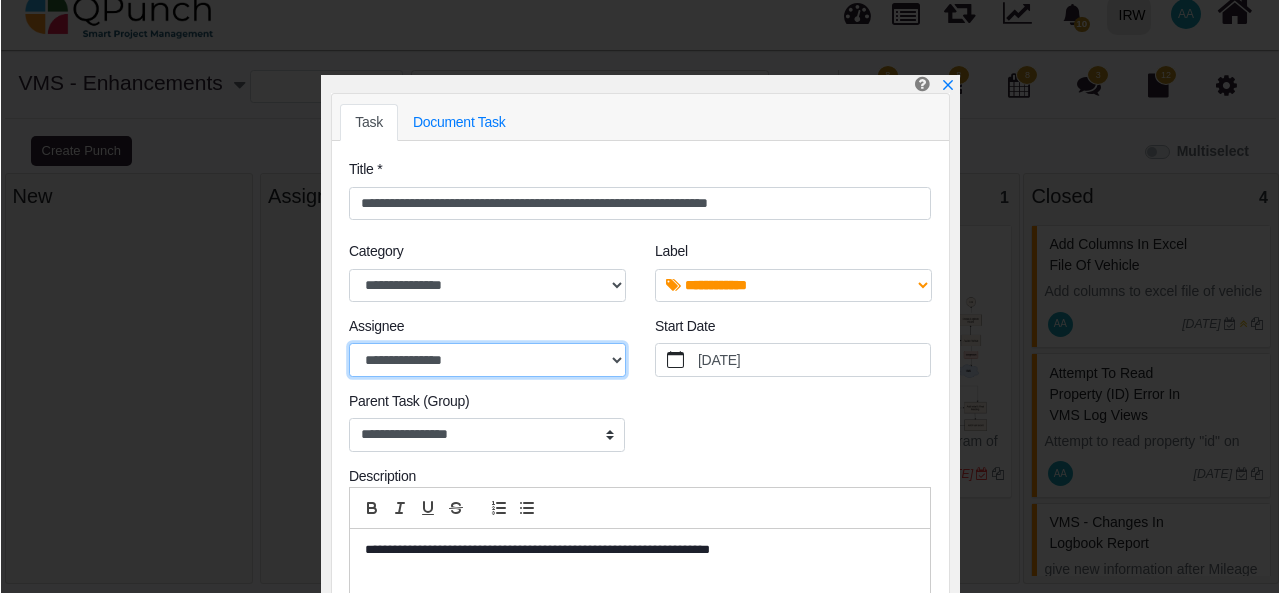 scroll, scrollTop: 140, scrollLeft: 0, axis: vertical 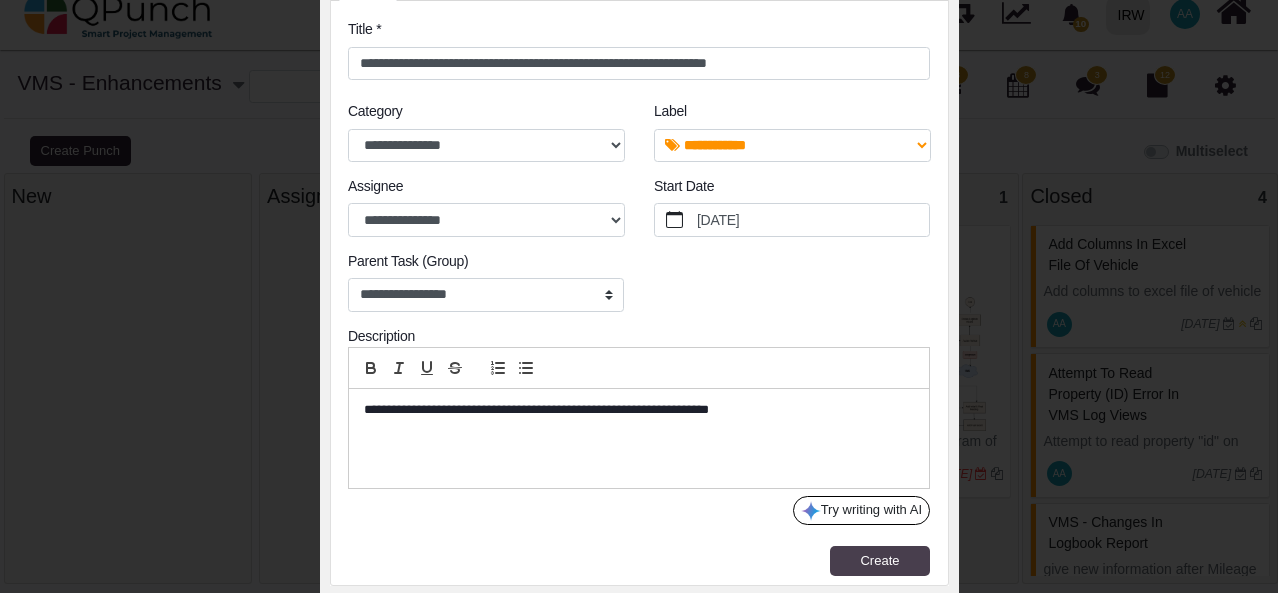 click on "Create" at bounding box center (879, 560) 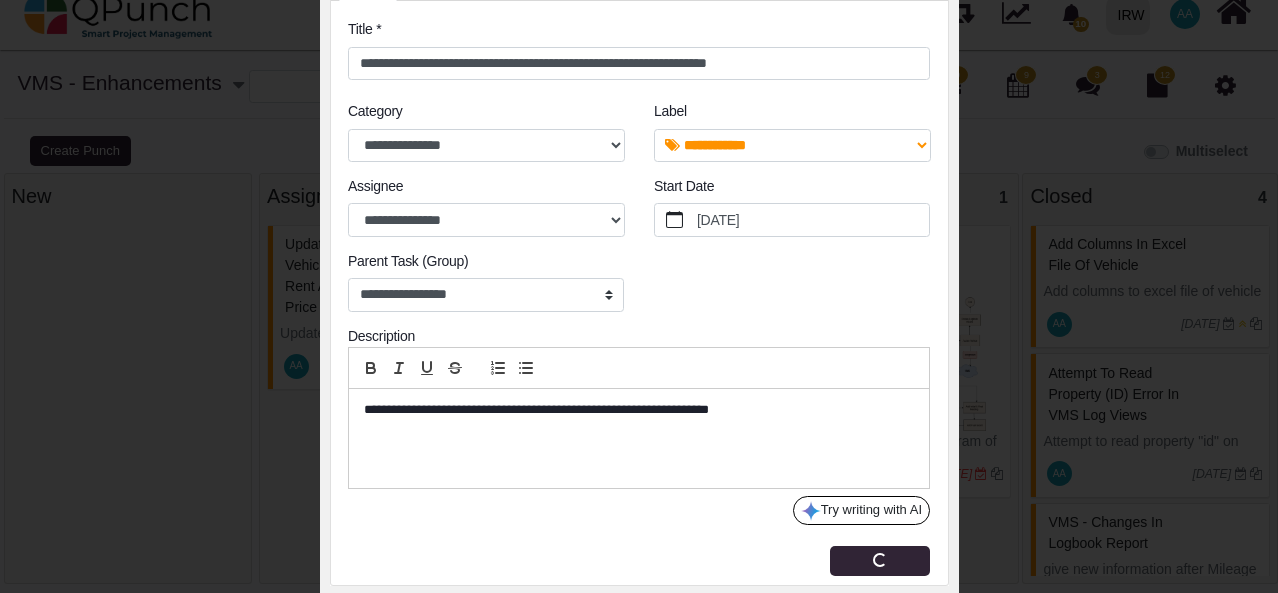 type 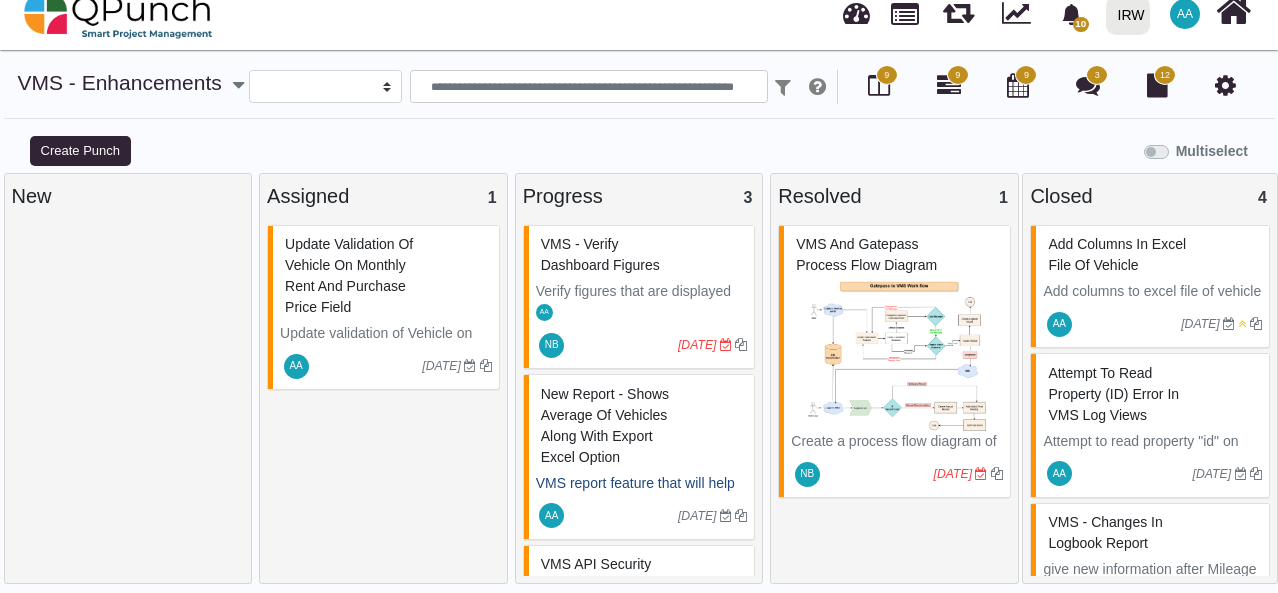 click on "Update validation of Vehicle on monthly Rent and Purchase Price field" at bounding box center (386, 276) 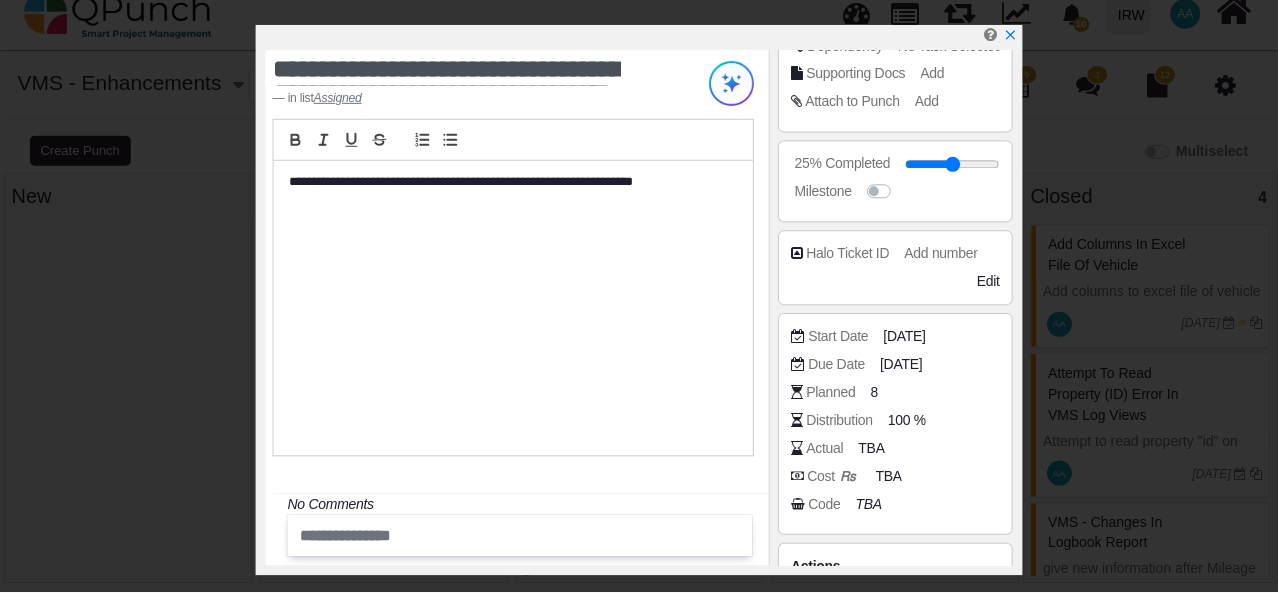 scroll, scrollTop: 381, scrollLeft: 0, axis: vertical 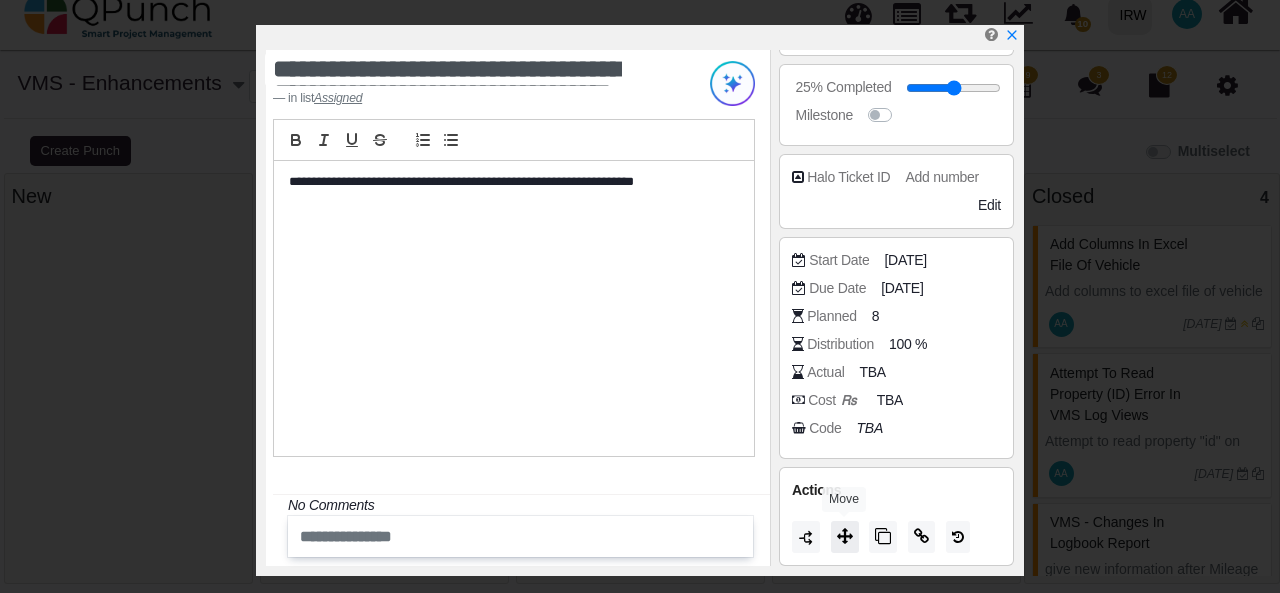 click at bounding box center (845, 536) 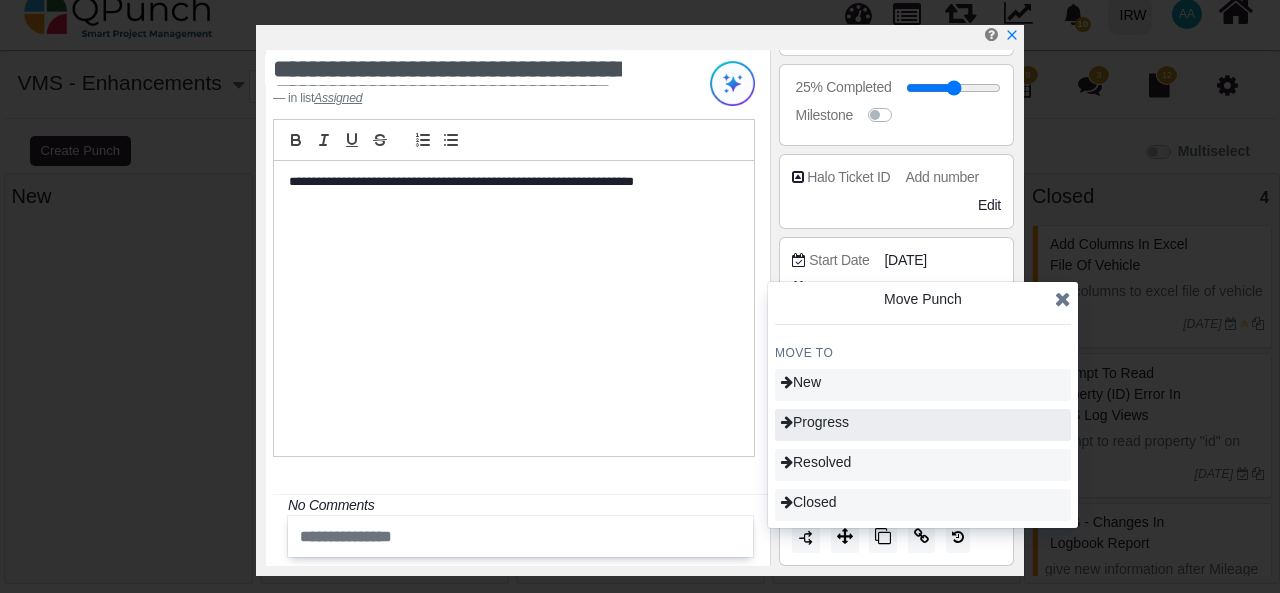 click on "Progress" at bounding box center (815, 422) 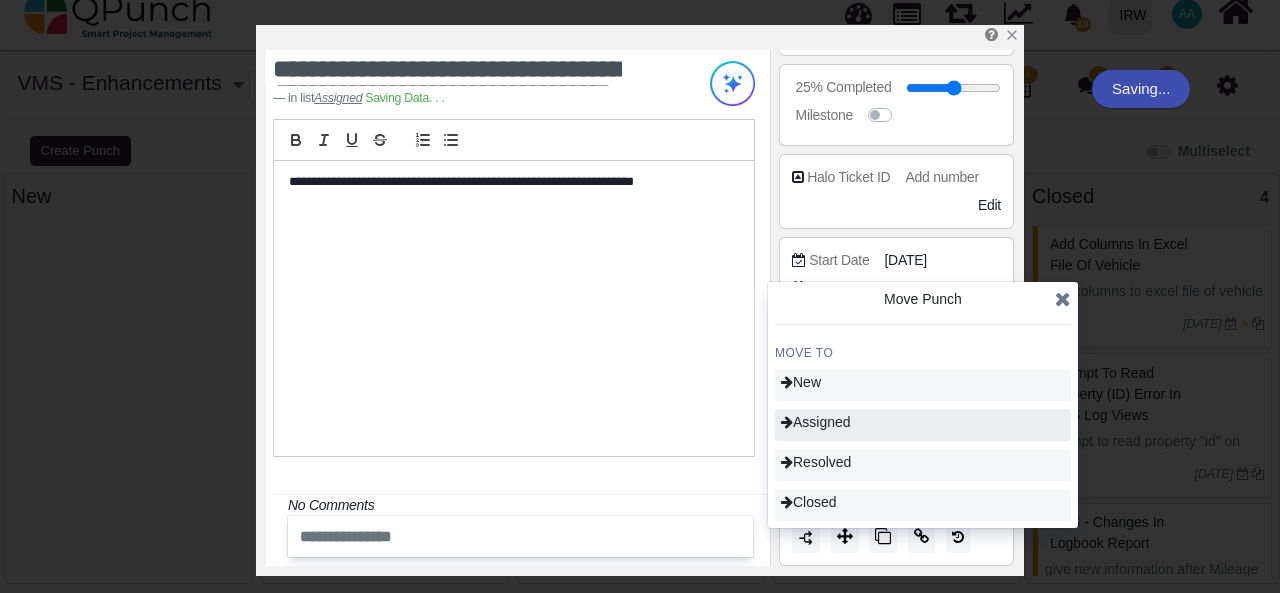 type on "**" 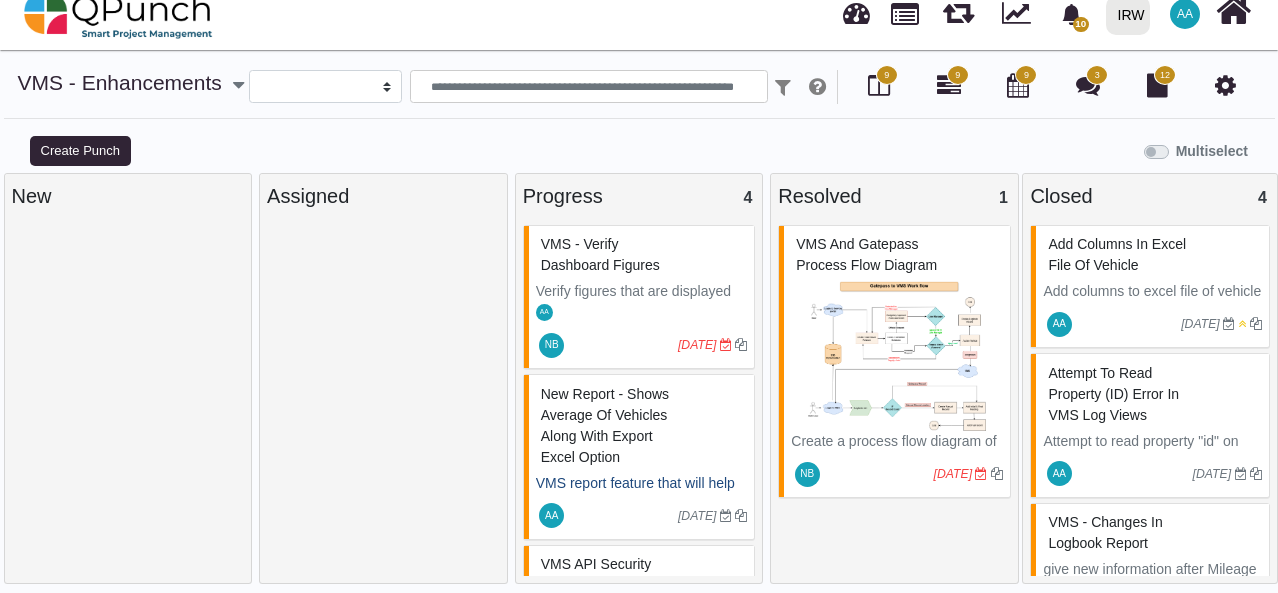 scroll, scrollTop: 232, scrollLeft: 0, axis: vertical 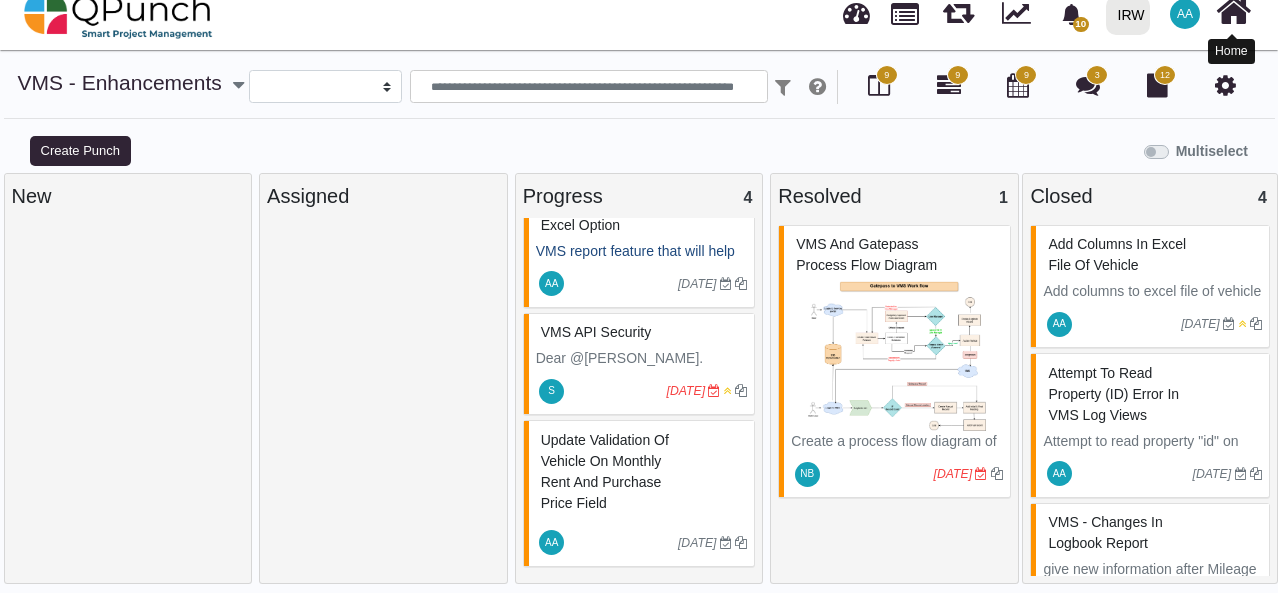 click at bounding box center (1233, 11) 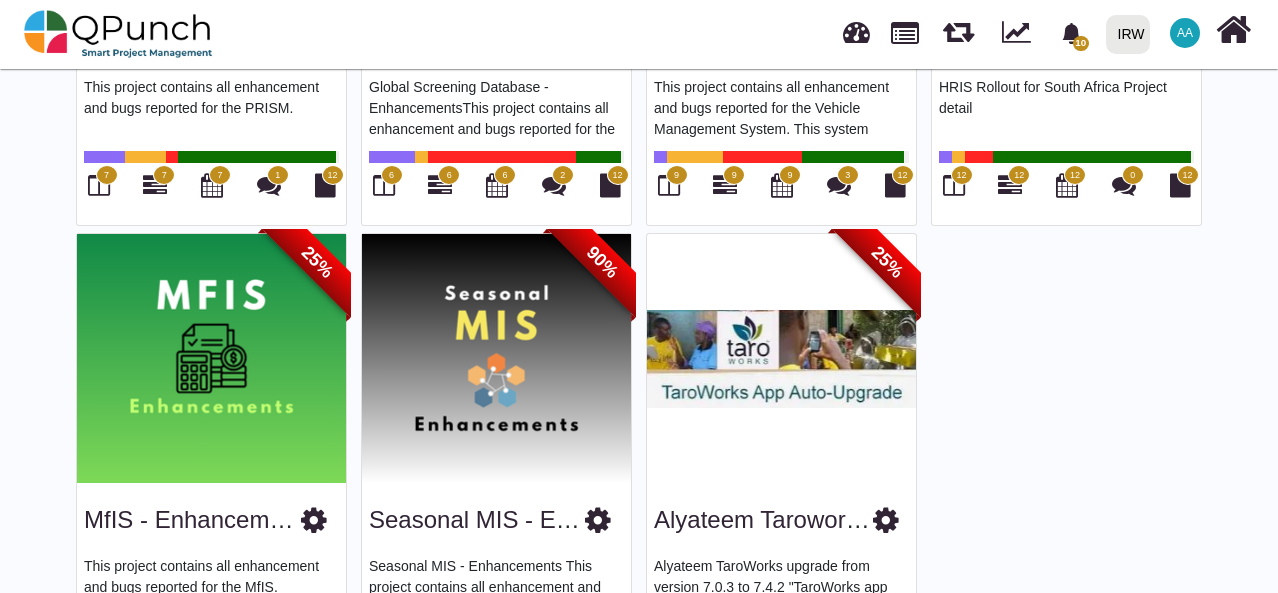 scroll, scrollTop: 717, scrollLeft: 0, axis: vertical 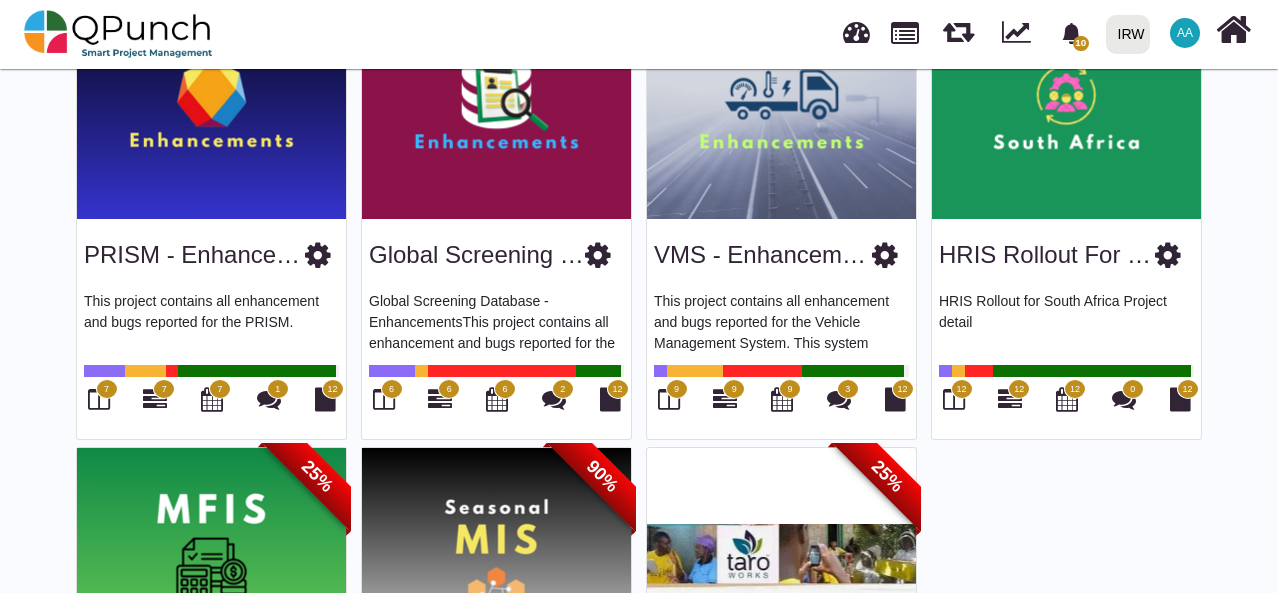 click at bounding box center [1066, 94] 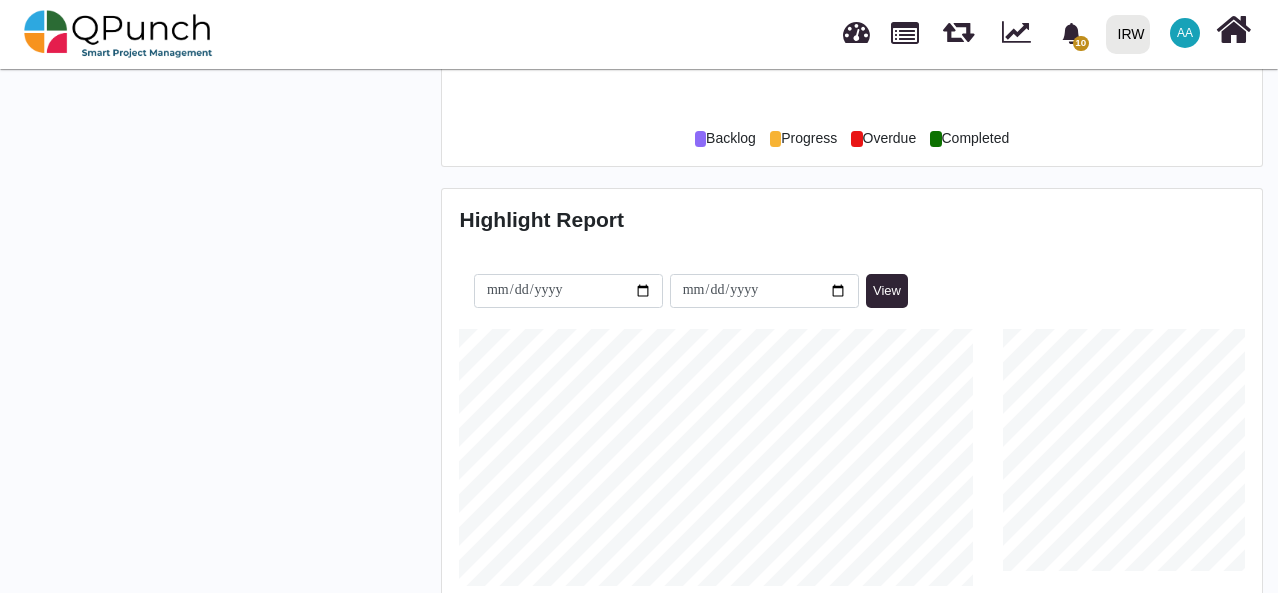 scroll, scrollTop: 0, scrollLeft: 0, axis: both 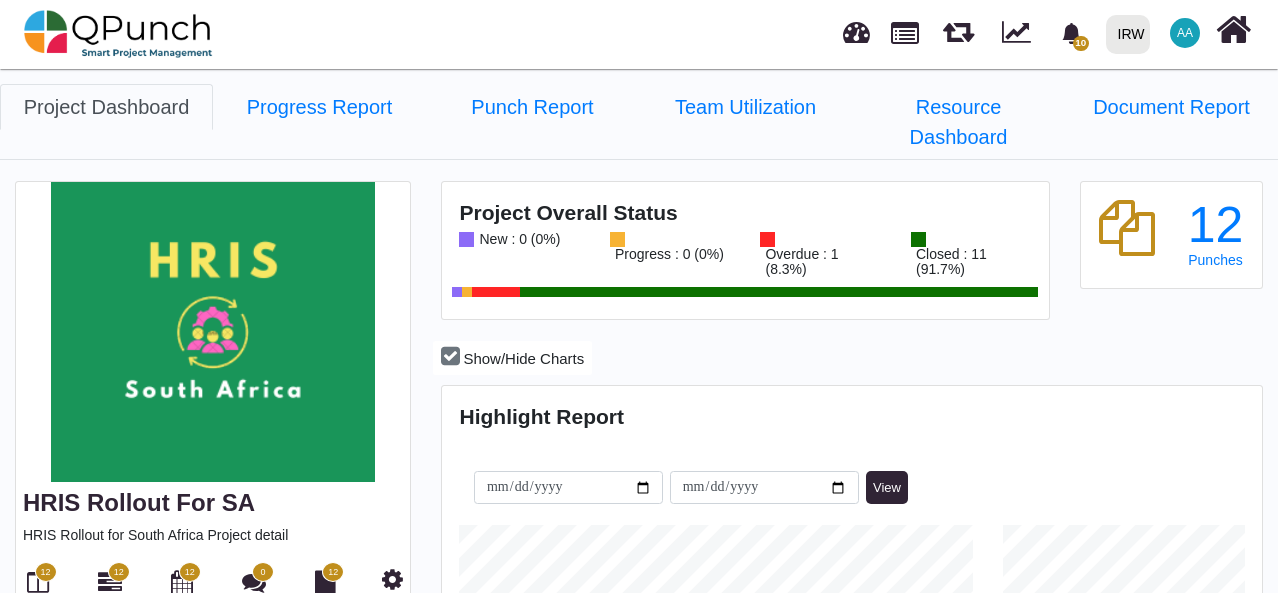 click on "12" at bounding box center [46, 572] 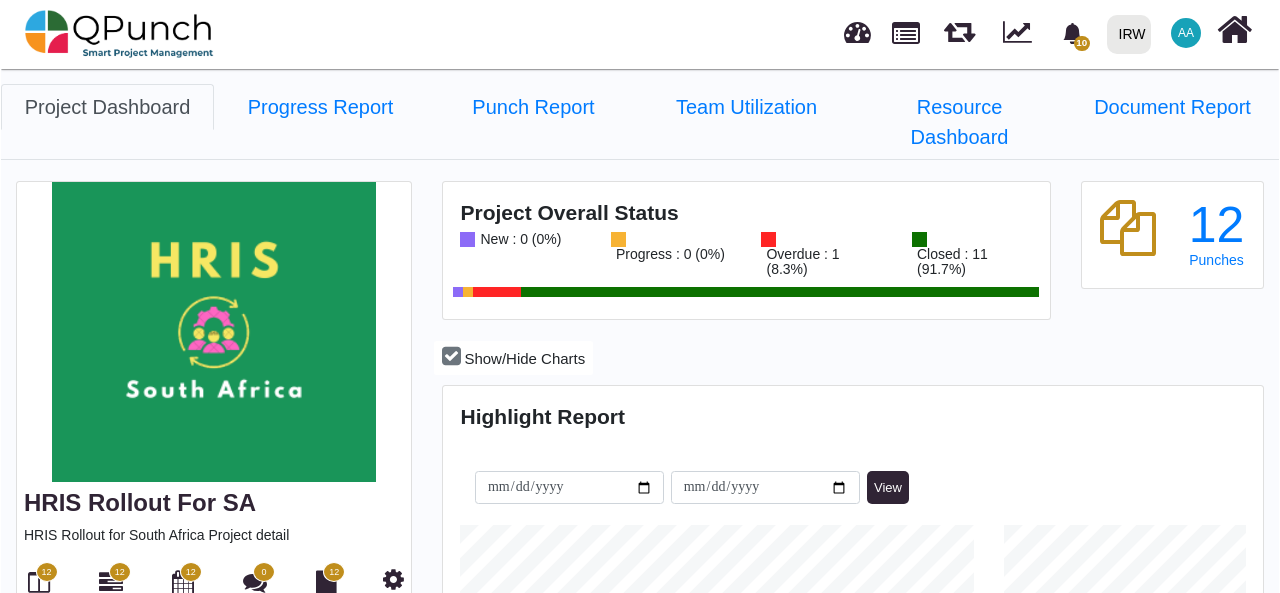 scroll, scrollTop: 256, scrollLeft: 272, axis: both 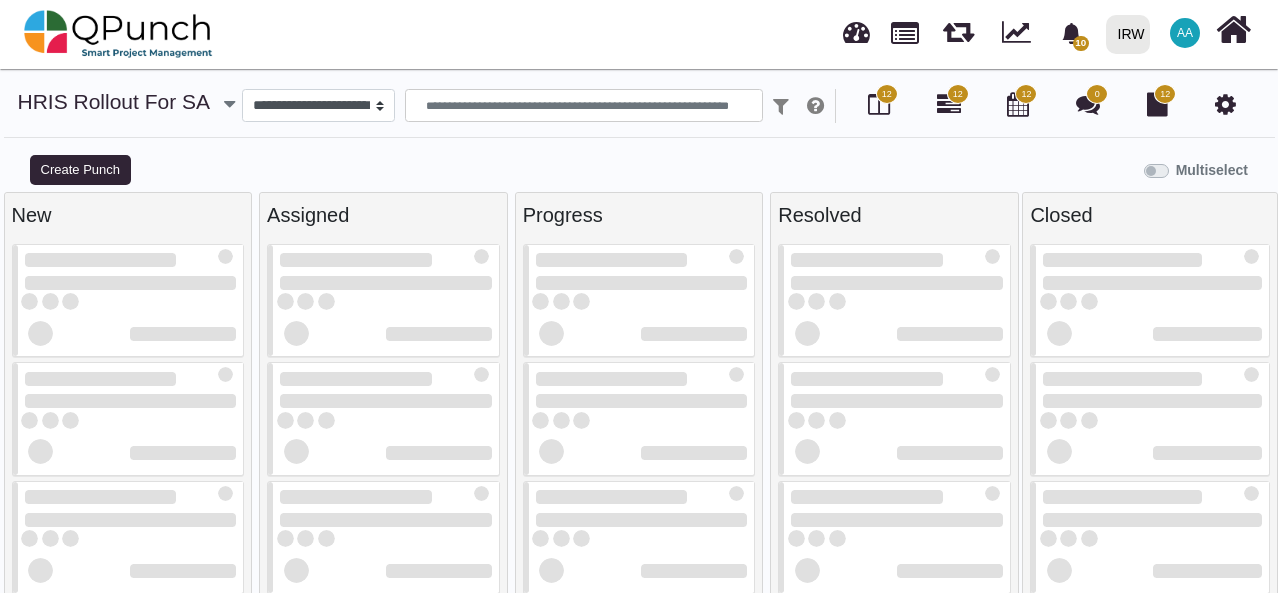 select 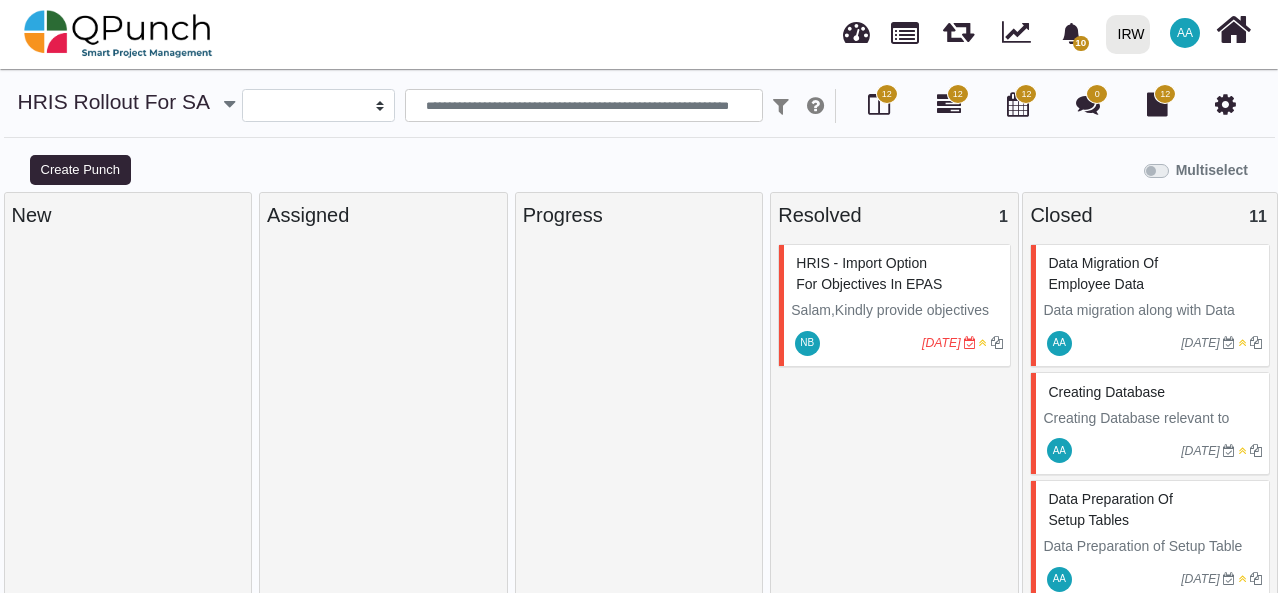 click on "HRIS - Import option for Objectives in EPAS" at bounding box center (897, 274) 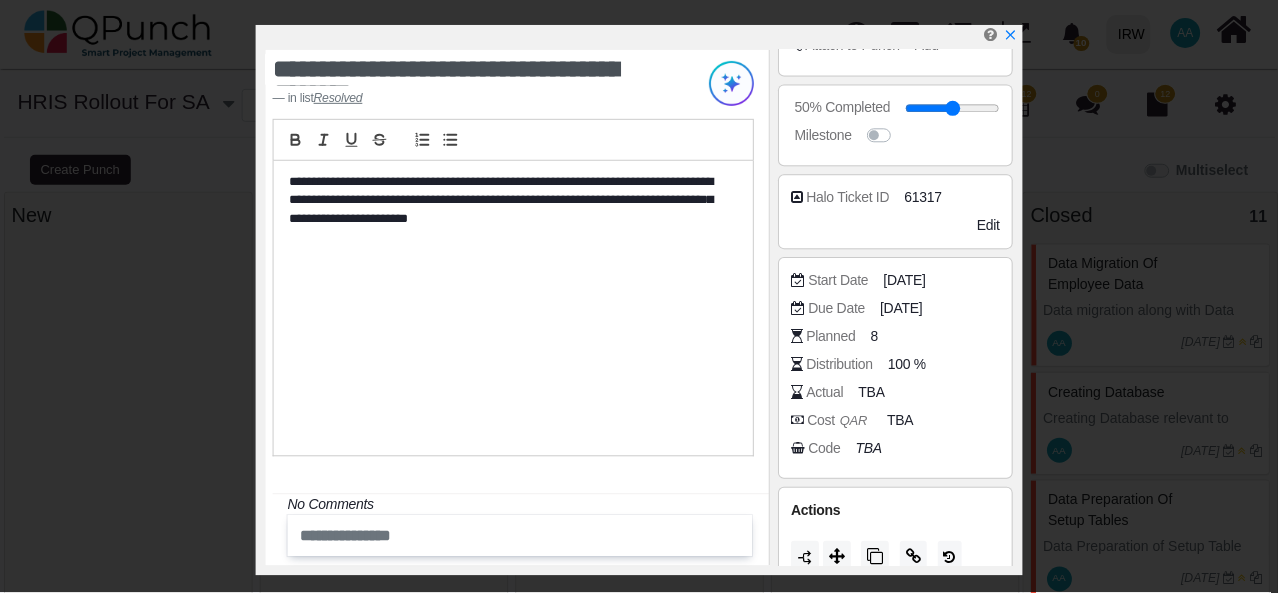 scroll, scrollTop: 368, scrollLeft: 0, axis: vertical 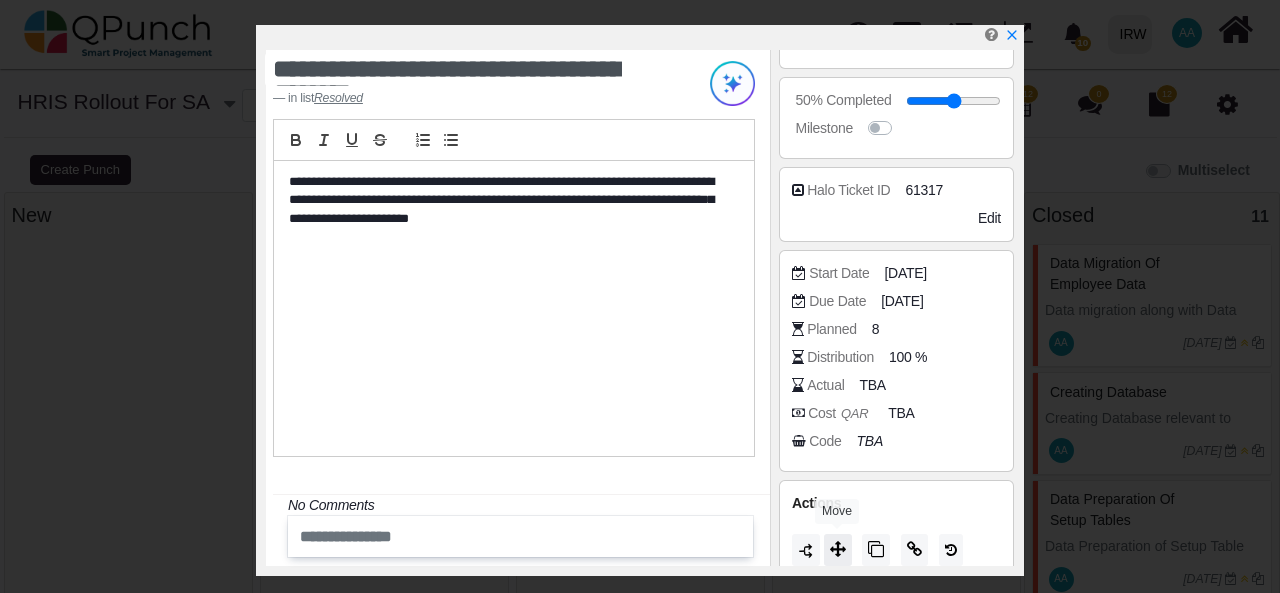 click at bounding box center (838, 550) 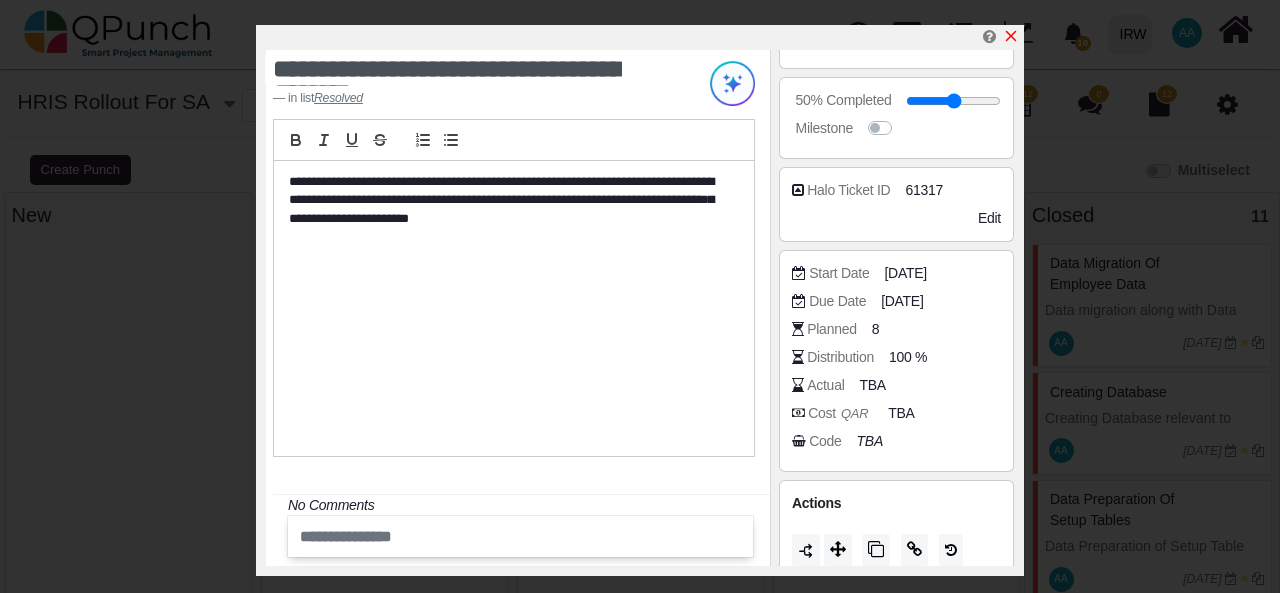 click 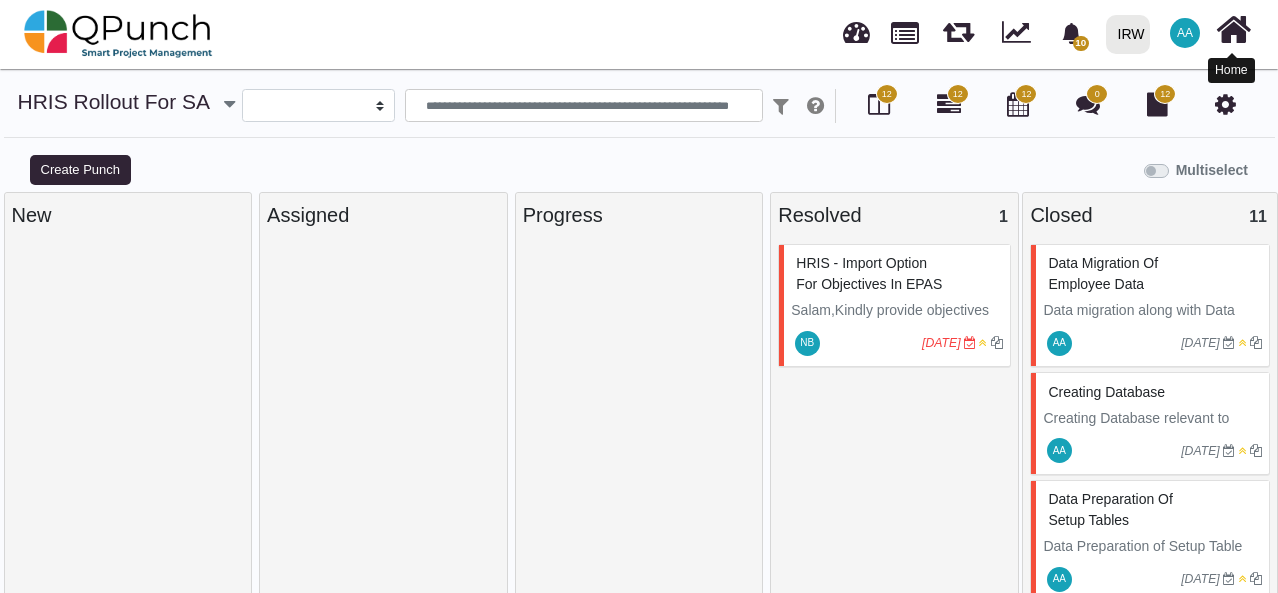 click at bounding box center [1233, 30] 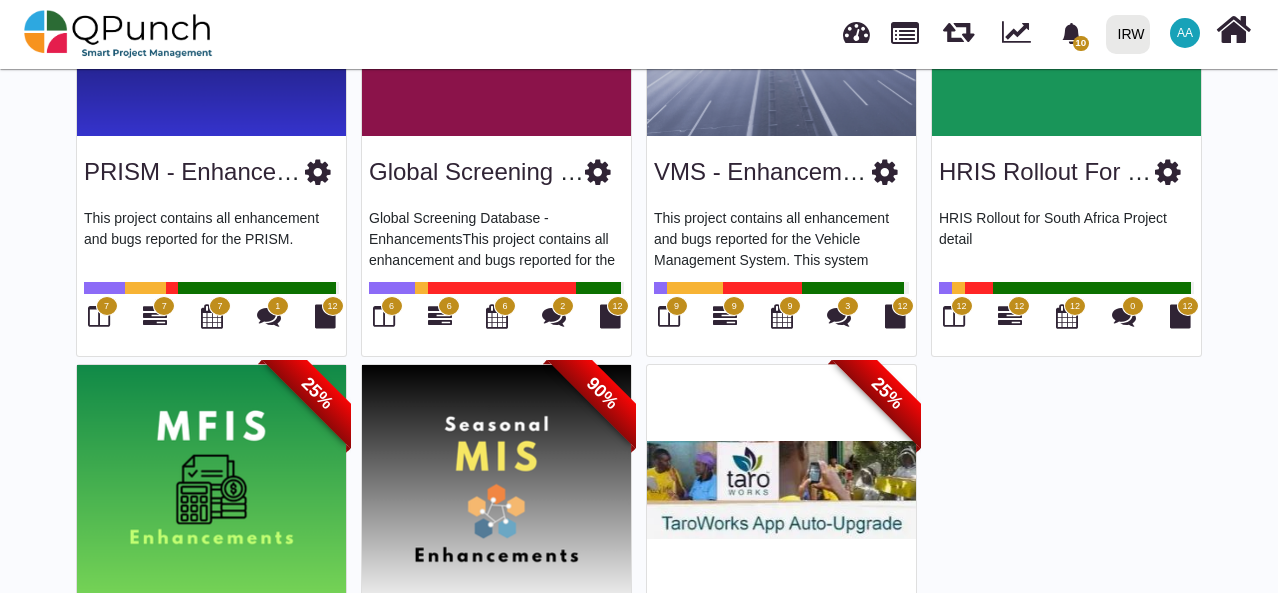 scroll, scrollTop: 1058, scrollLeft: 0, axis: vertical 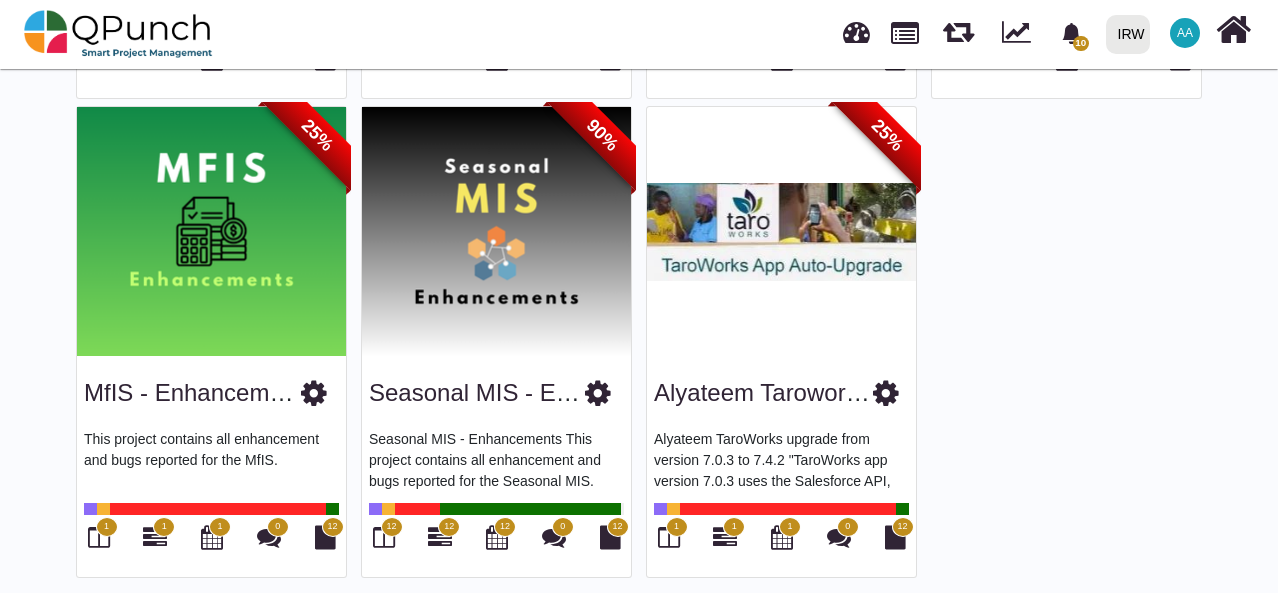 click at bounding box center (211, 232) 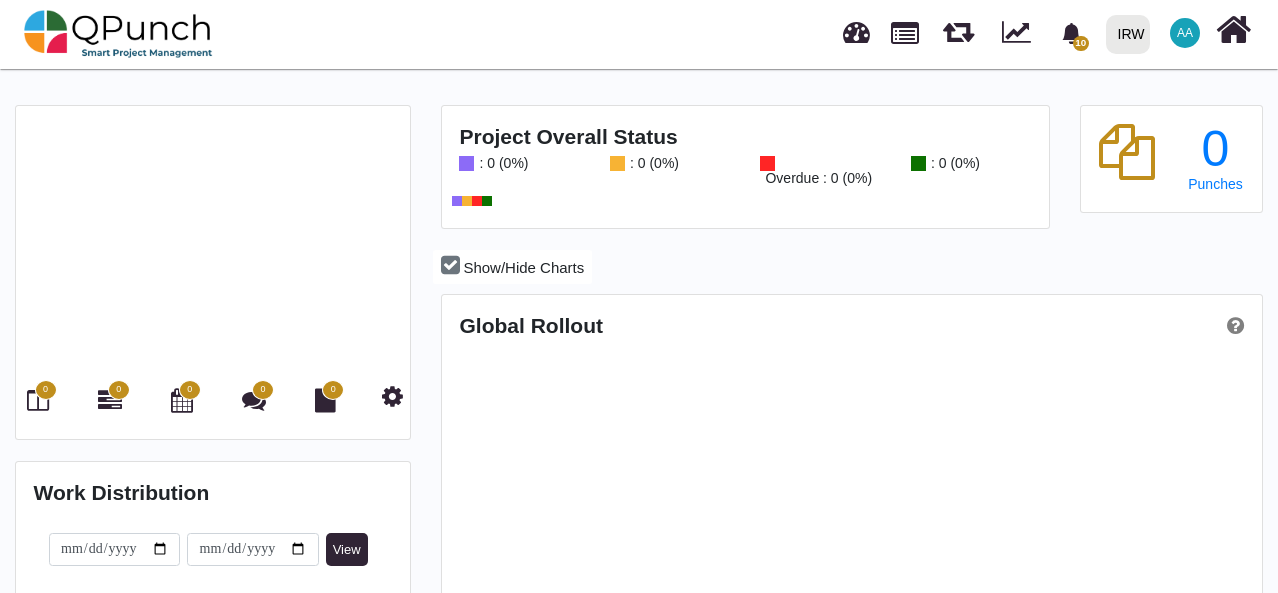 scroll, scrollTop: 999742, scrollLeft: 999456, axis: both 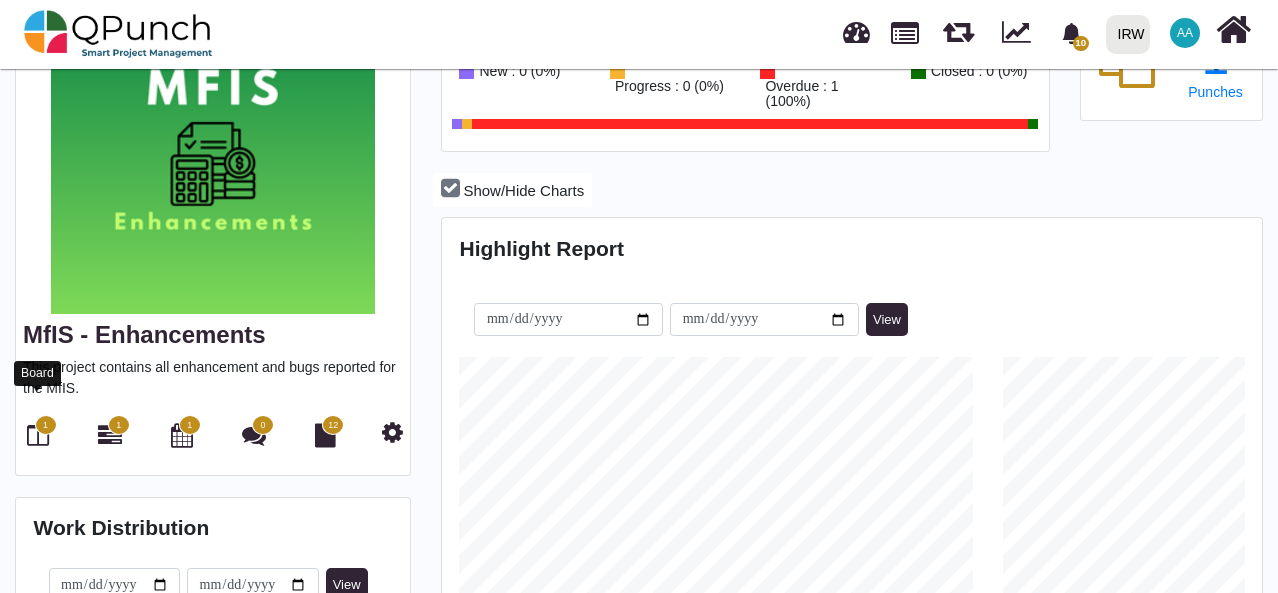click at bounding box center (38, 435) 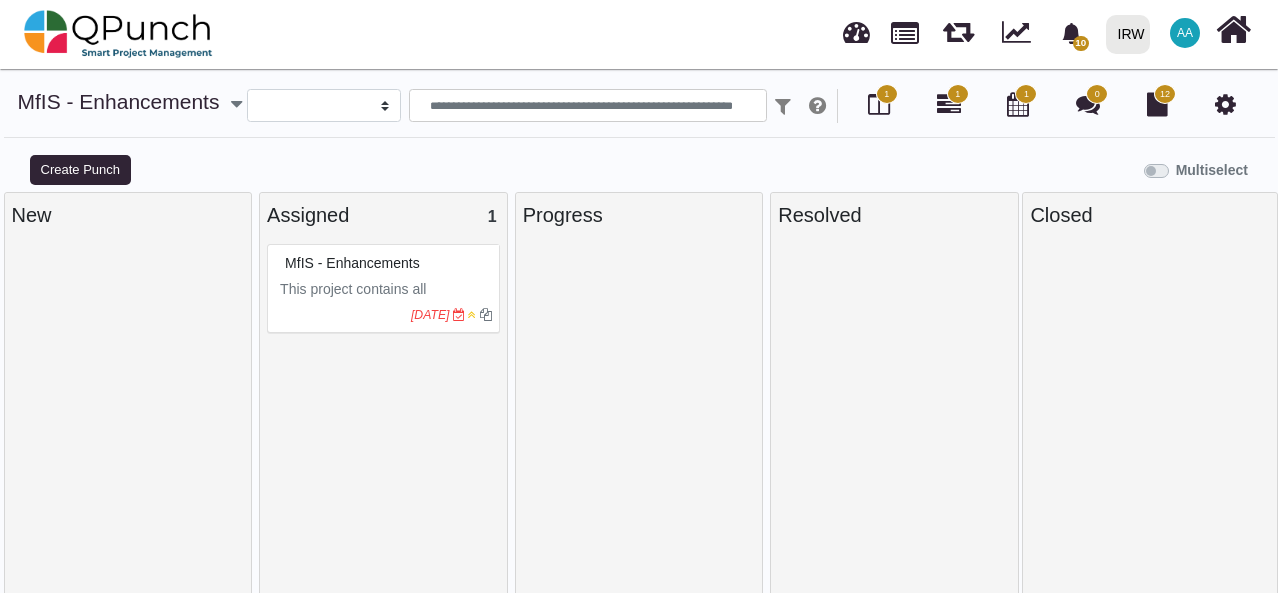 select 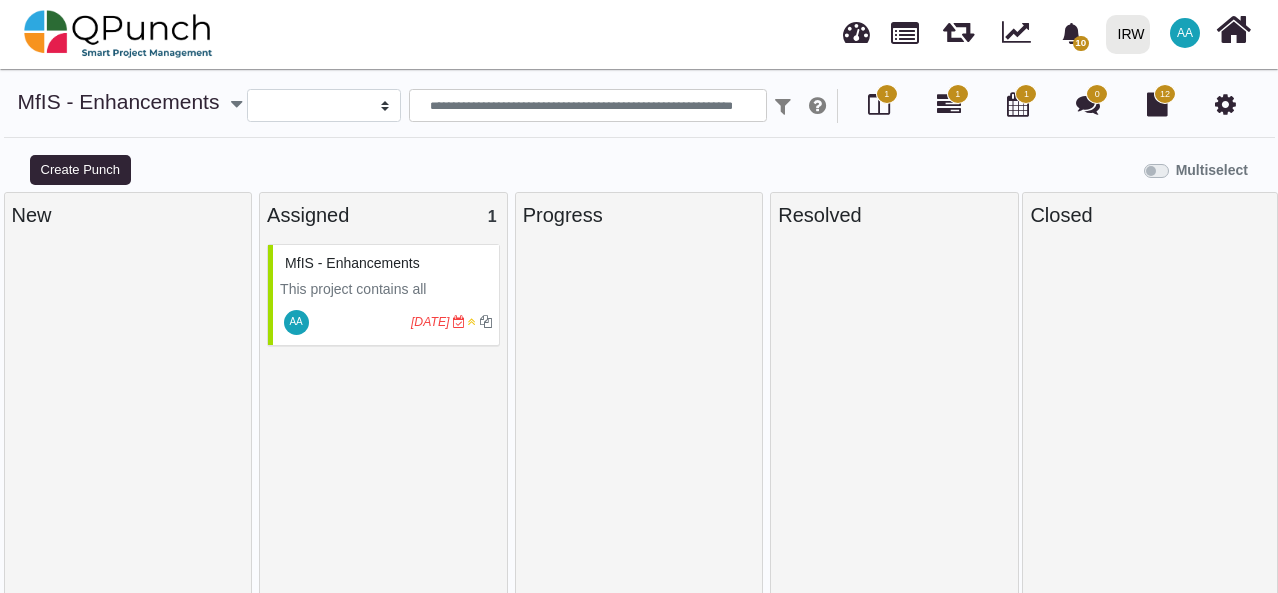 click on "This project contains all enhancement and bugs reported for the MfIS." at bounding box center (386, 310) 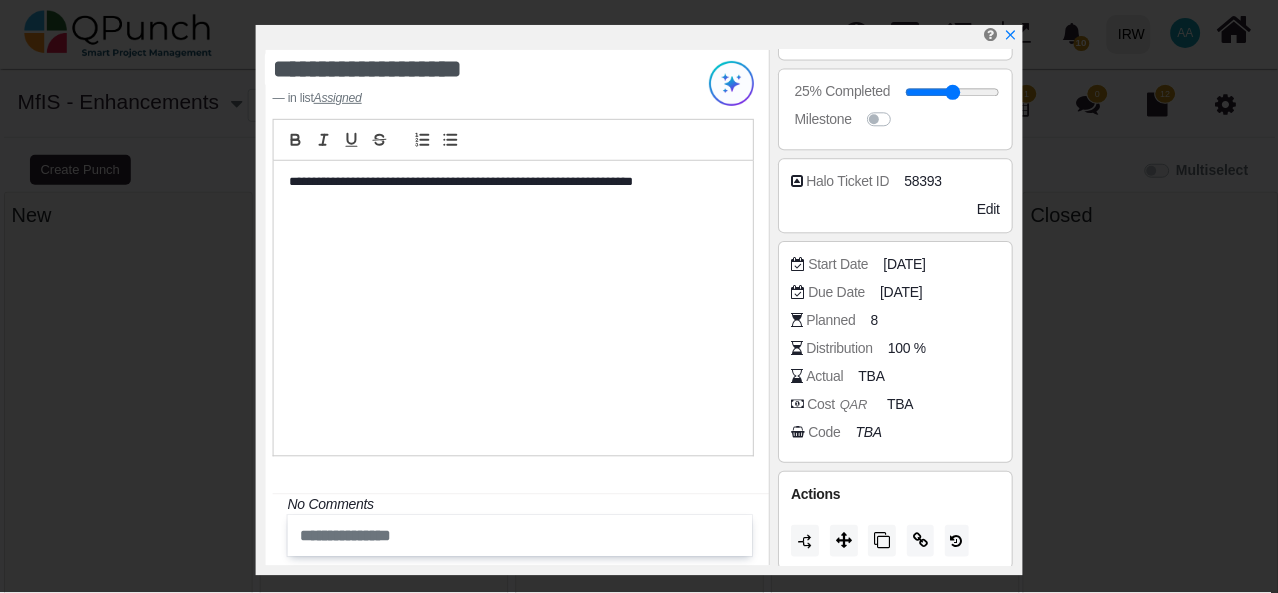 scroll, scrollTop: 381, scrollLeft: 0, axis: vertical 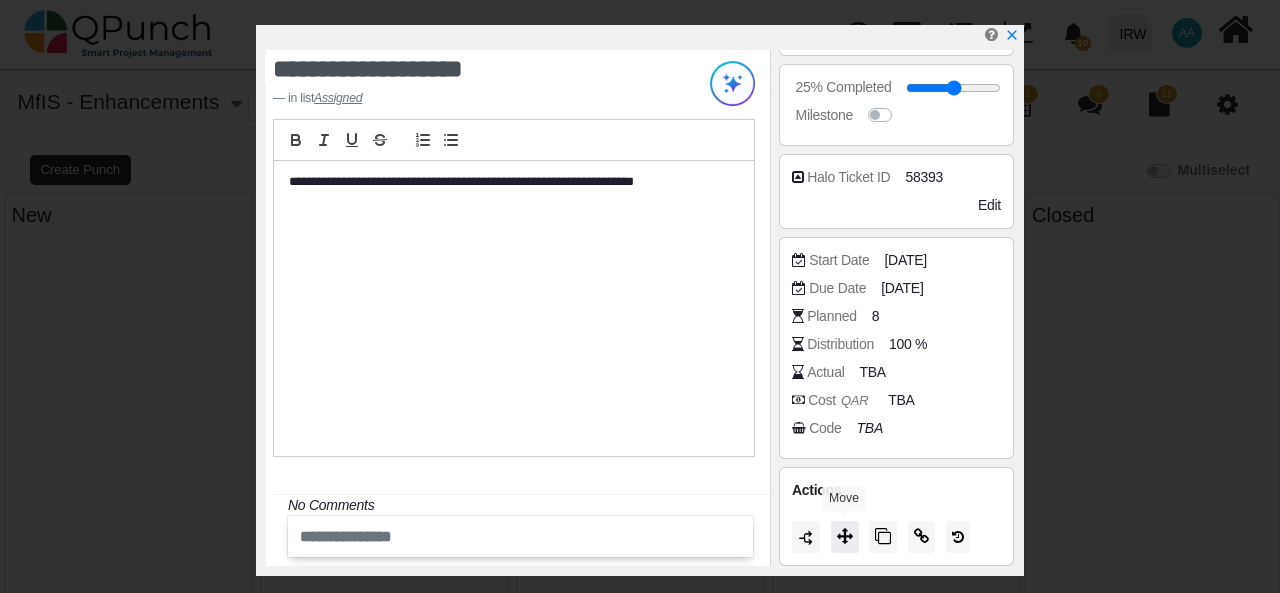 click at bounding box center (845, 536) 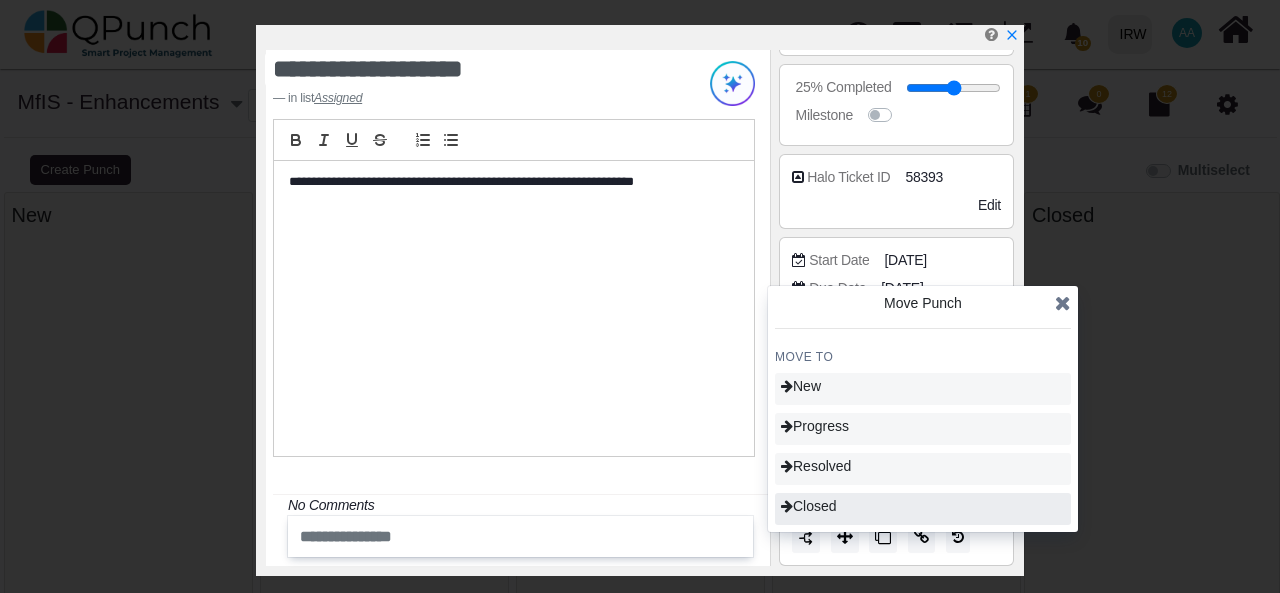 click on "Closed" at bounding box center [809, 506] 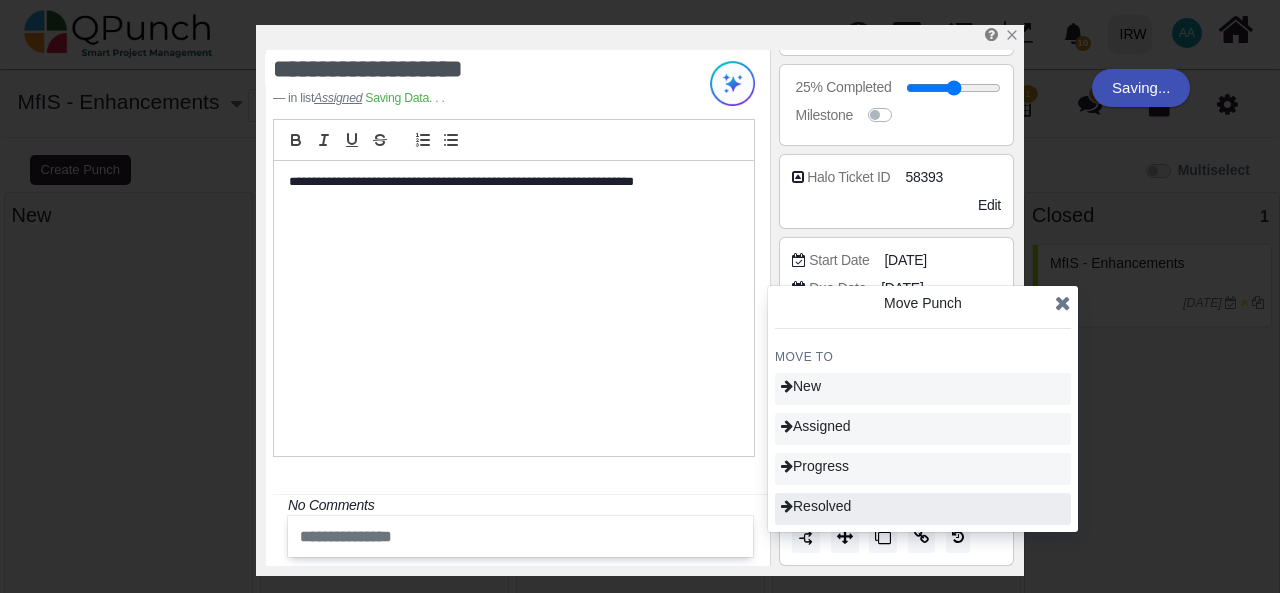 type on "***" 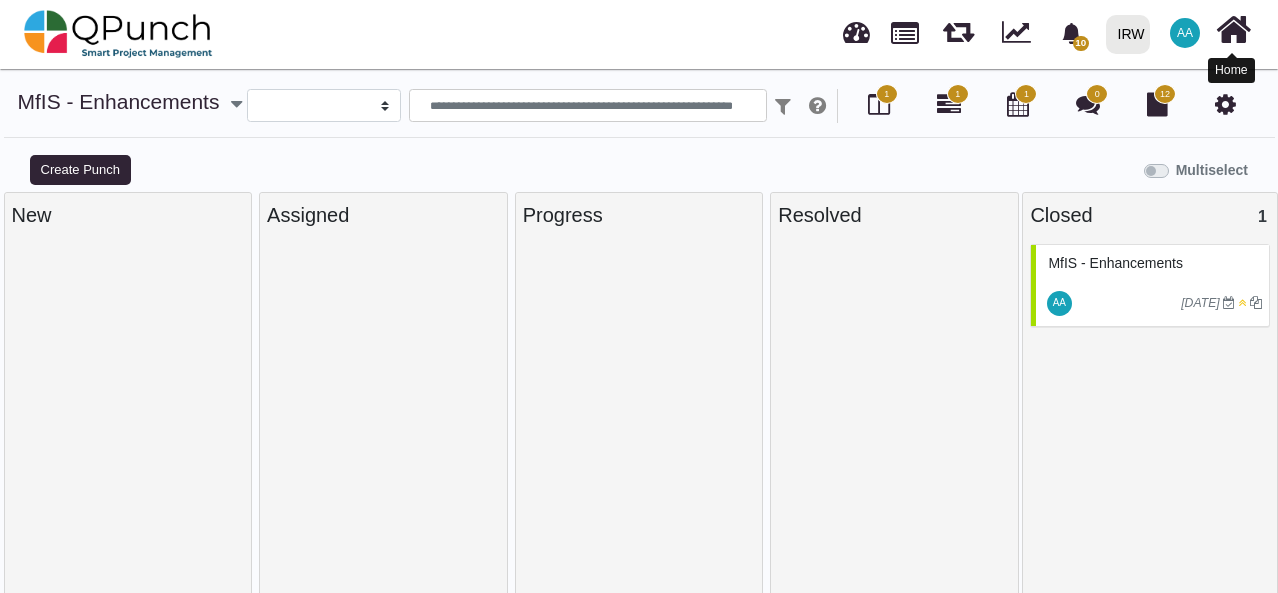 click at bounding box center [1233, 30] 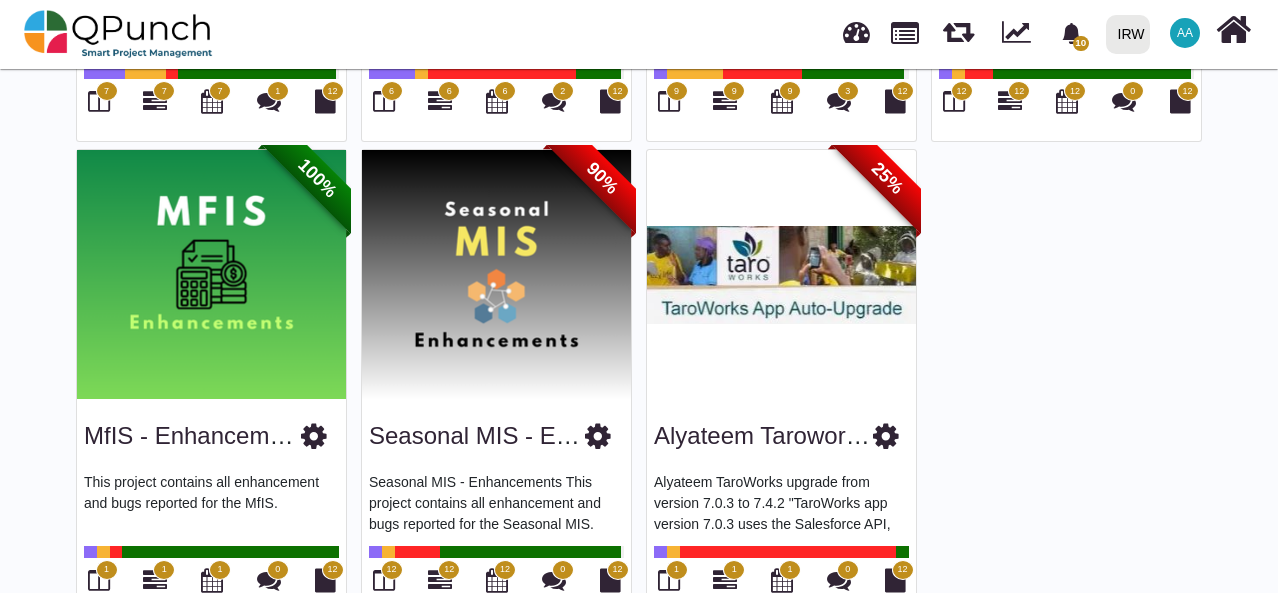 scroll, scrollTop: 1058, scrollLeft: 0, axis: vertical 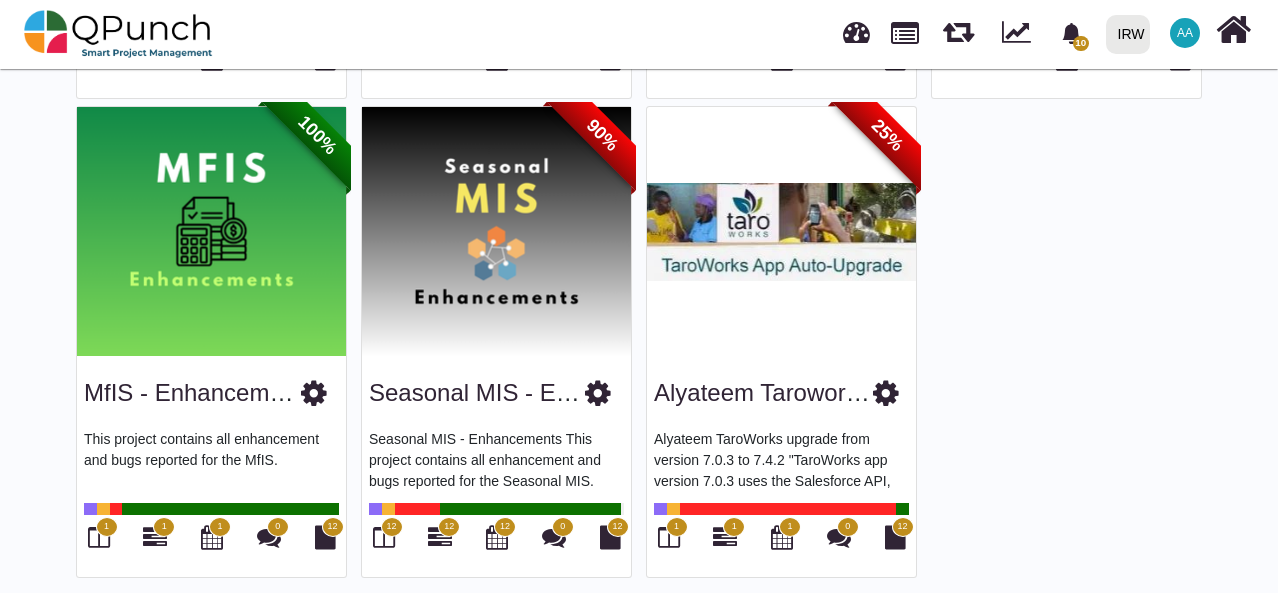 click on "Seasonal MIS - ENH
Seasonal MIS - Enhancements
This project contains all enhancement and bugs reported for the Seasonal MIS.
12     12     12     0     12" at bounding box center (496, 467) 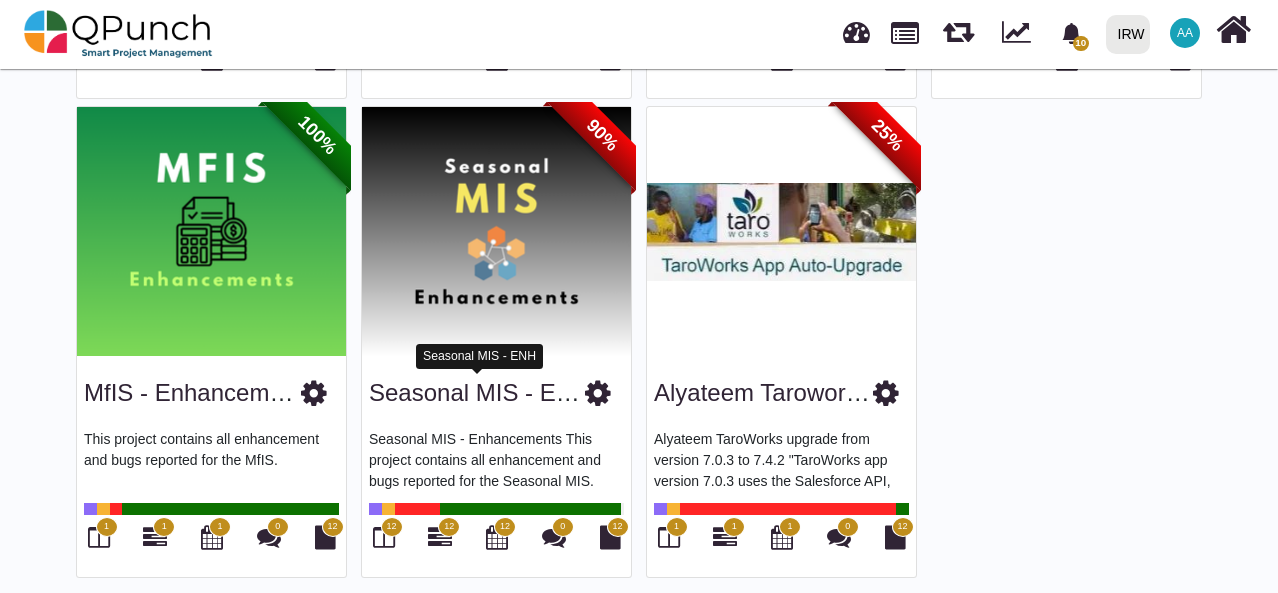 click on "Seasonal MIS - ENH" at bounding box center (479, 392) 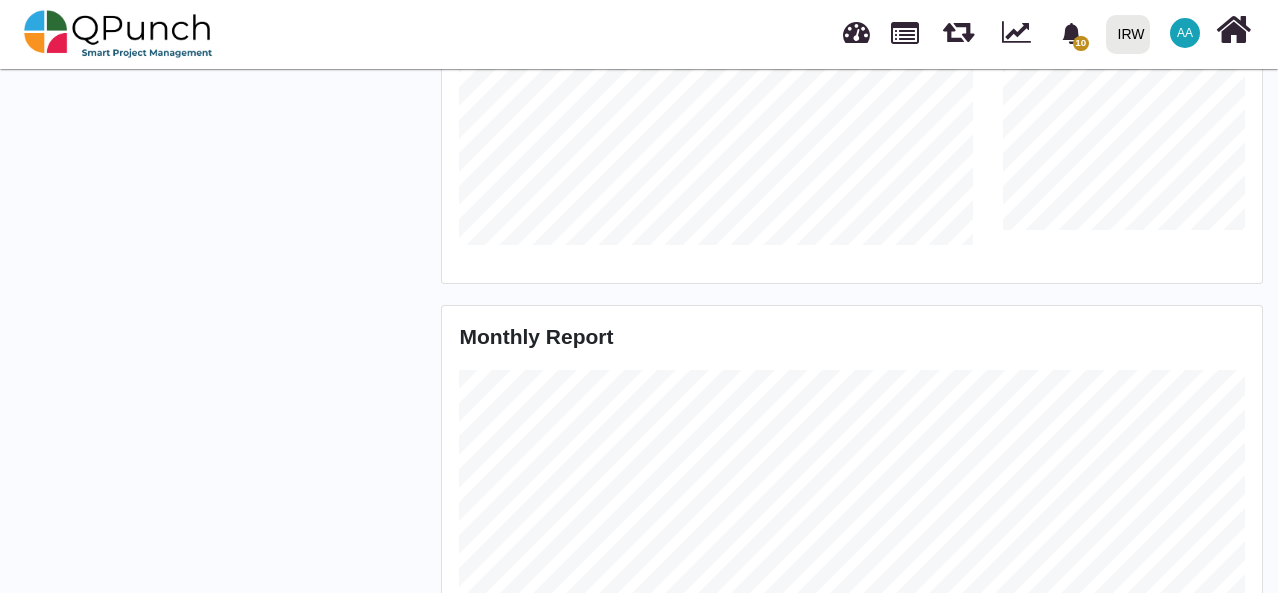 scroll, scrollTop: 0, scrollLeft: 0, axis: both 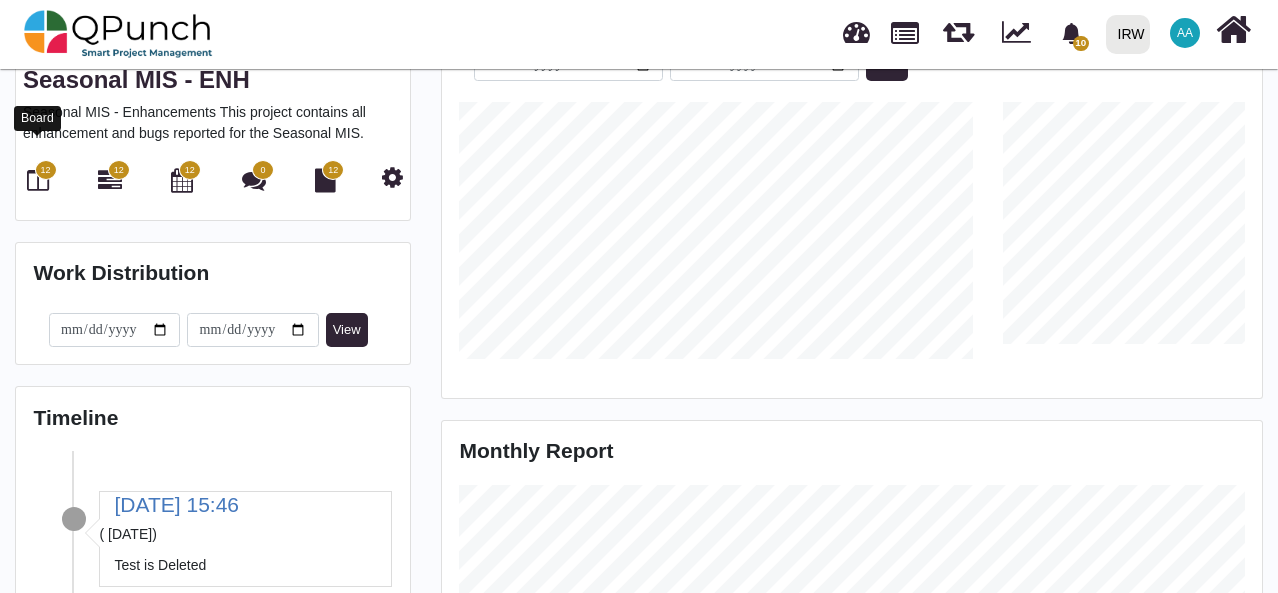 click at bounding box center [38, 180] 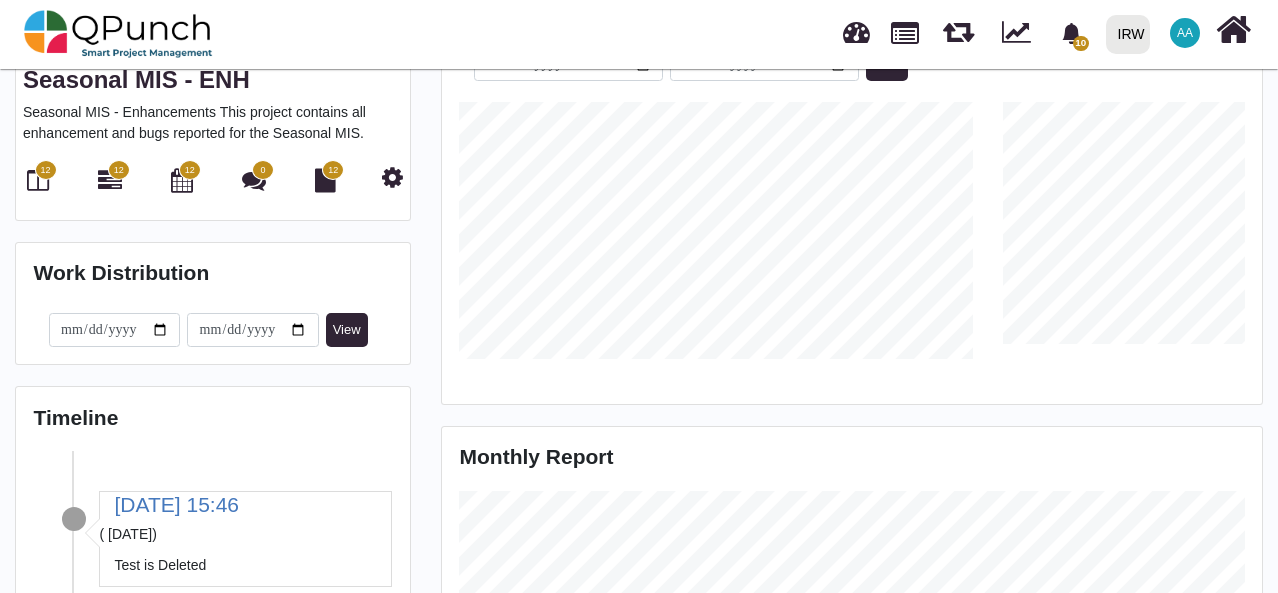 scroll, scrollTop: 0, scrollLeft: 0, axis: both 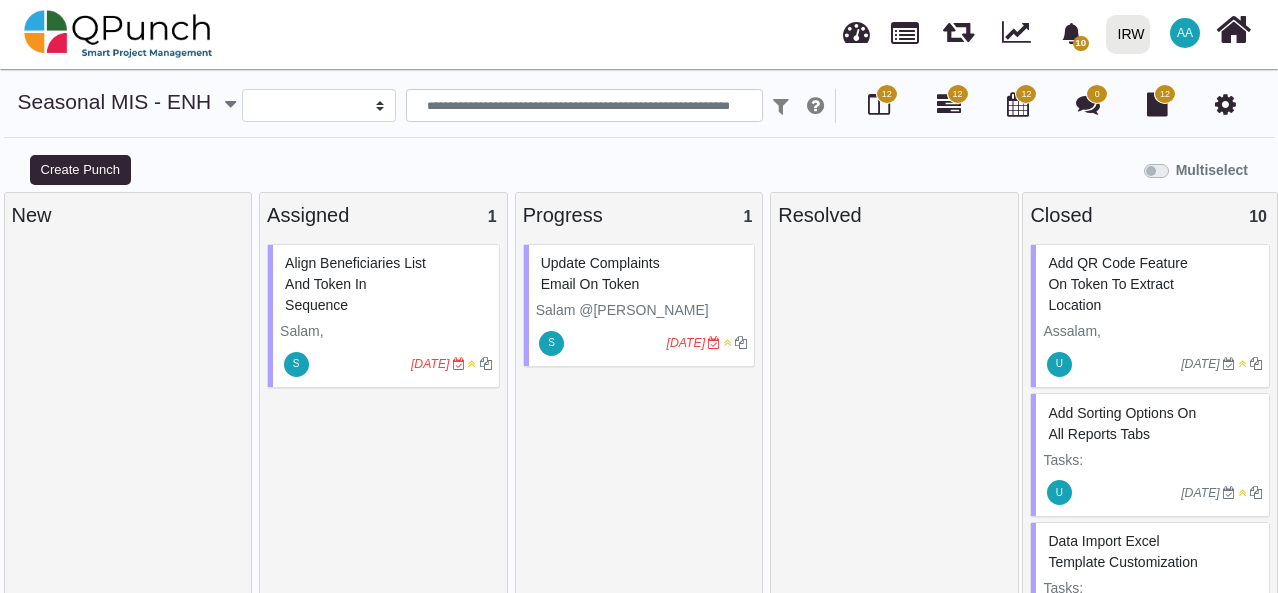 select 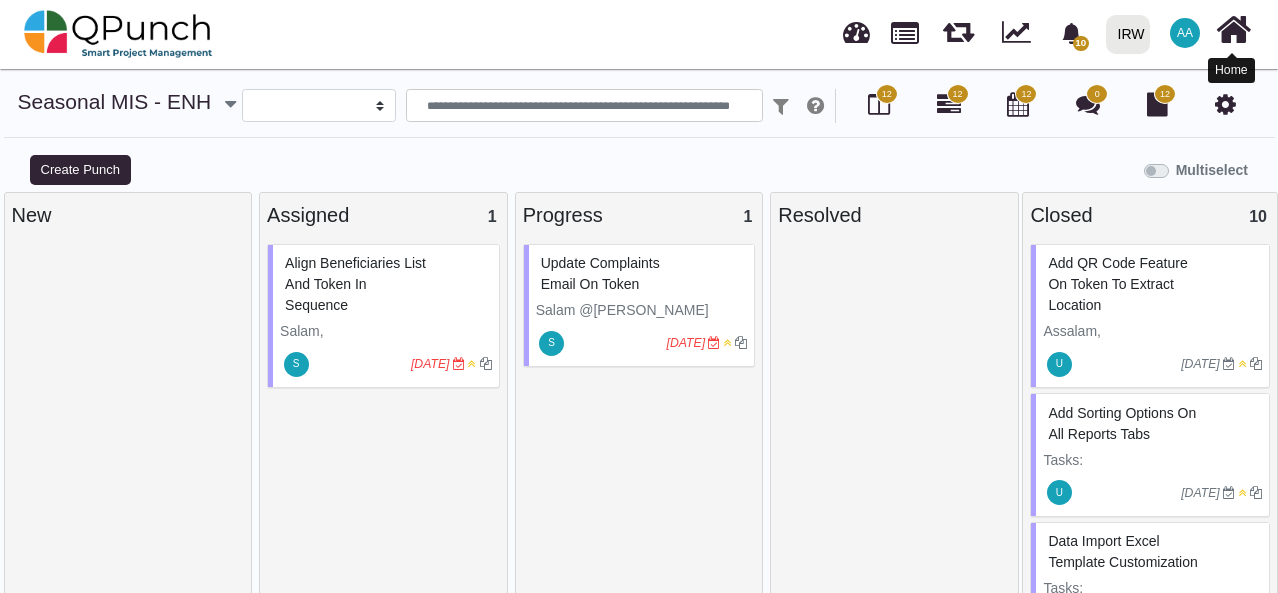 click at bounding box center (1233, 30) 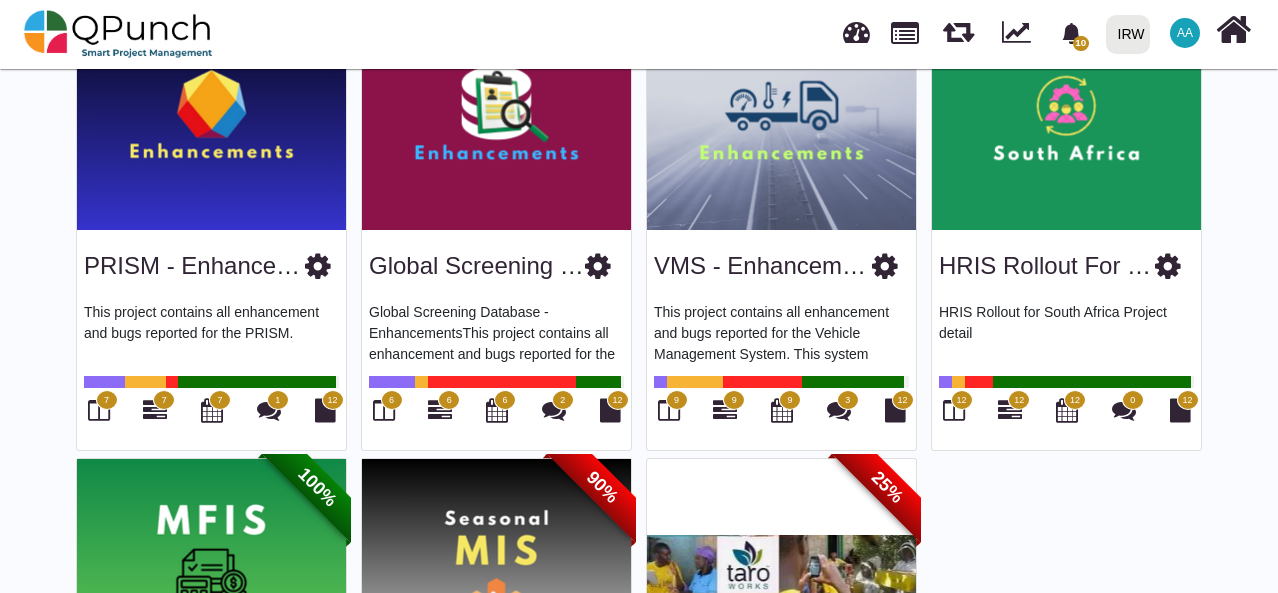 scroll, scrollTop: 1058, scrollLeft: 0, axis: vertical 